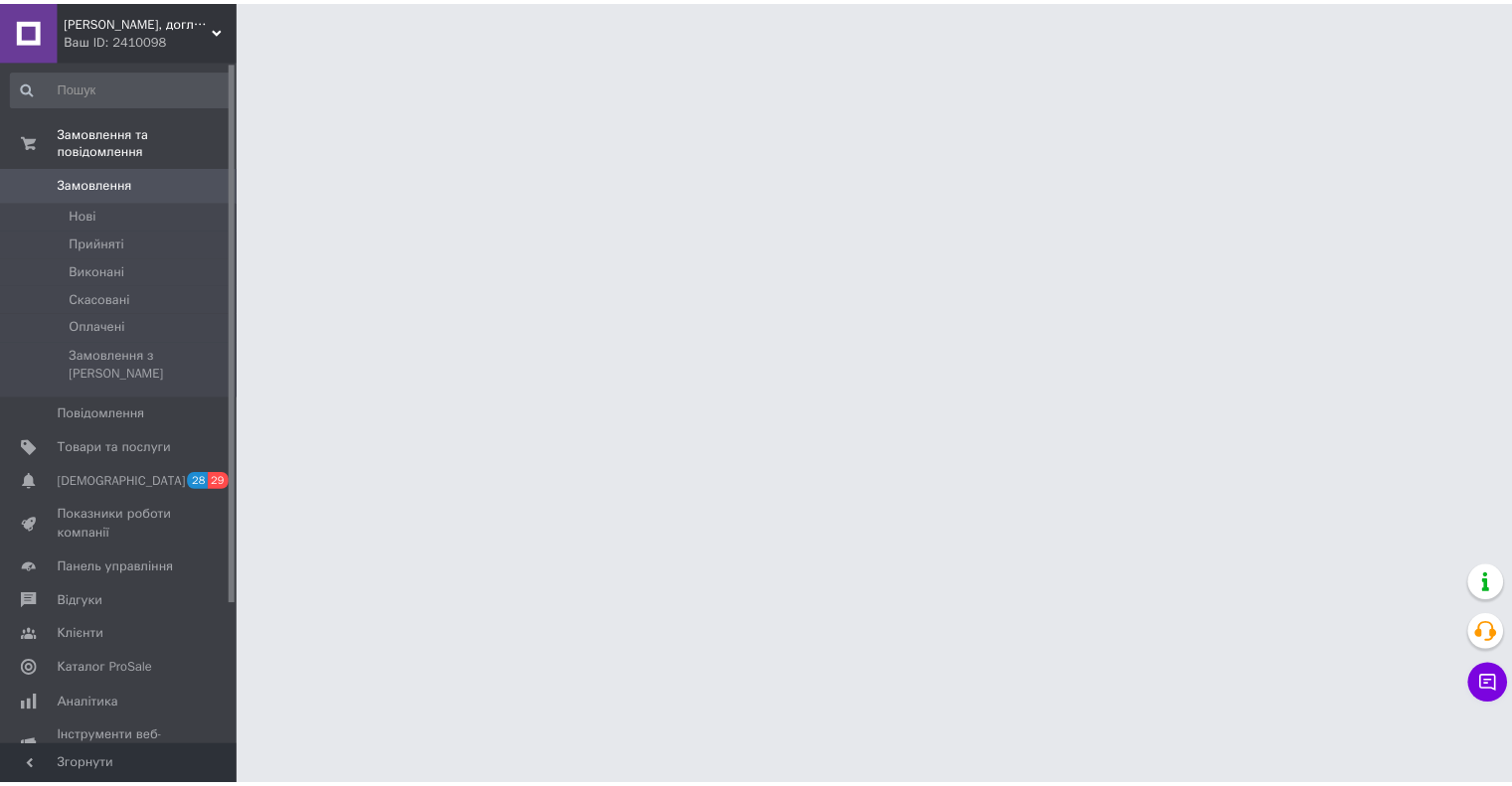 scroll, scrollTop: 0, scrollLeft: 0, axis: both 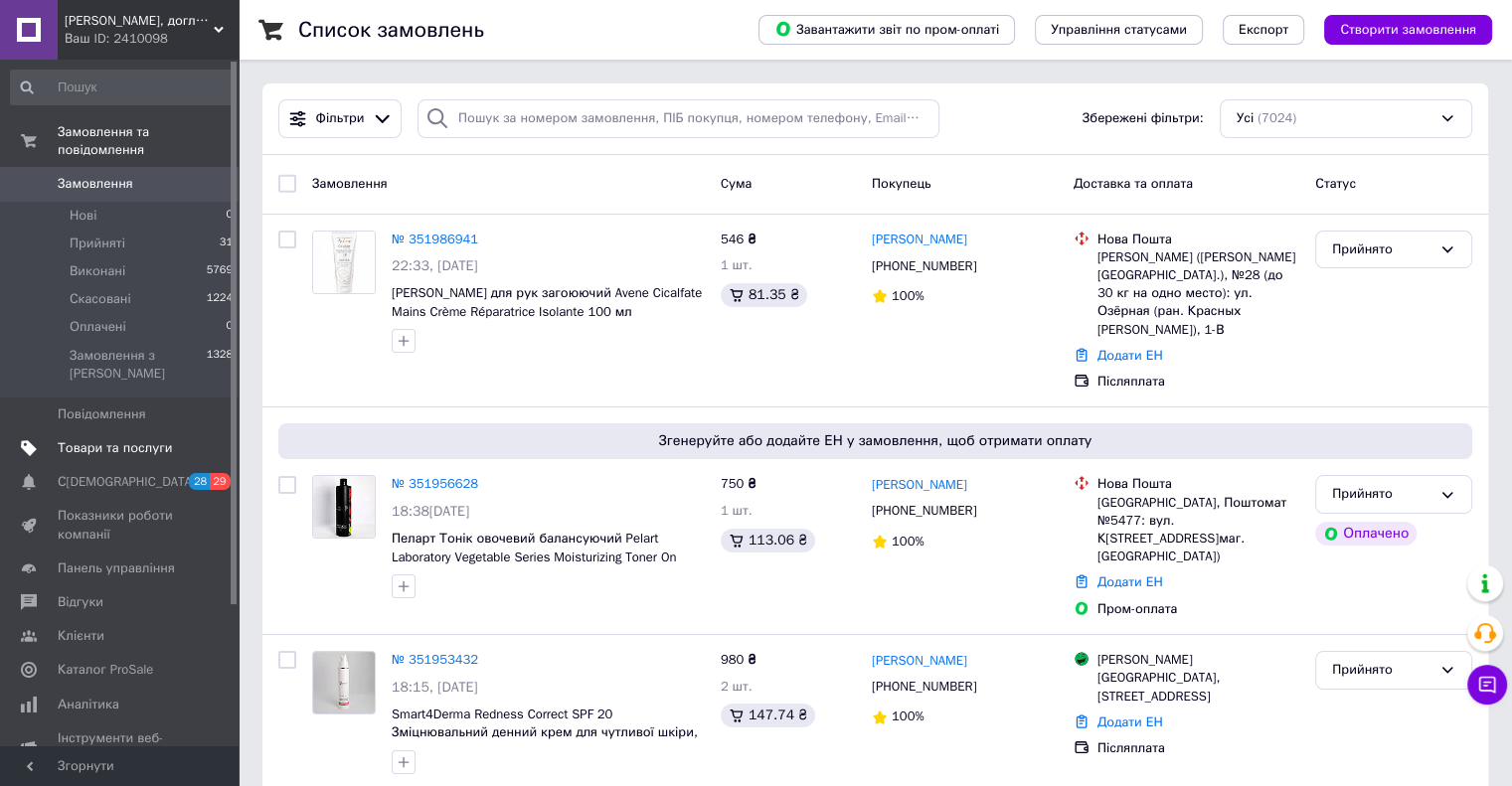 click on "Товари та послуги" at bounding box center (114, 448) 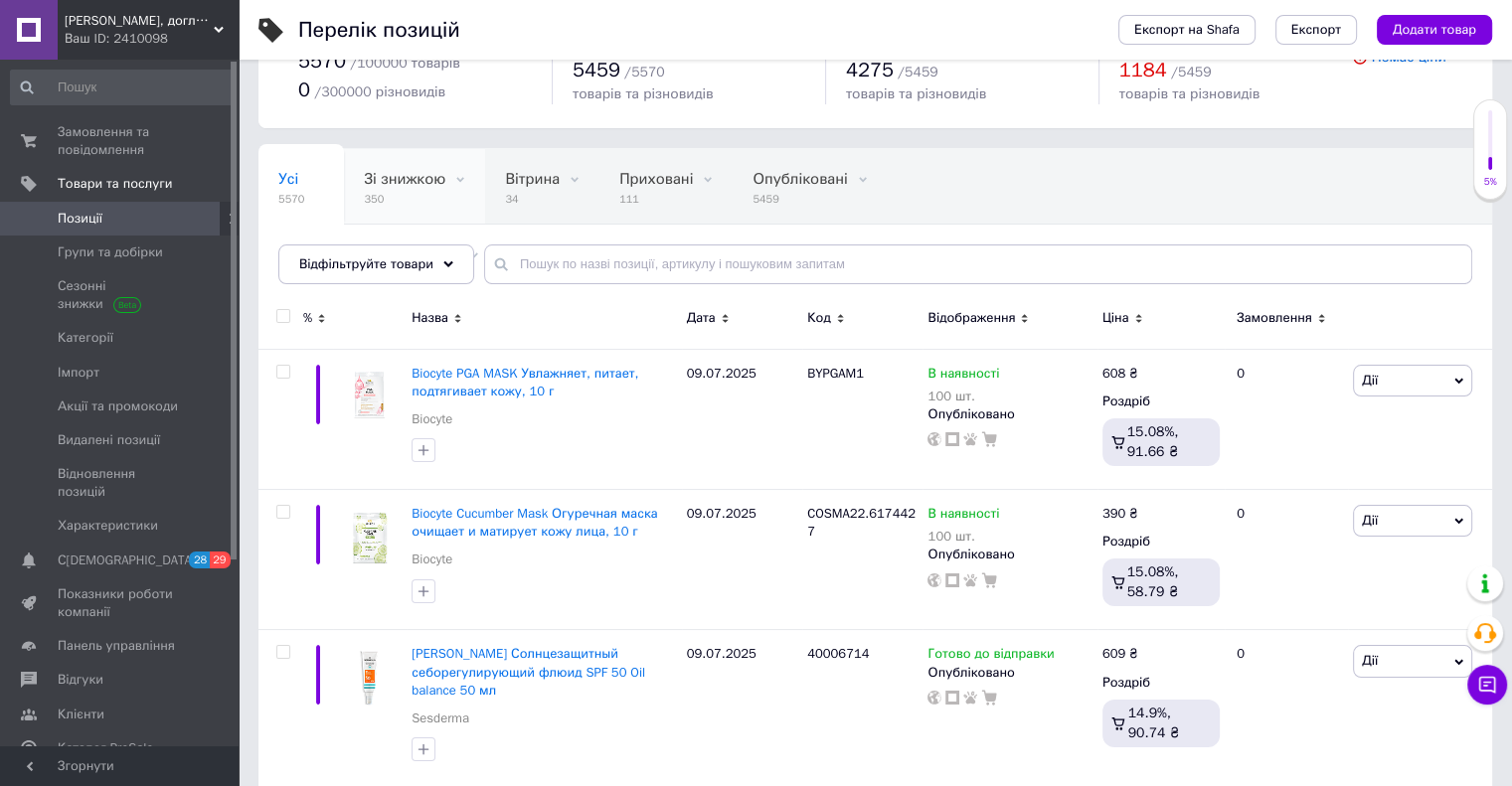 scroll, scrollTop: 199, scrollLeft: 0, axis: vertical 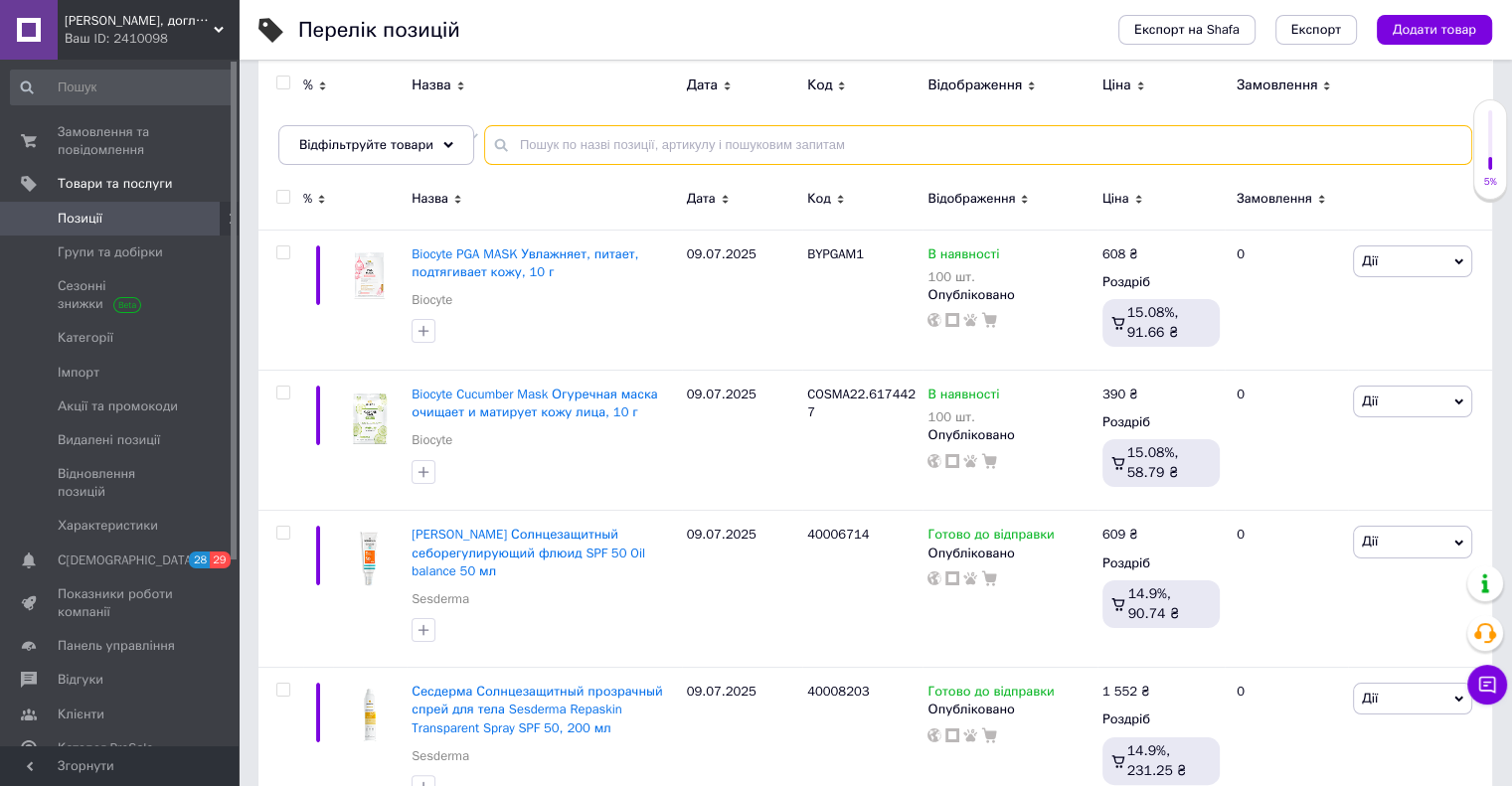 click at bounding box center (978, 145) 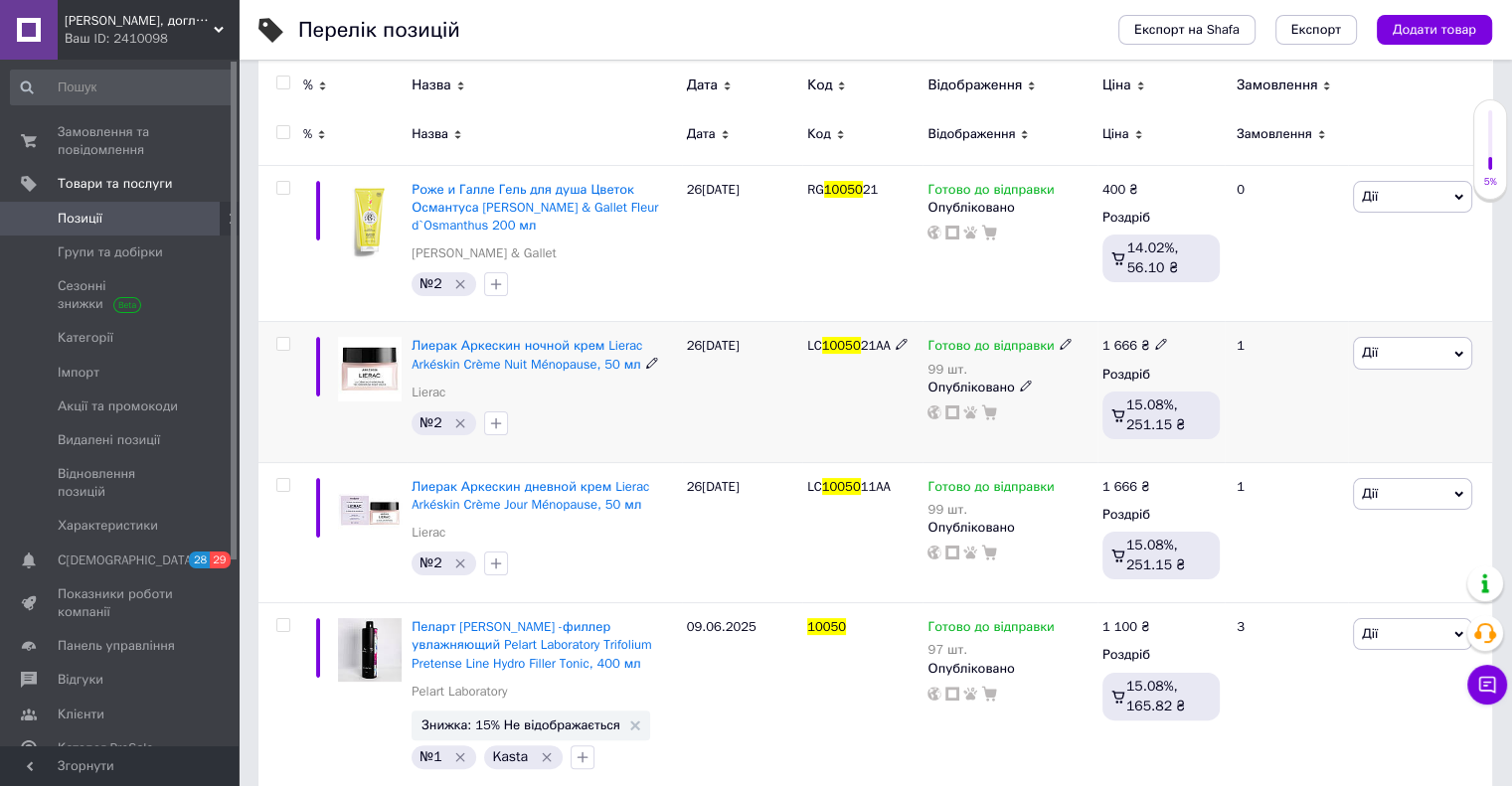 scroll, scrollTop: 298, scrollLeft: 0, axis: vertical 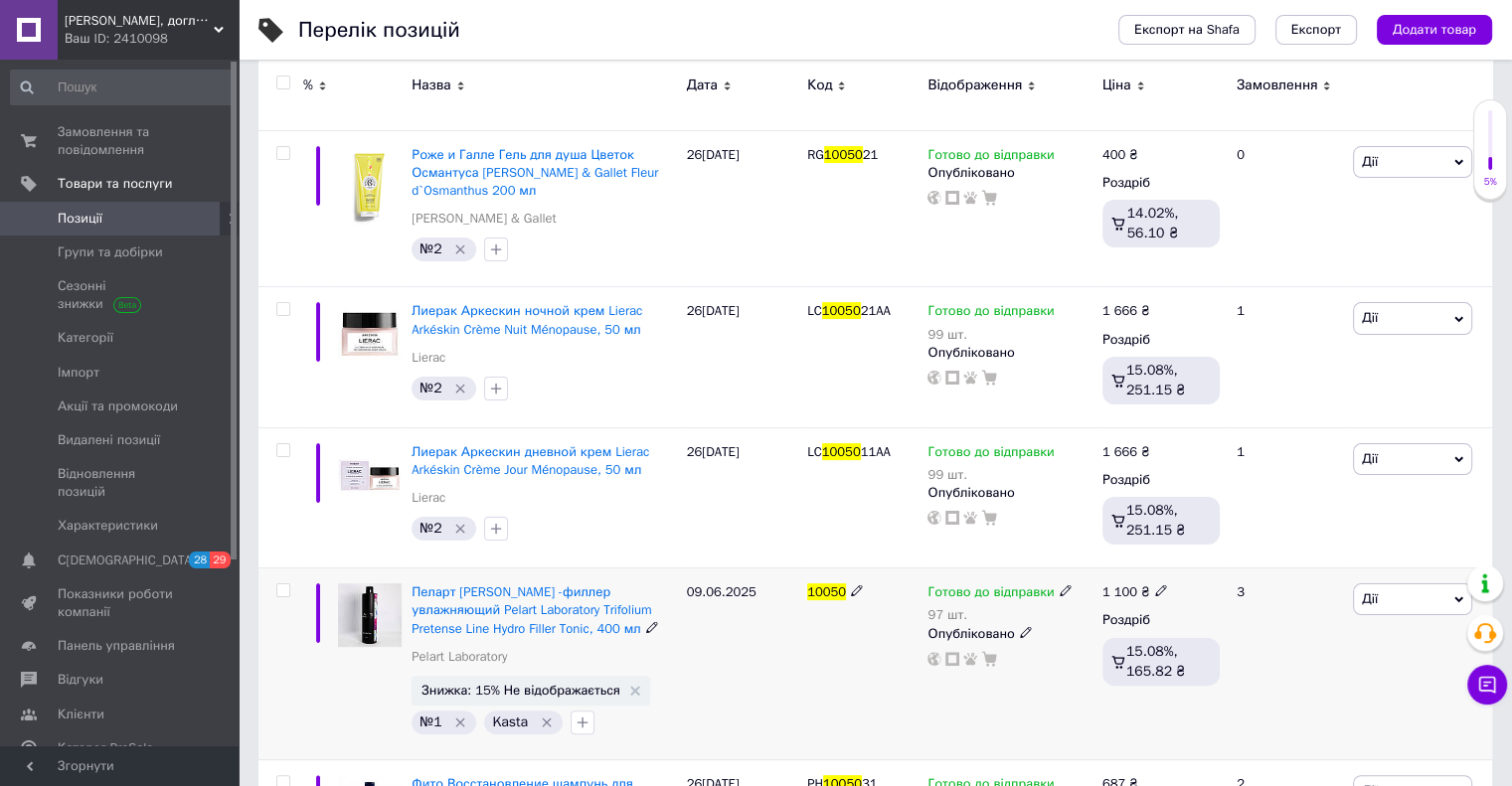 click on "Дії" at bounding box center [1370, 598] 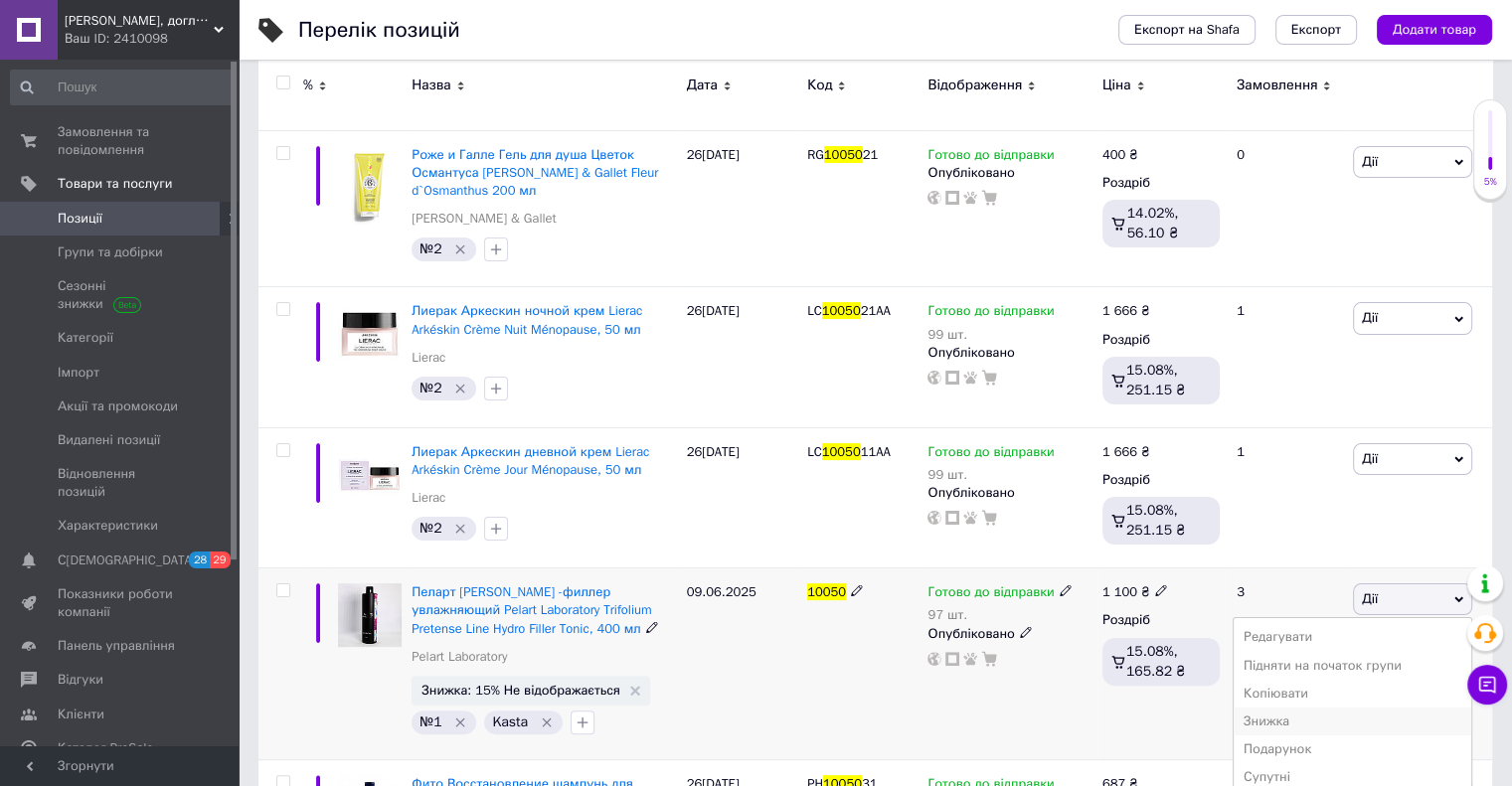 click on "Знижка" at bounding box center [1352, 721] 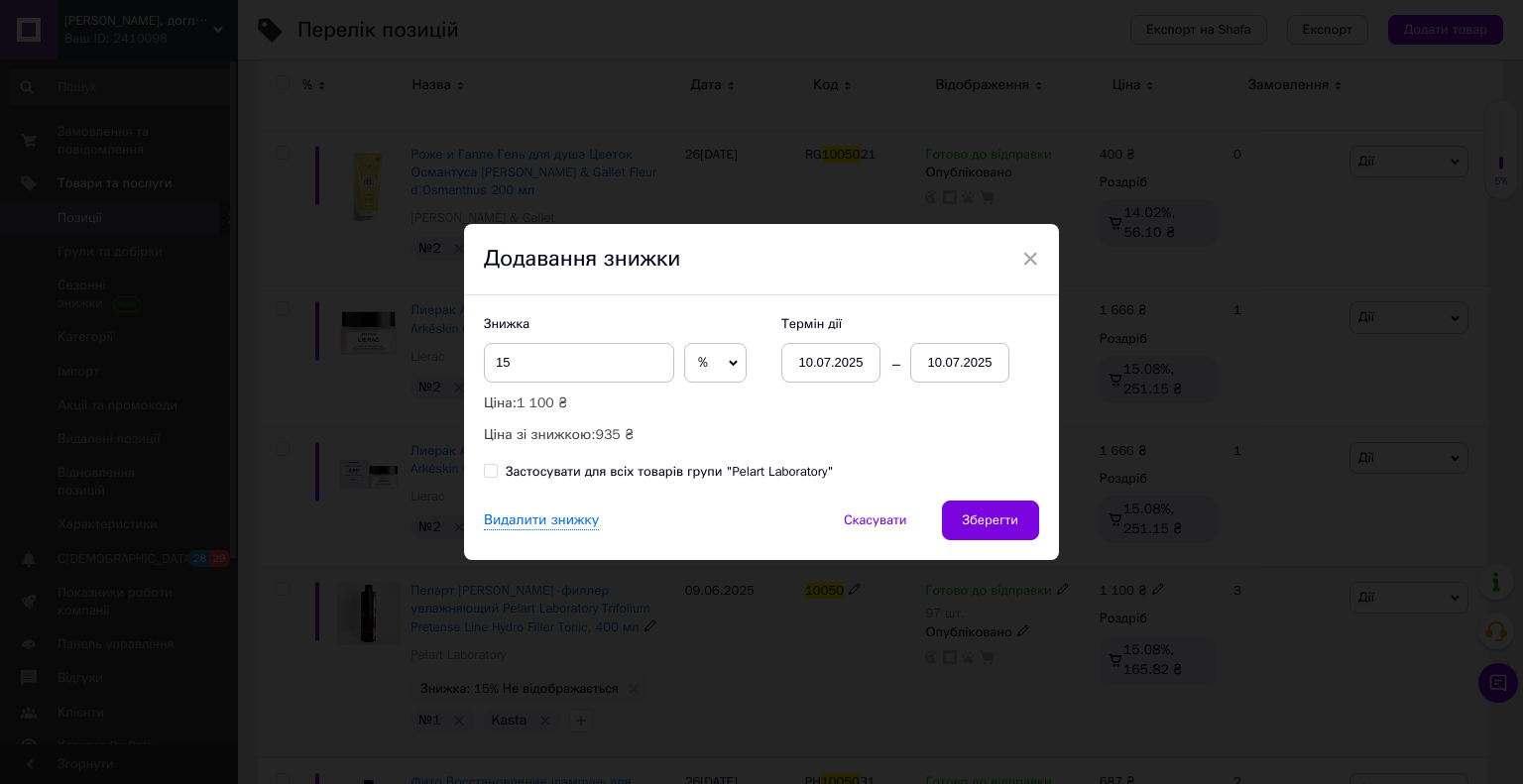 click on "10.07.2025" at bounding box center (960, 363) 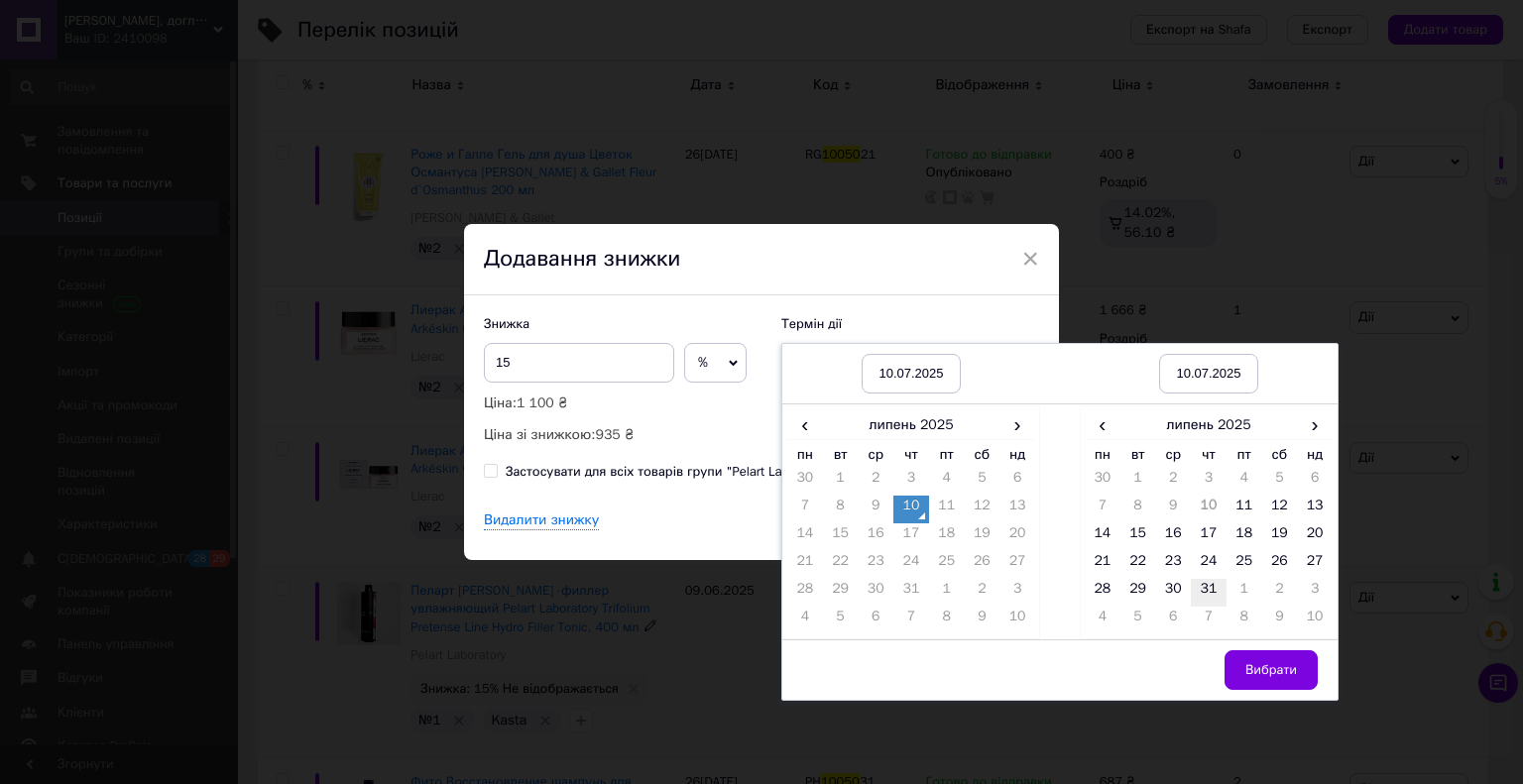 click on "31" at bounding box center [1209, 593] 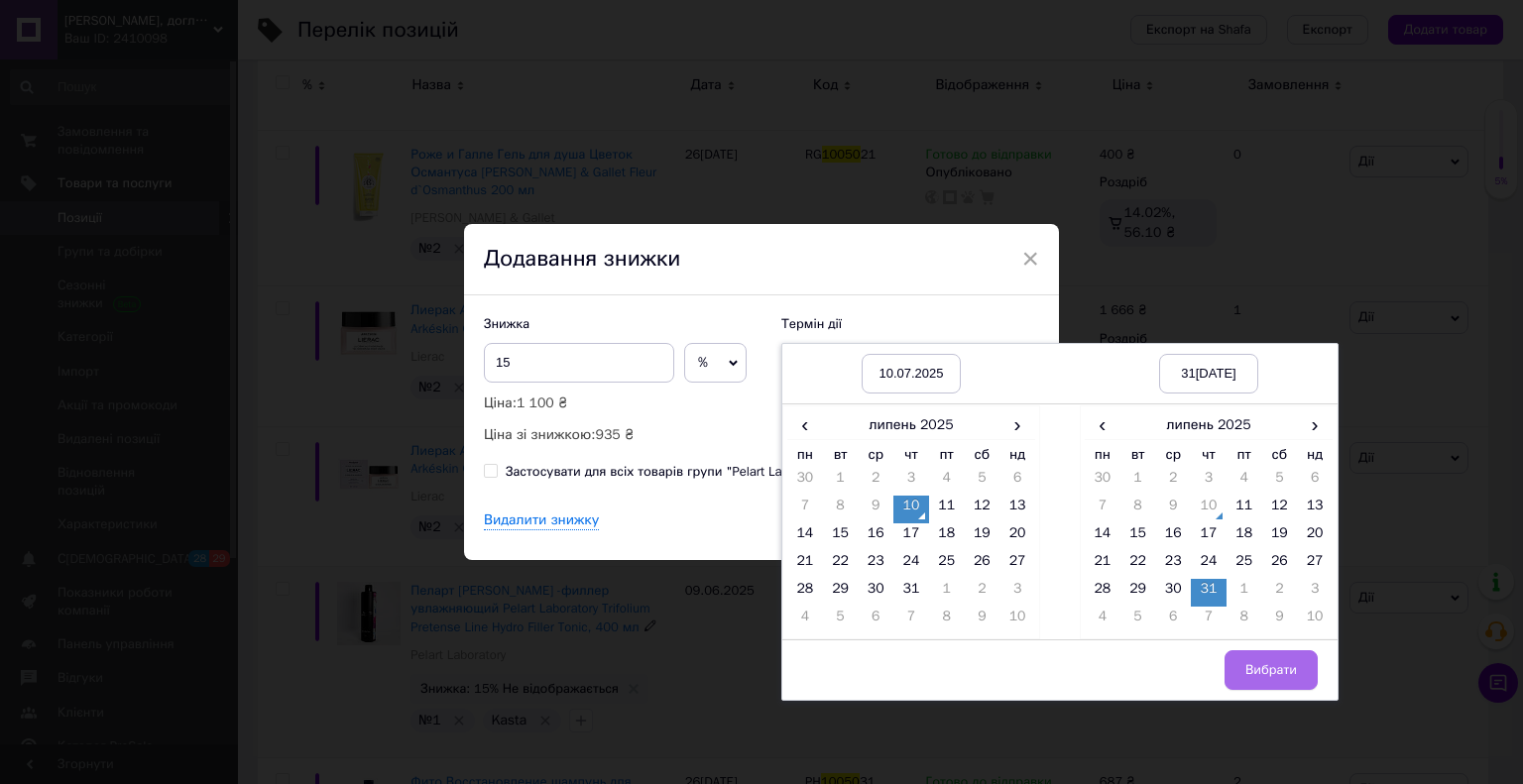 click on "Вибрати" at bounding box center (1271, 670) 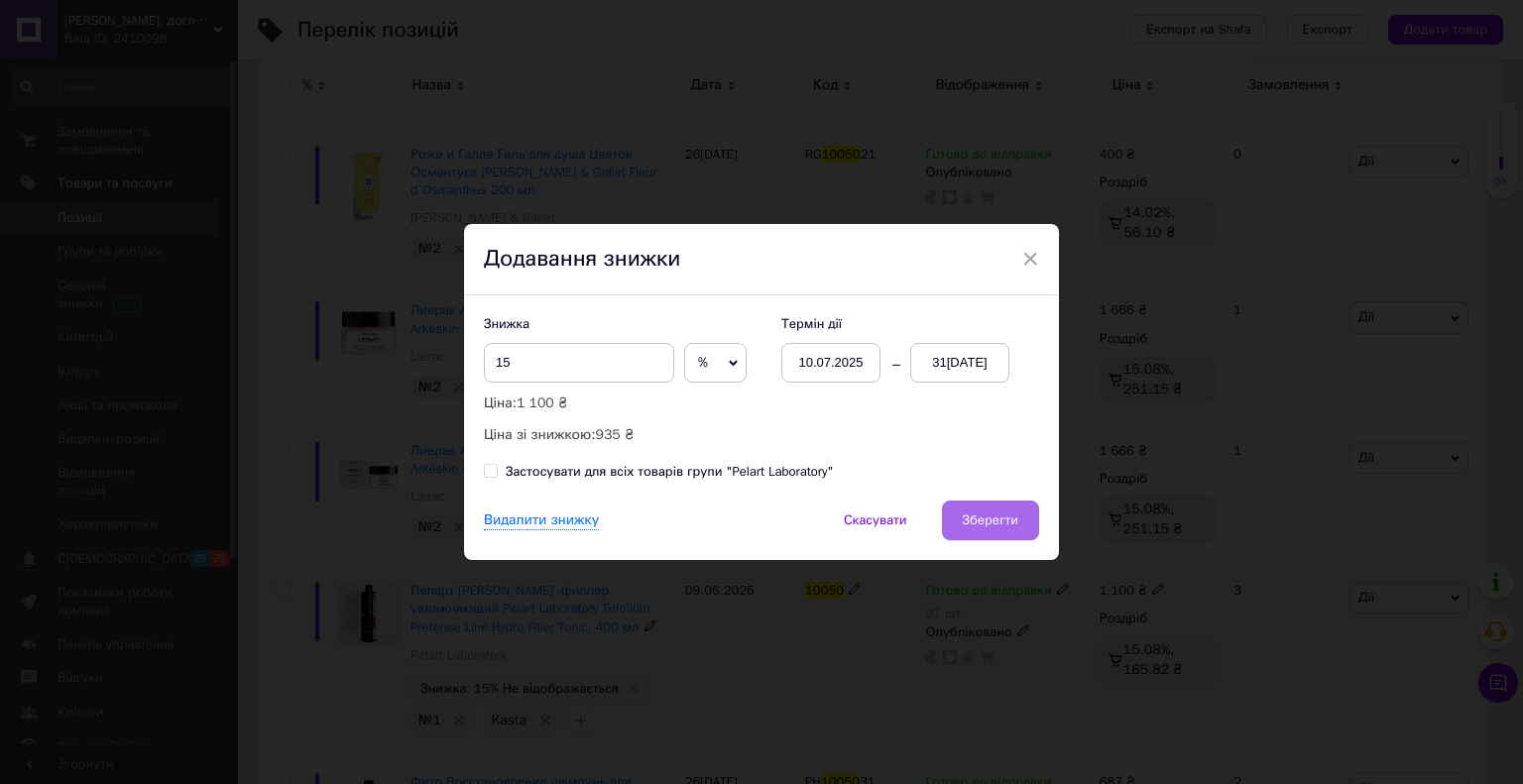 click on "Зберегти" at bounding box center (991, 520) 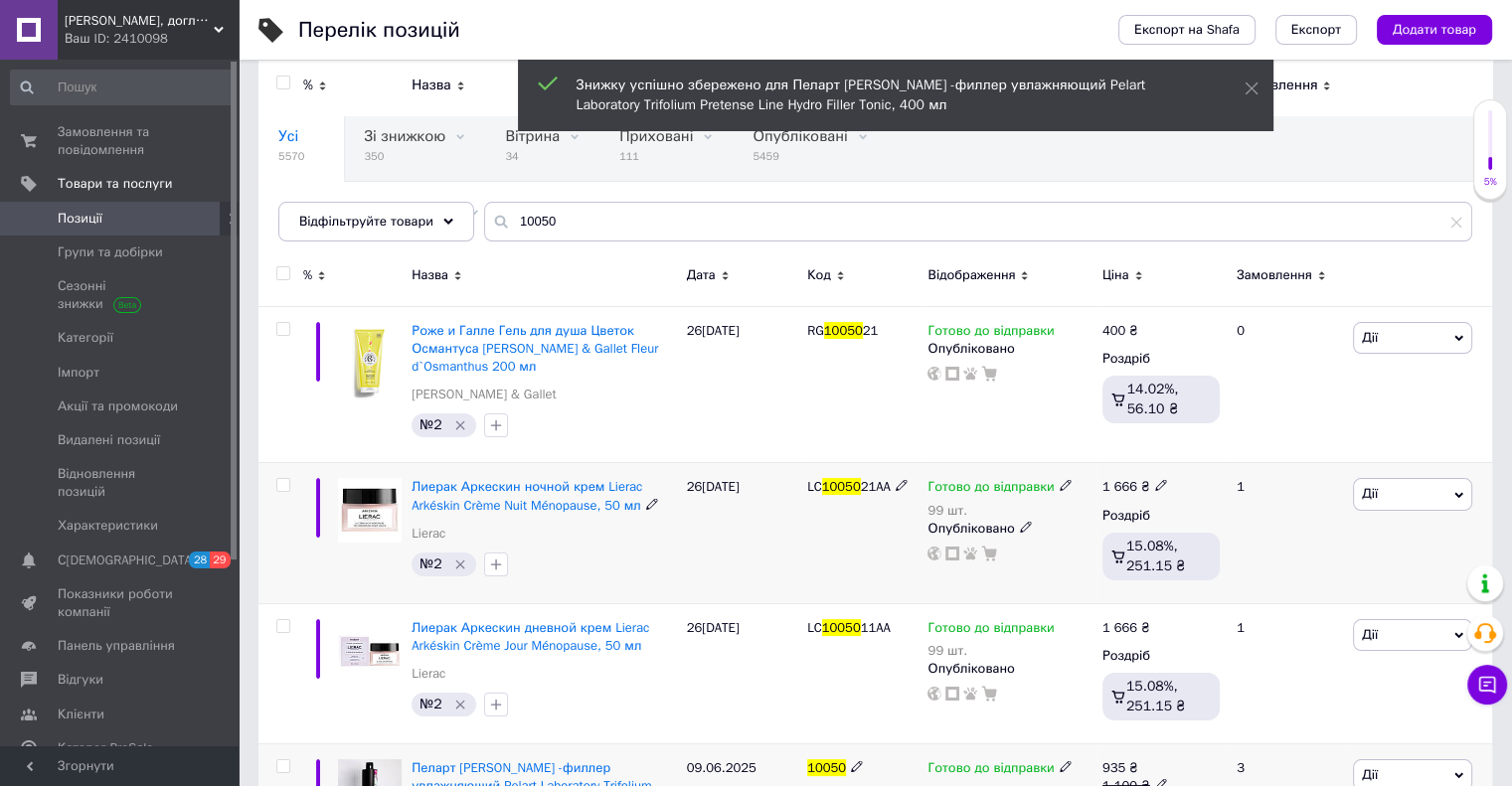 scroll, scrollTop: 0, scrollLeft: 0, axis: both 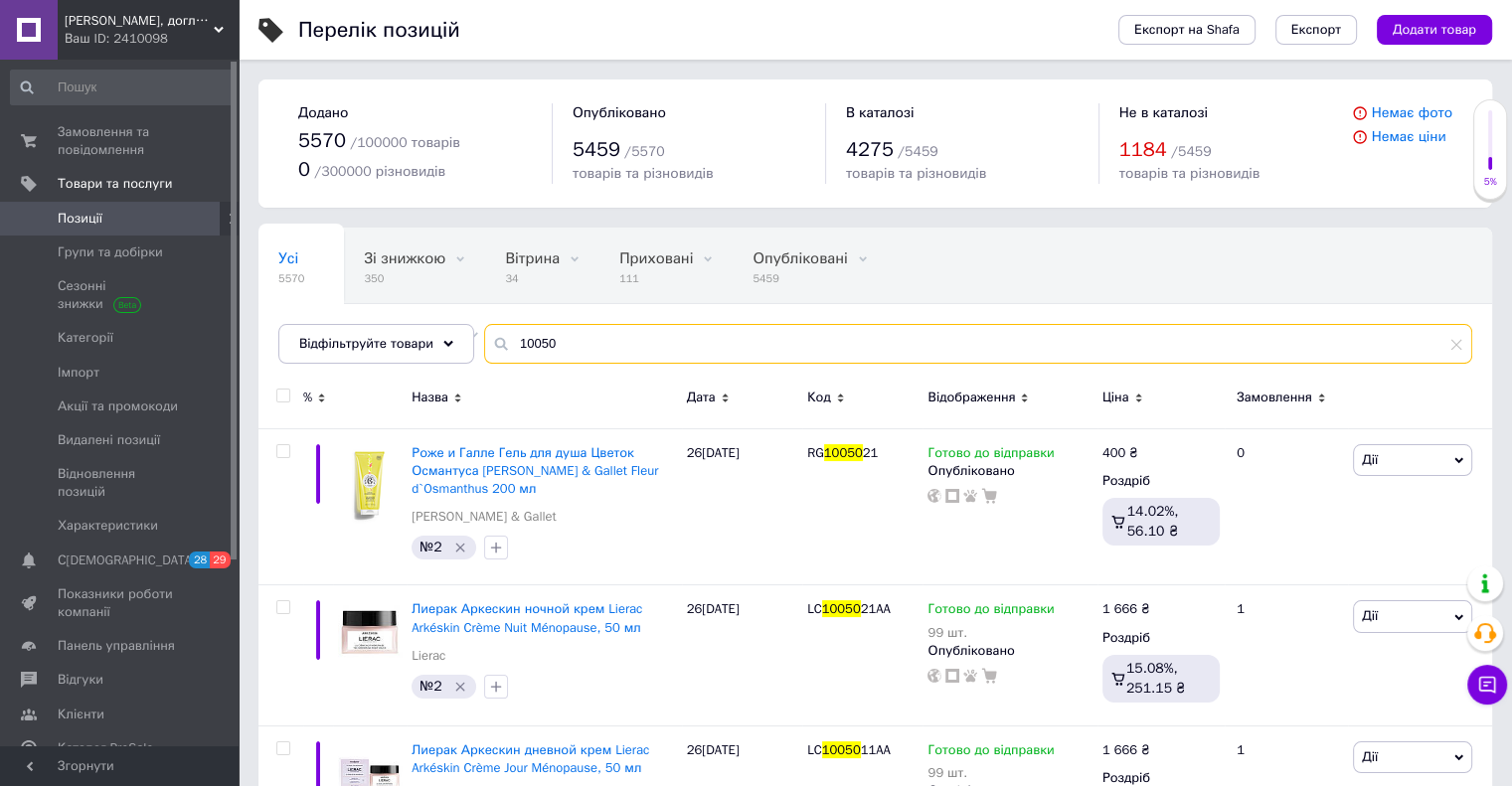 drag, startPoint x: 630, startPoint y: 349, endPoint x: 473, endPoint y: 347, distance: 157.01274 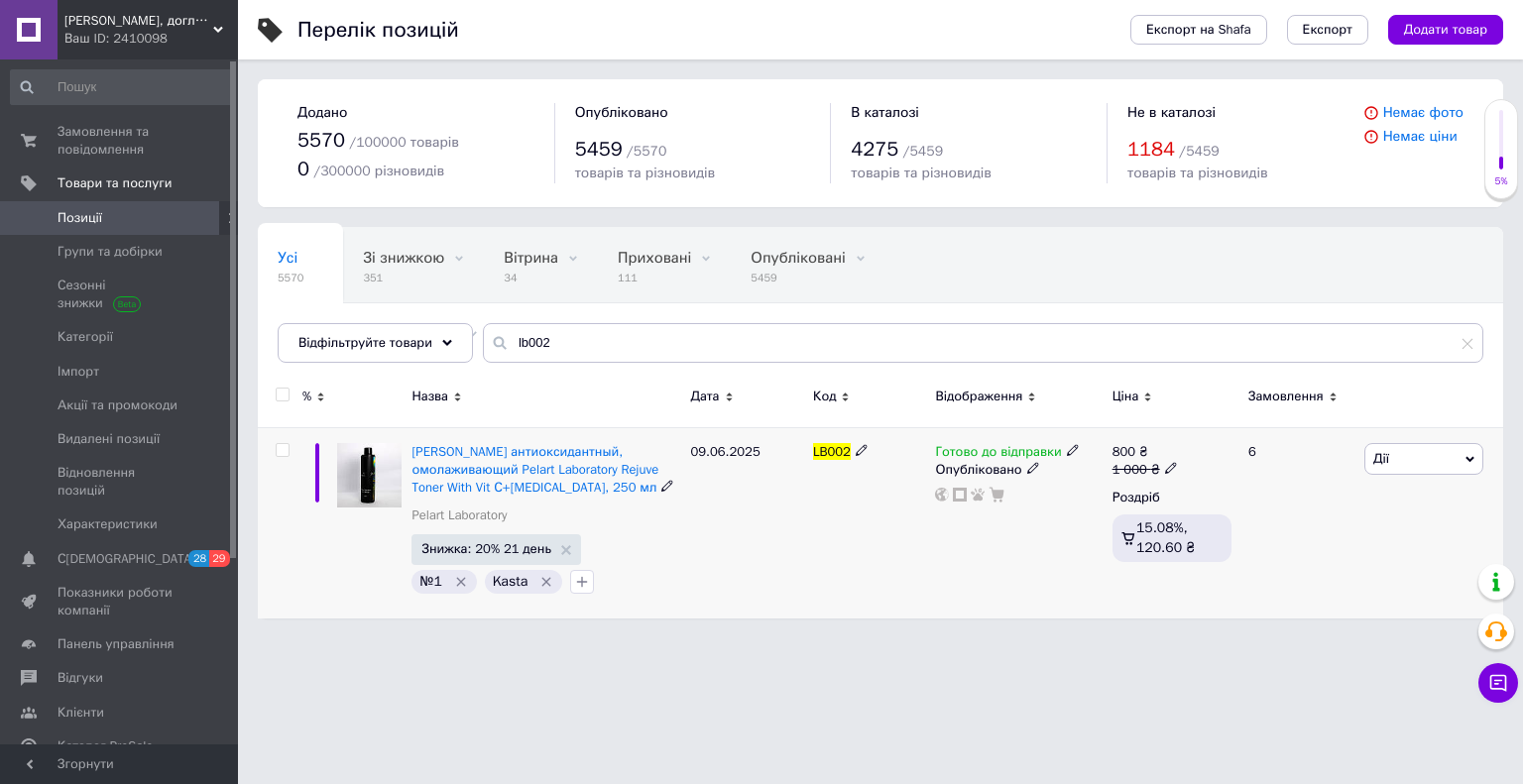 click on "Дії" at bounding box center [1424, 459] 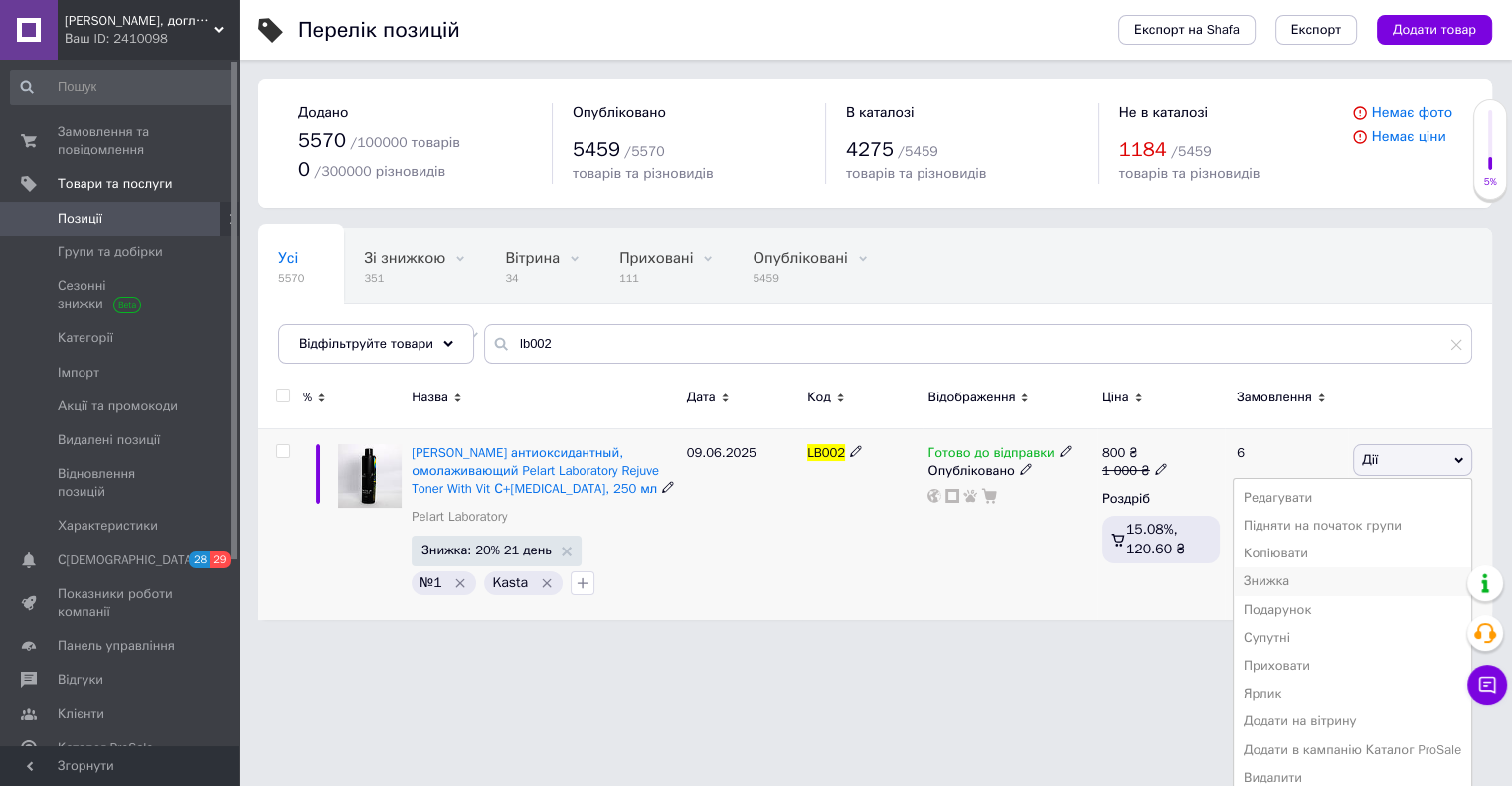 click on "Знижка" at bounding box center (1352, 581) 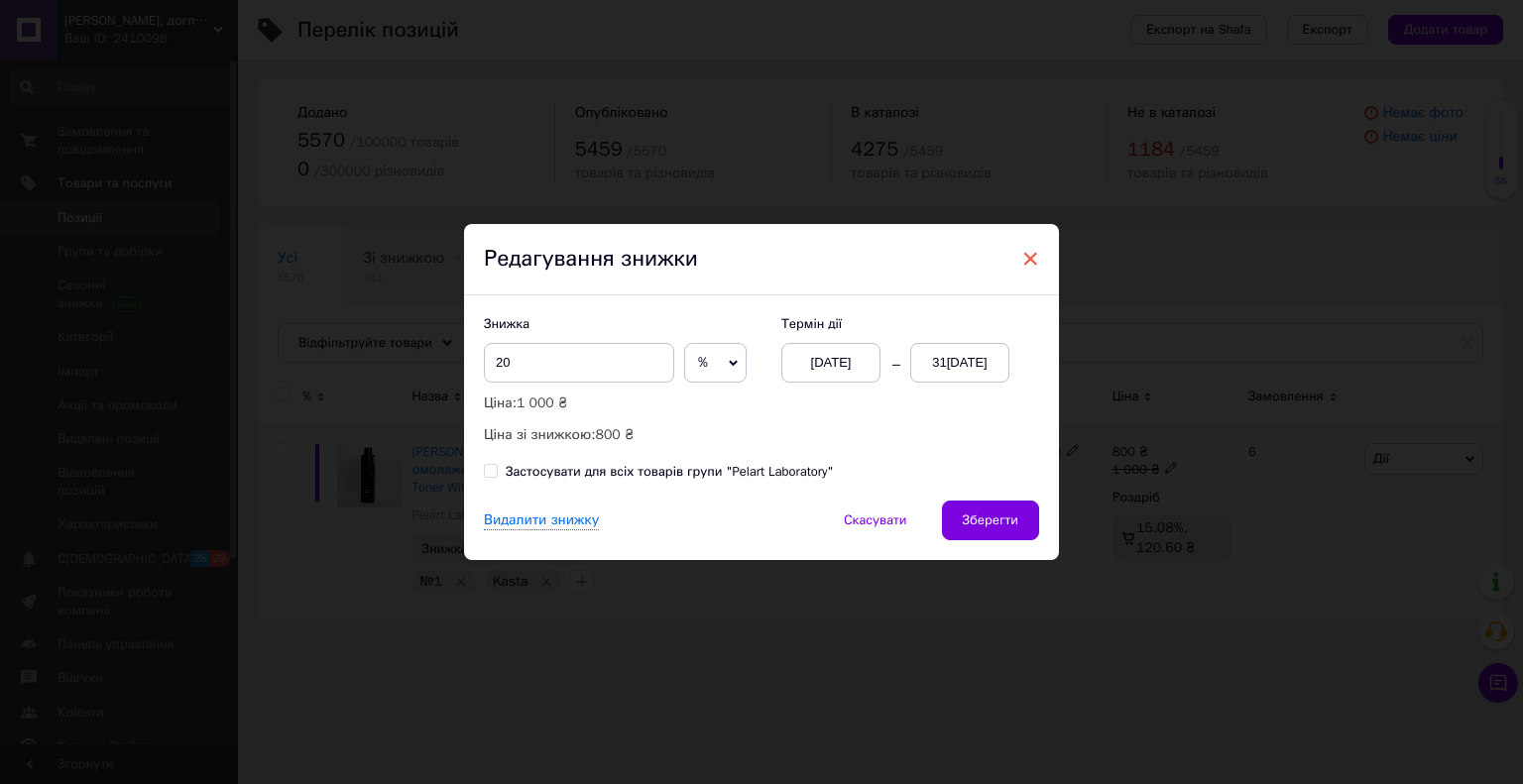 click on "×" at bounding box center [1030, 259] 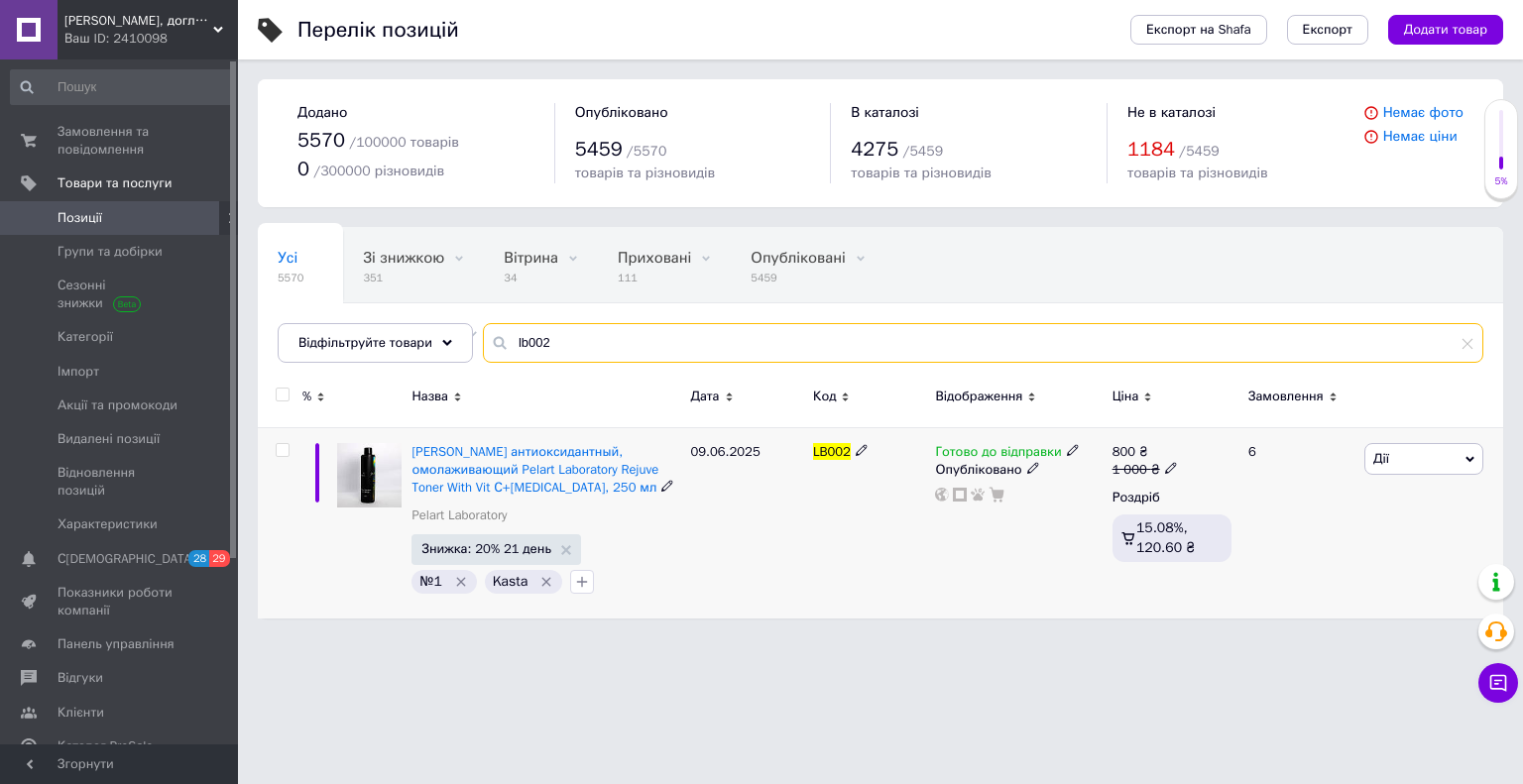 click on "lb002" at bounding box center (983, 343) 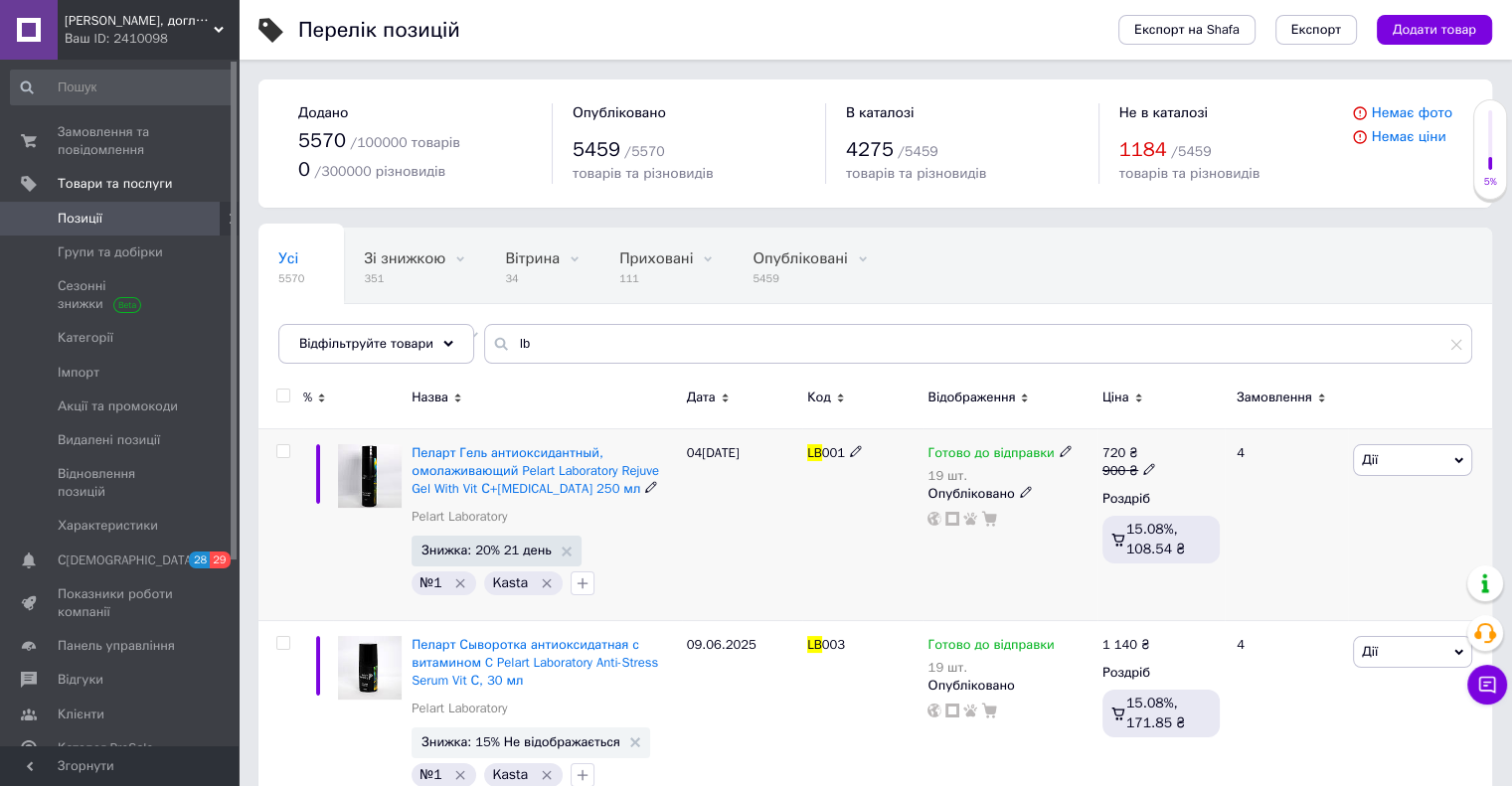 click on "Дії" at bounding box center [1413, 460] 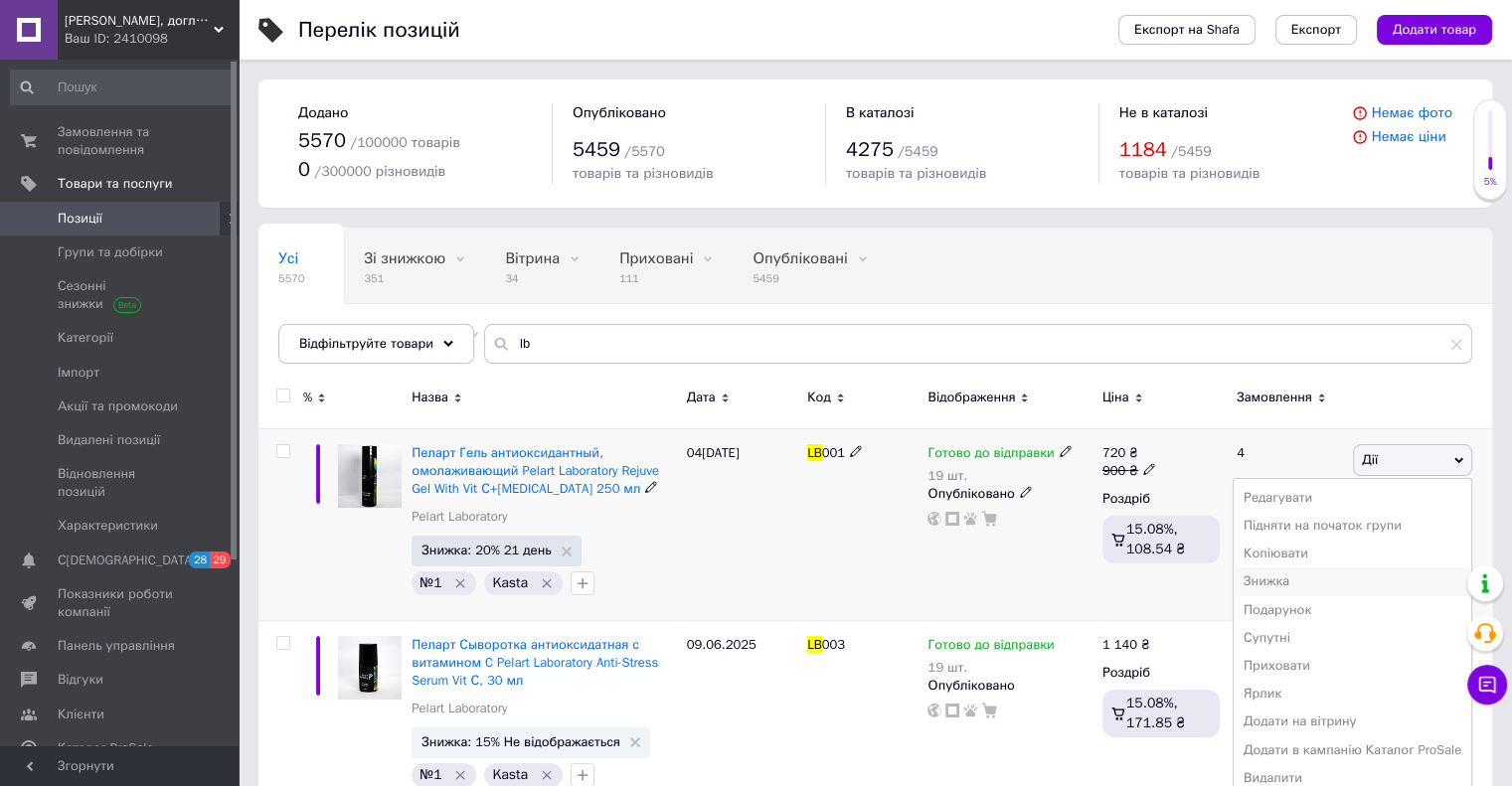 click on "Знижка" at bounding box center [1352, 581] 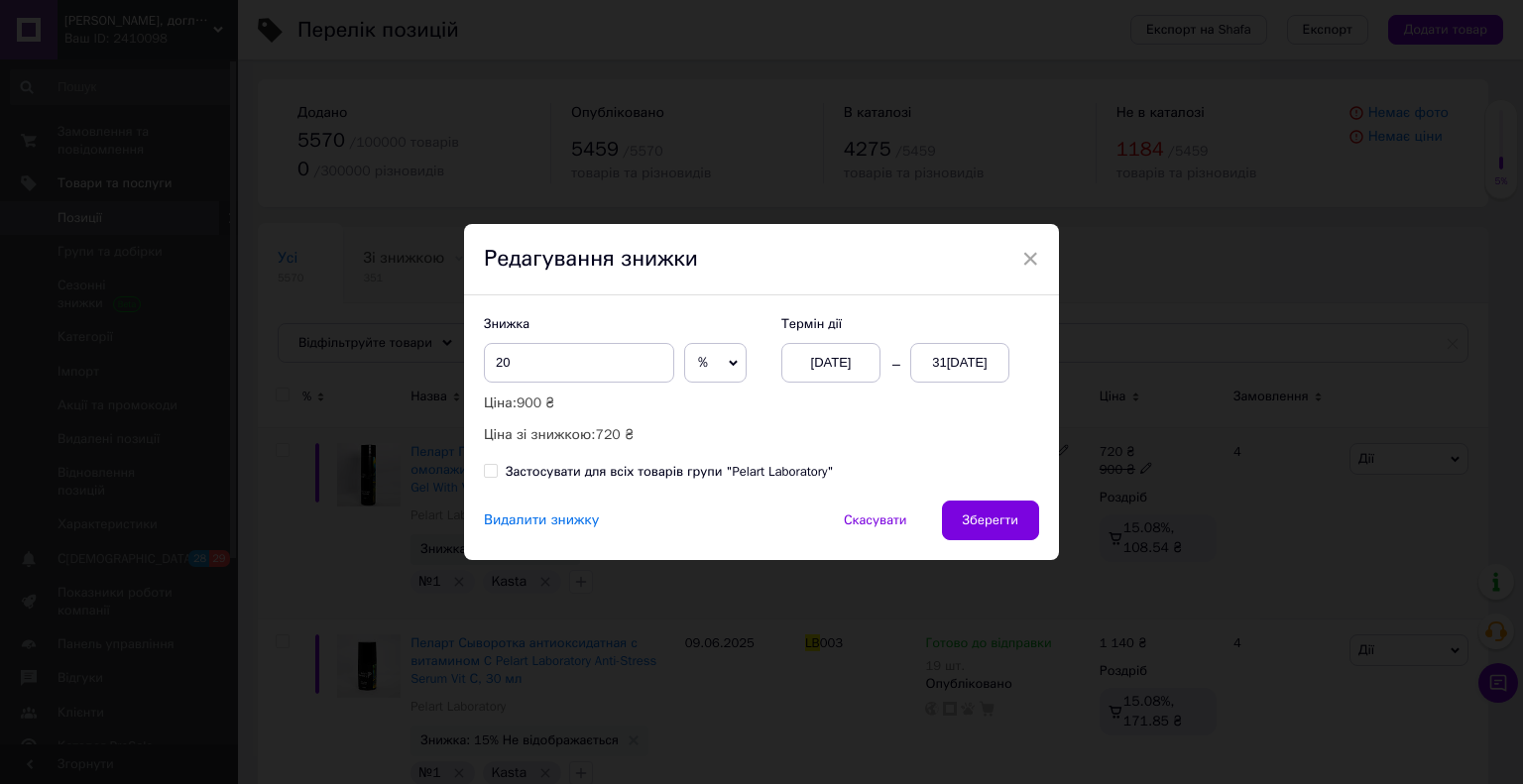 click on "Видалити знижку" at bounding box center (541, 520) 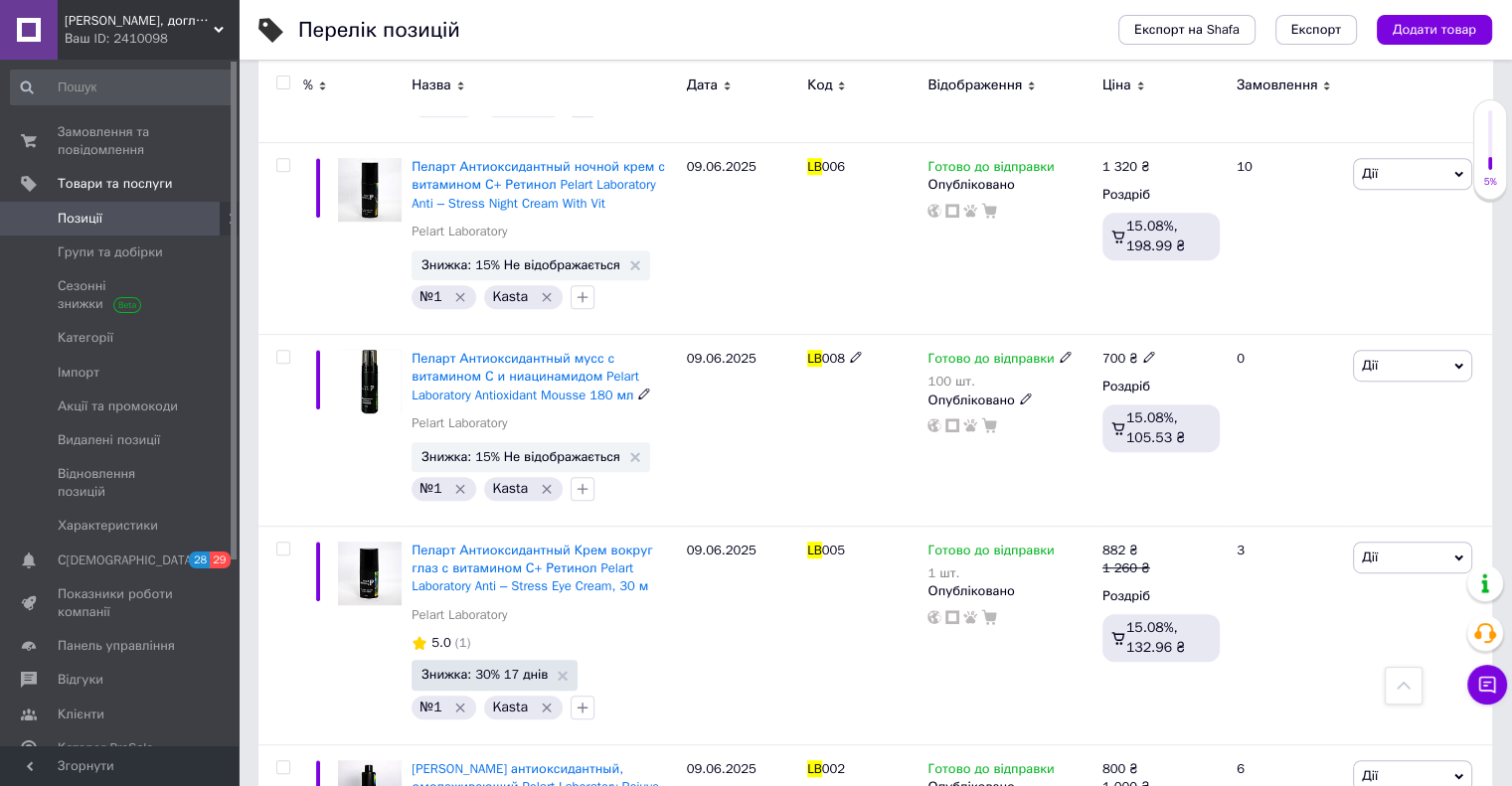 scroll, scrollTop: 1093, scrollLeft: 0, axis: vertical 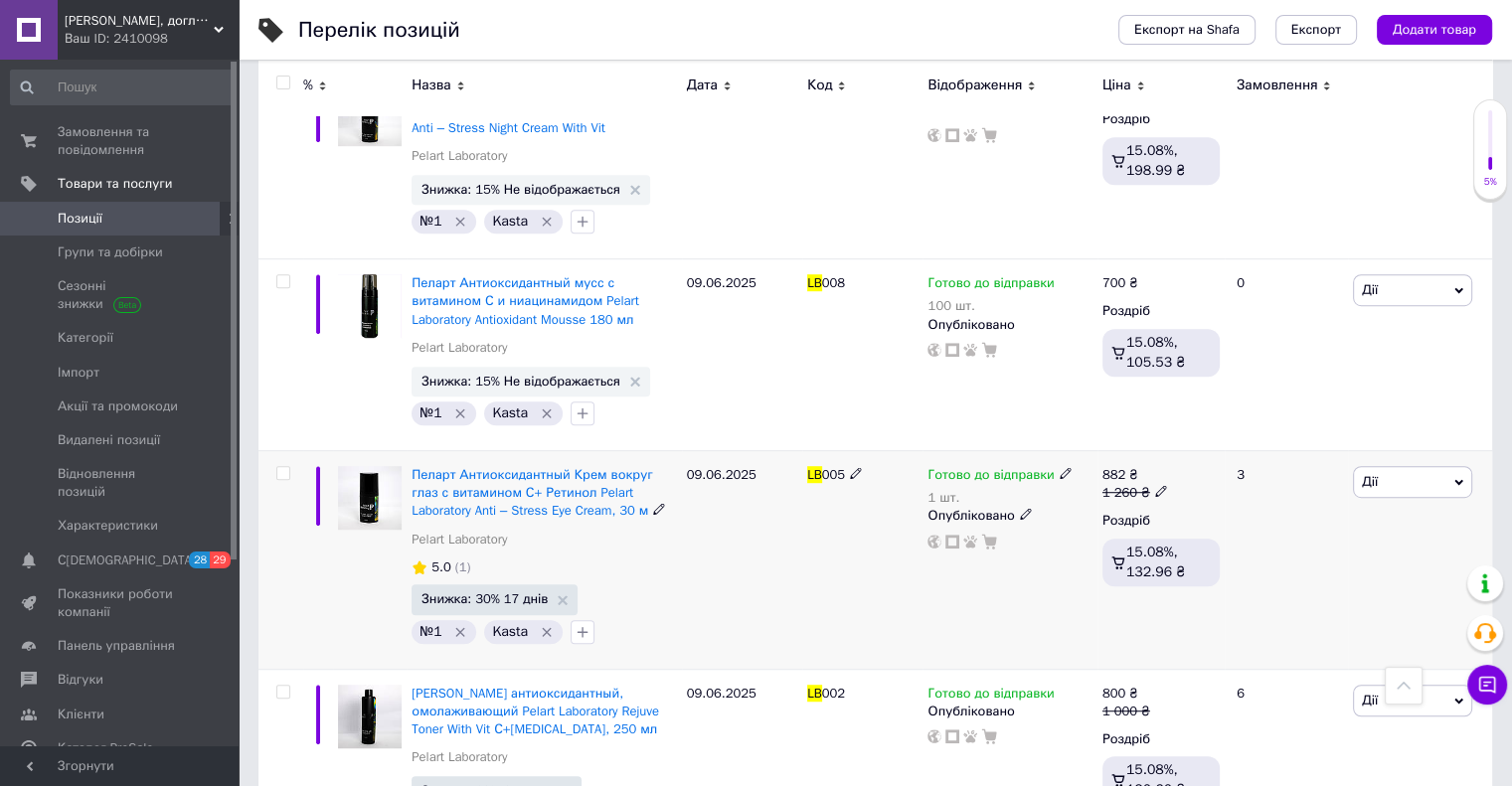 click on "Дії" at bounding box center (1413, 482) 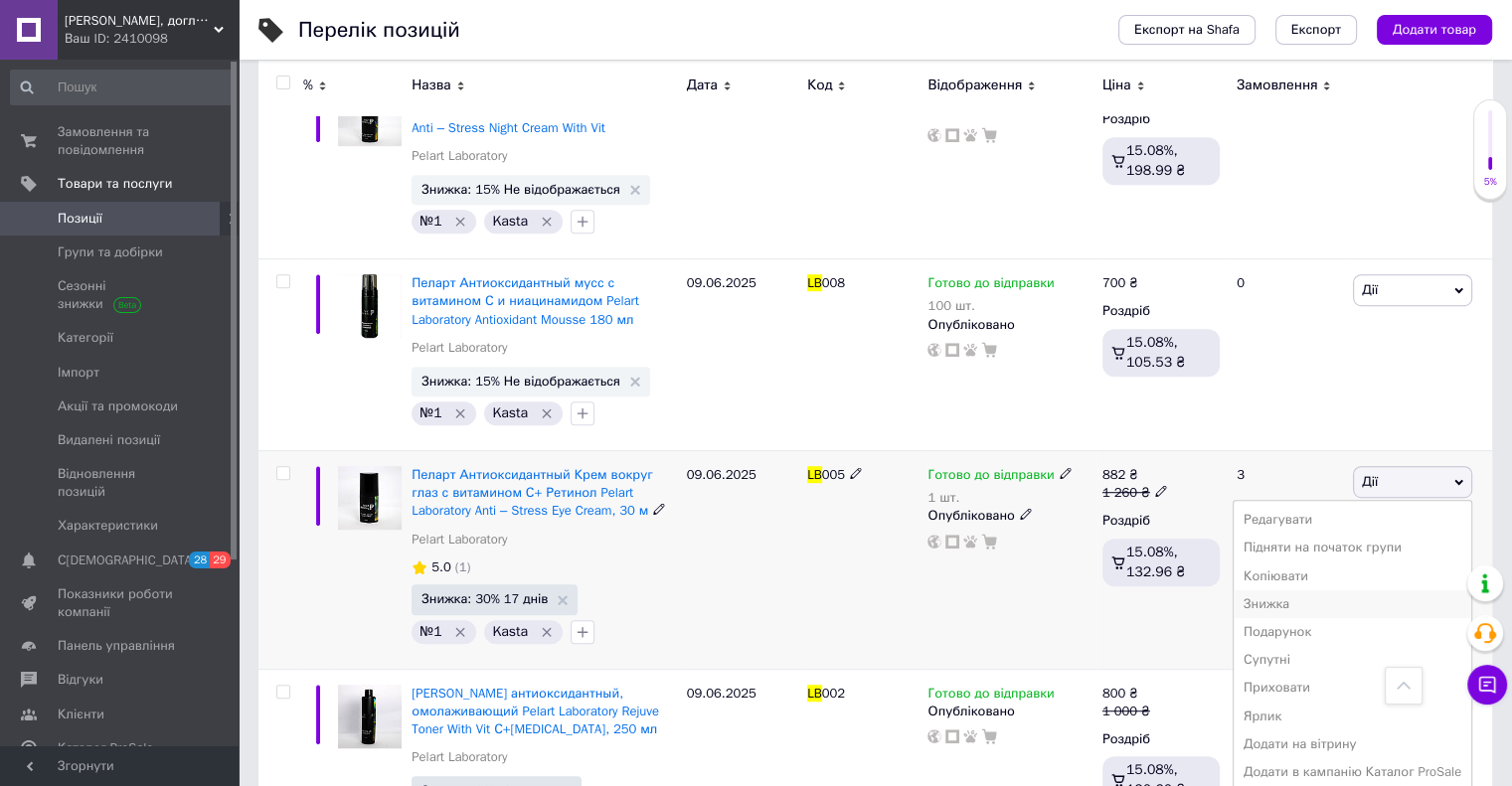 click on "Знижка" at bounding box center [1352, 604] 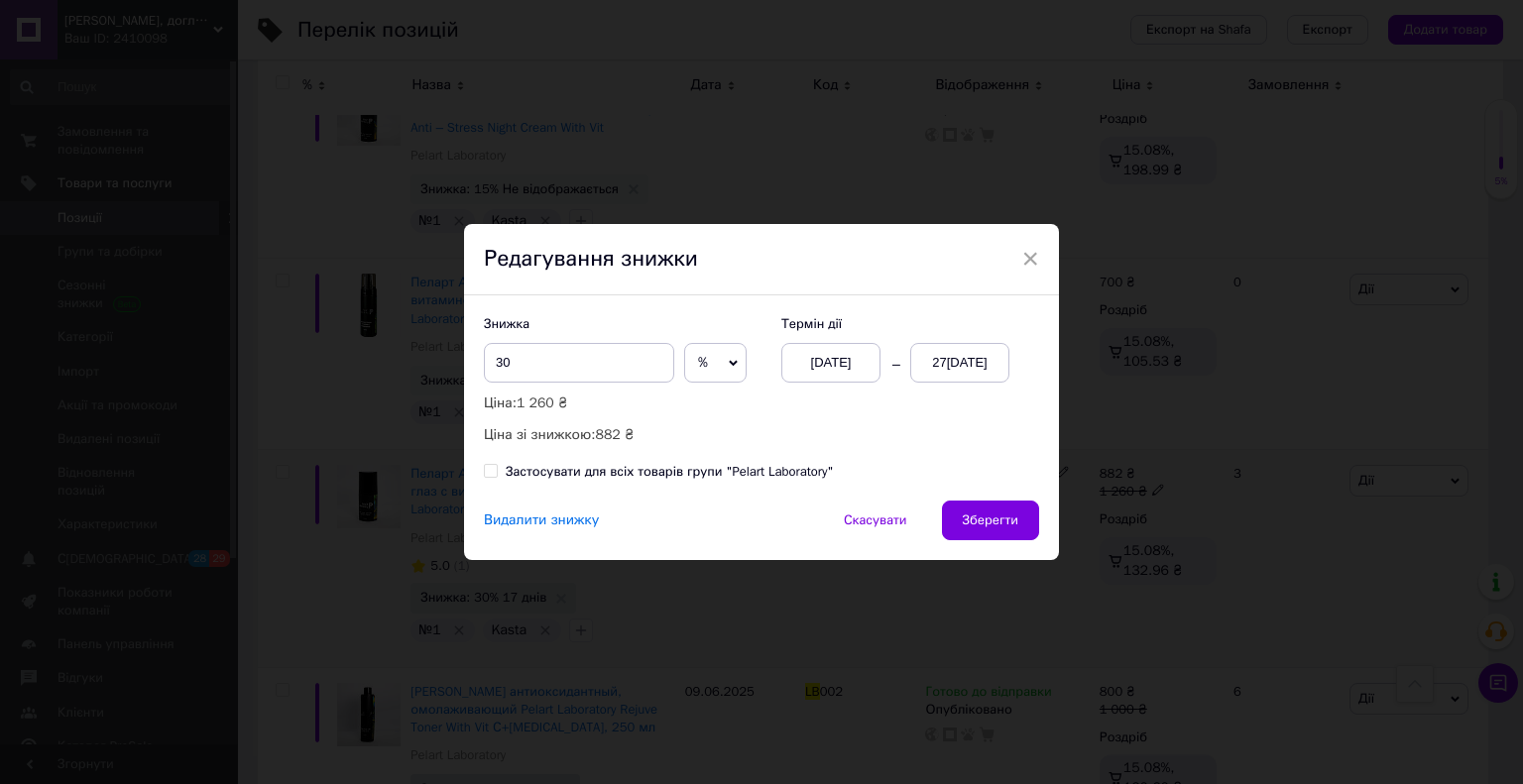 click on "Видалити знижку" at bounding box center (541, 520) 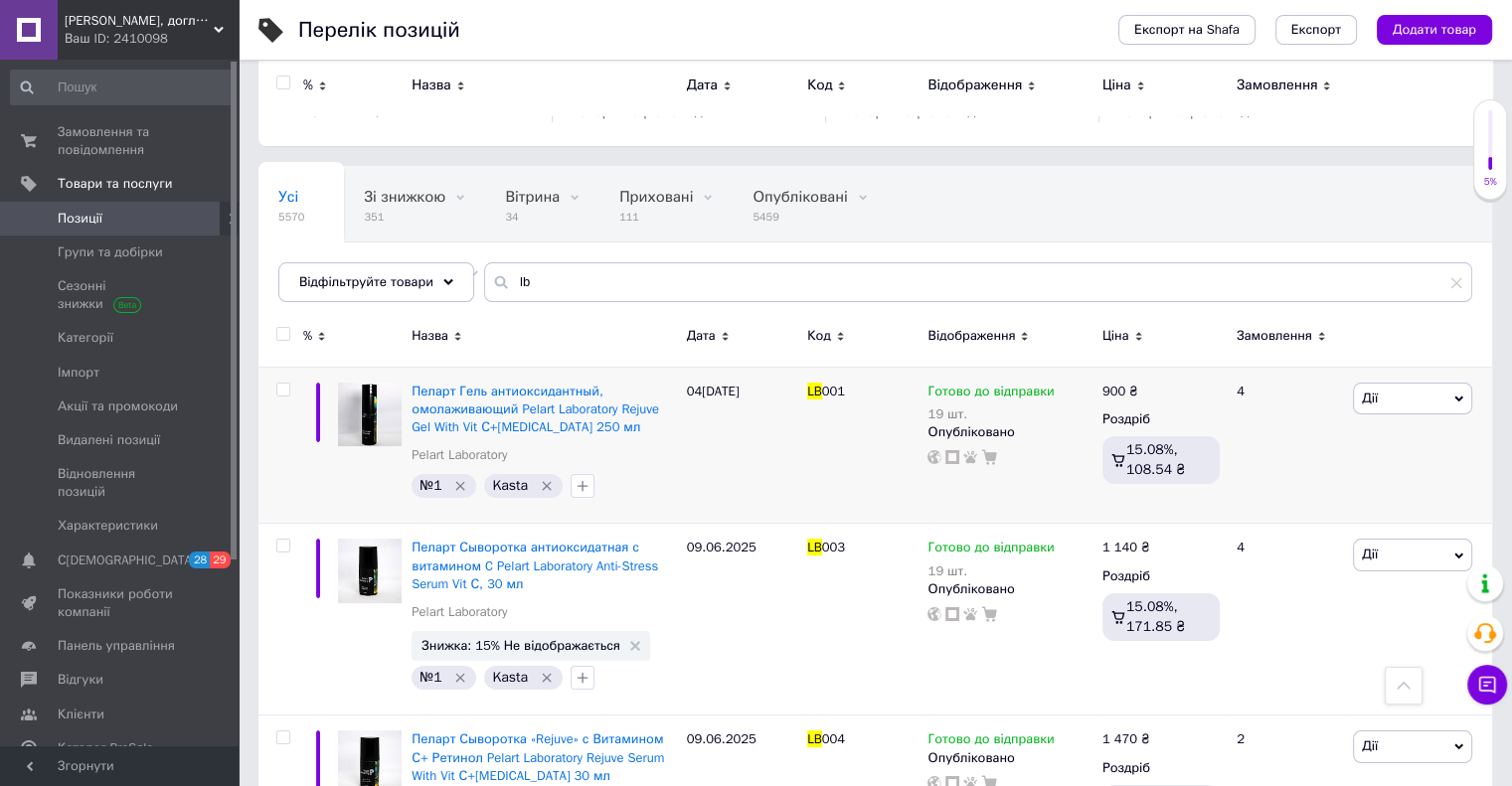 scroll, scrollTop: 0, scrollLeft: 0, axis: both 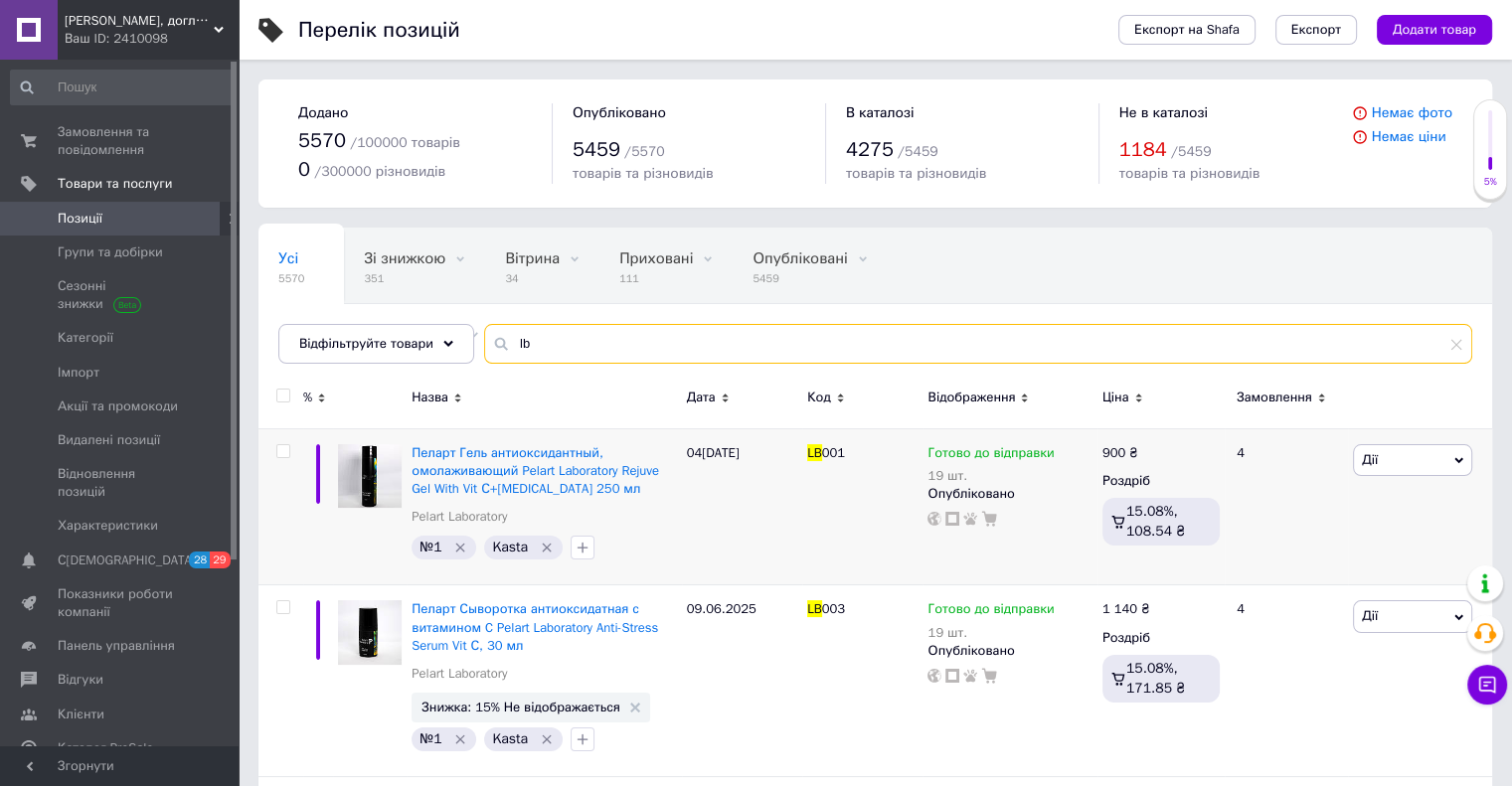 click on "lb" at bounding box center [978, 344] 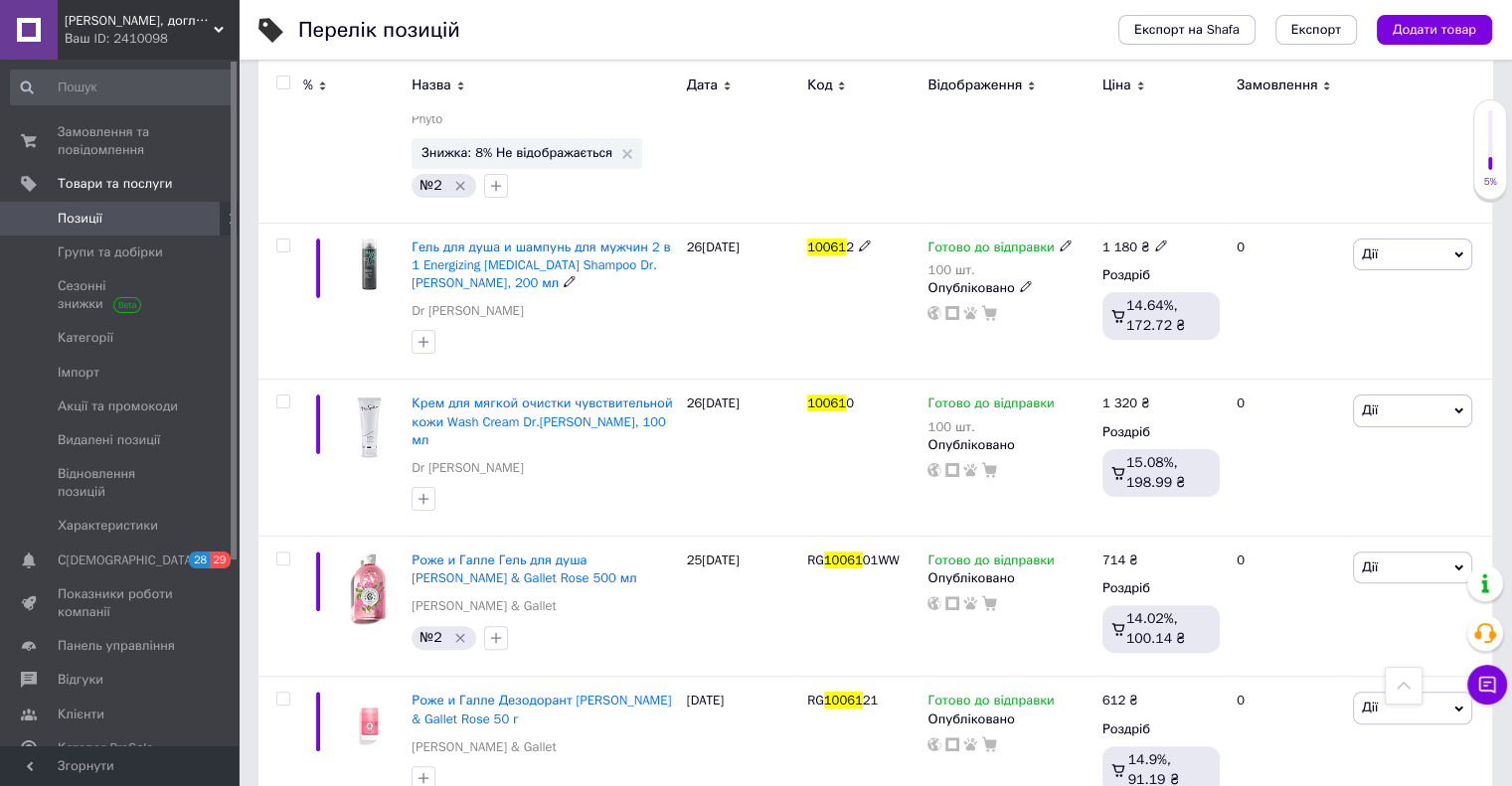 scroll, scrollTop: 621, scrollLeft: 0, axis: vertical 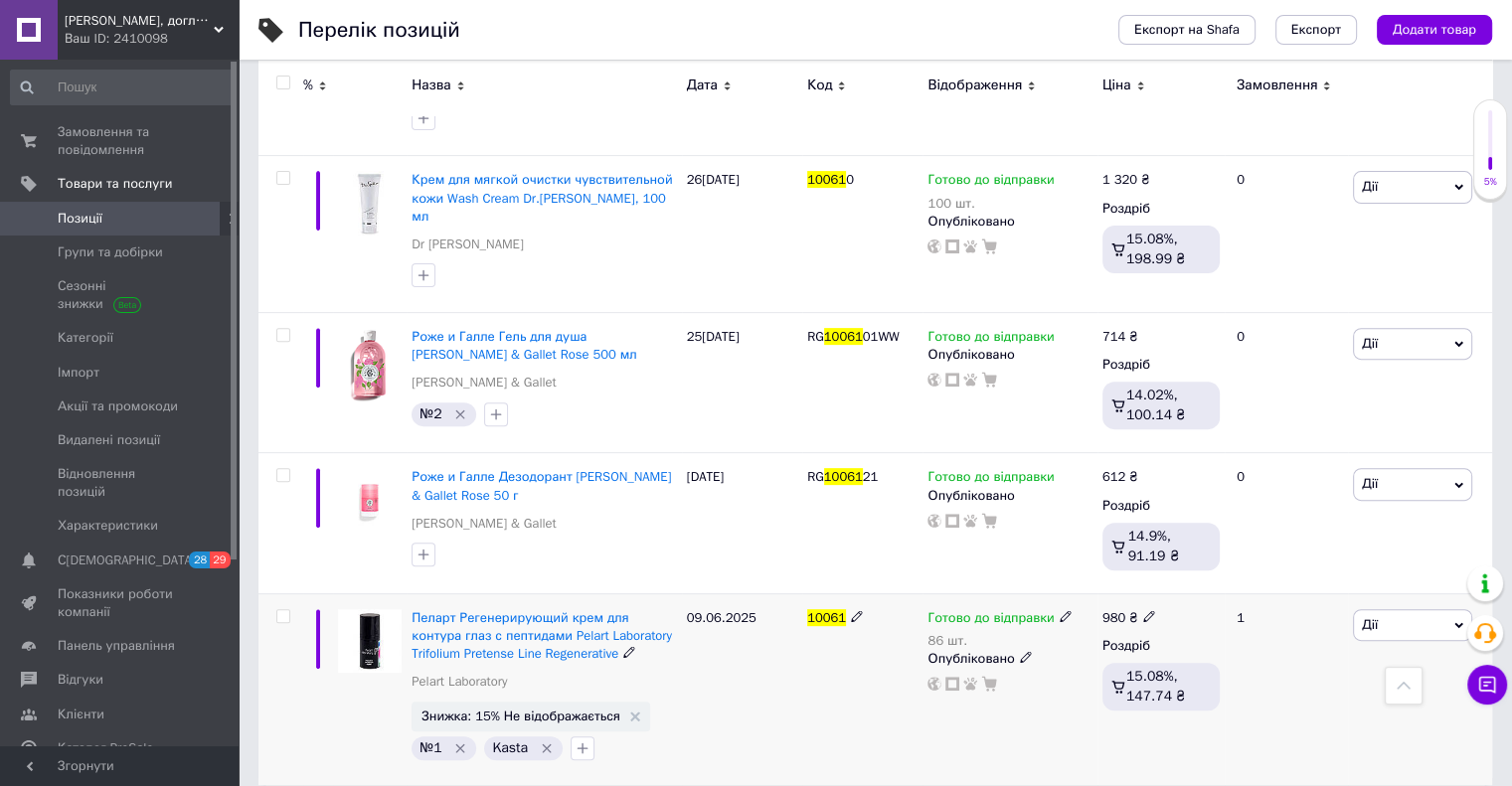 click on "Дії" at bounding box center [1370, 624] 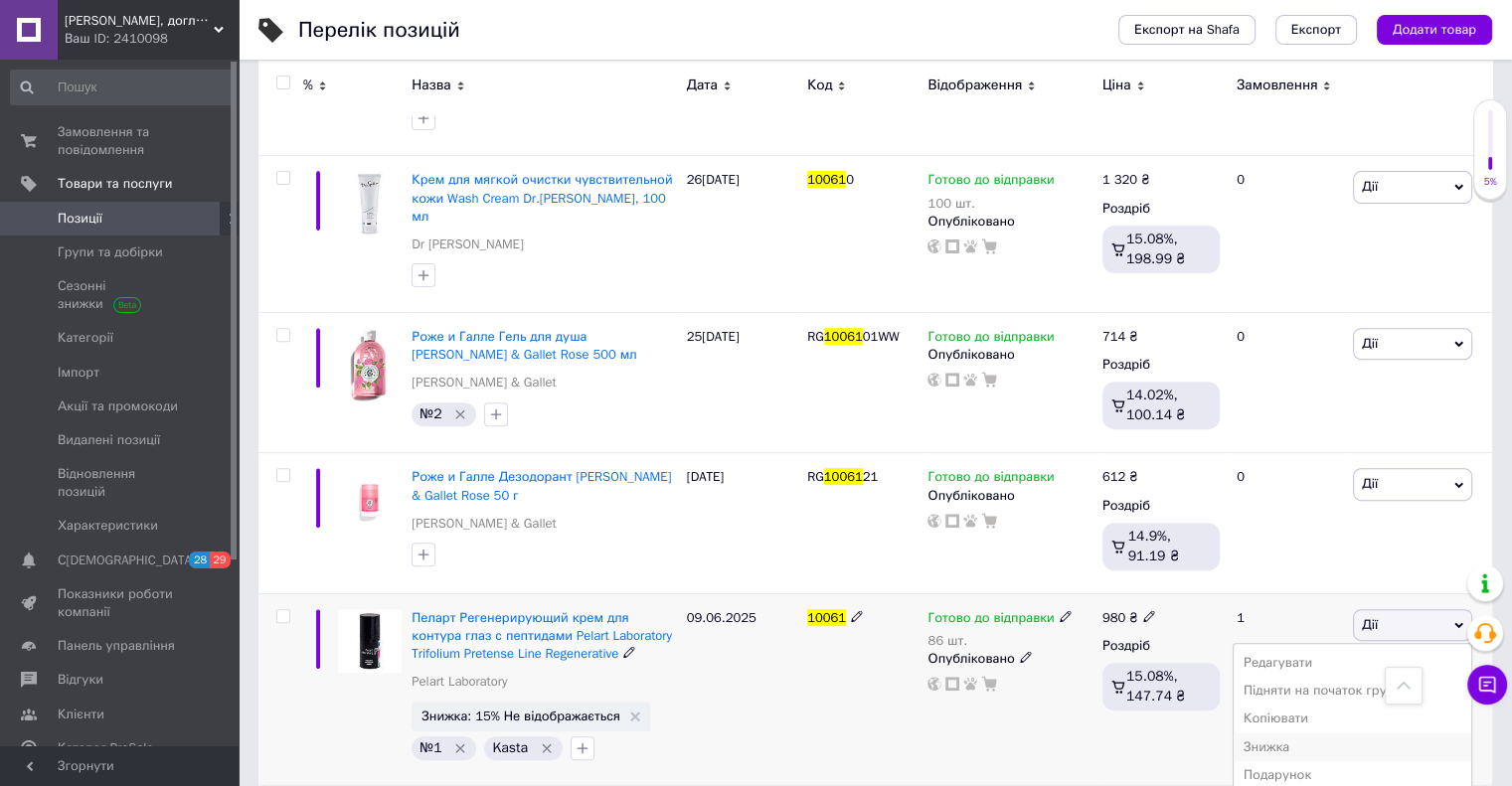 click on "Знижка" at bounding box center (1352, 747) 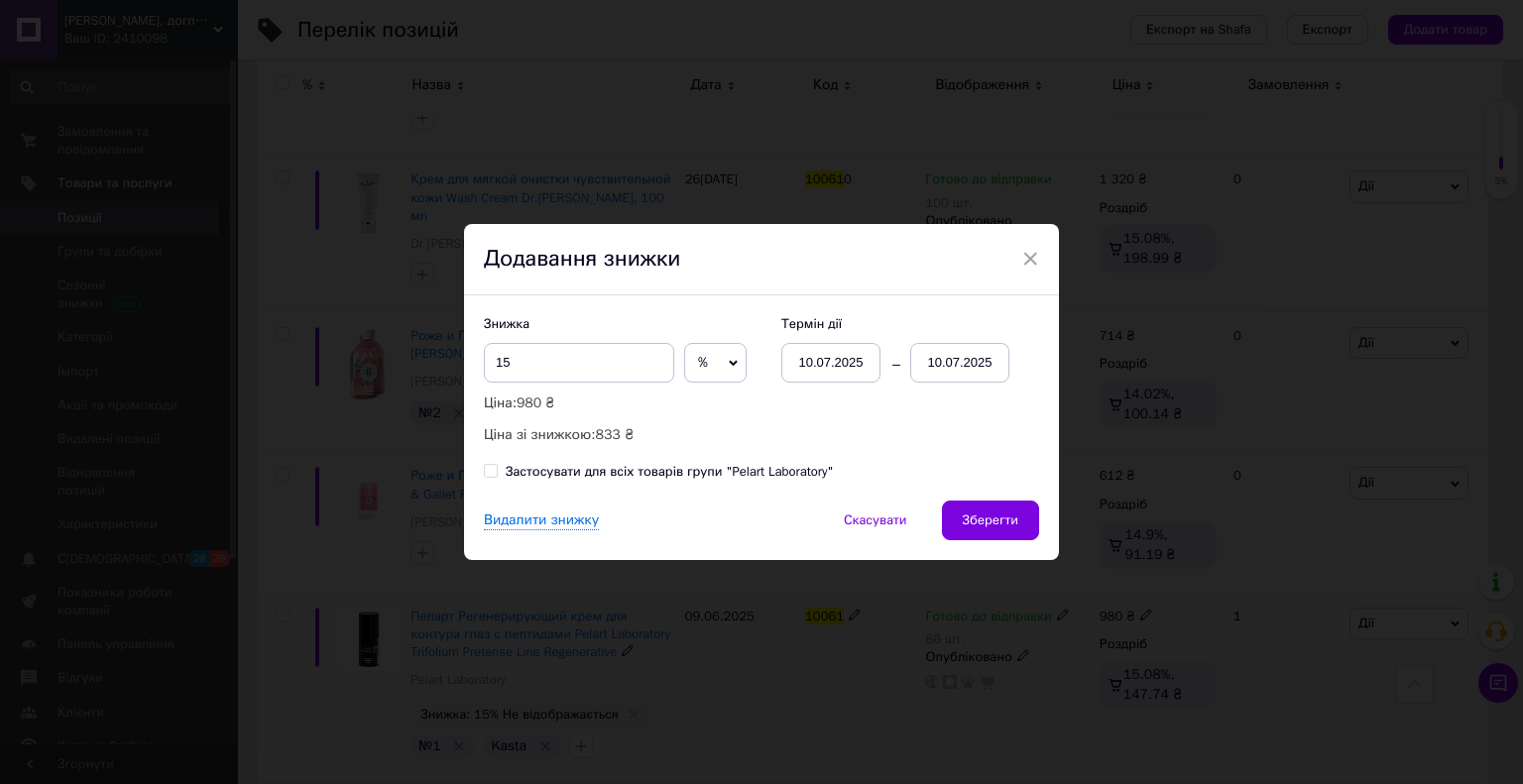 click on "10.07.2025" at bounding box center [960, 363] 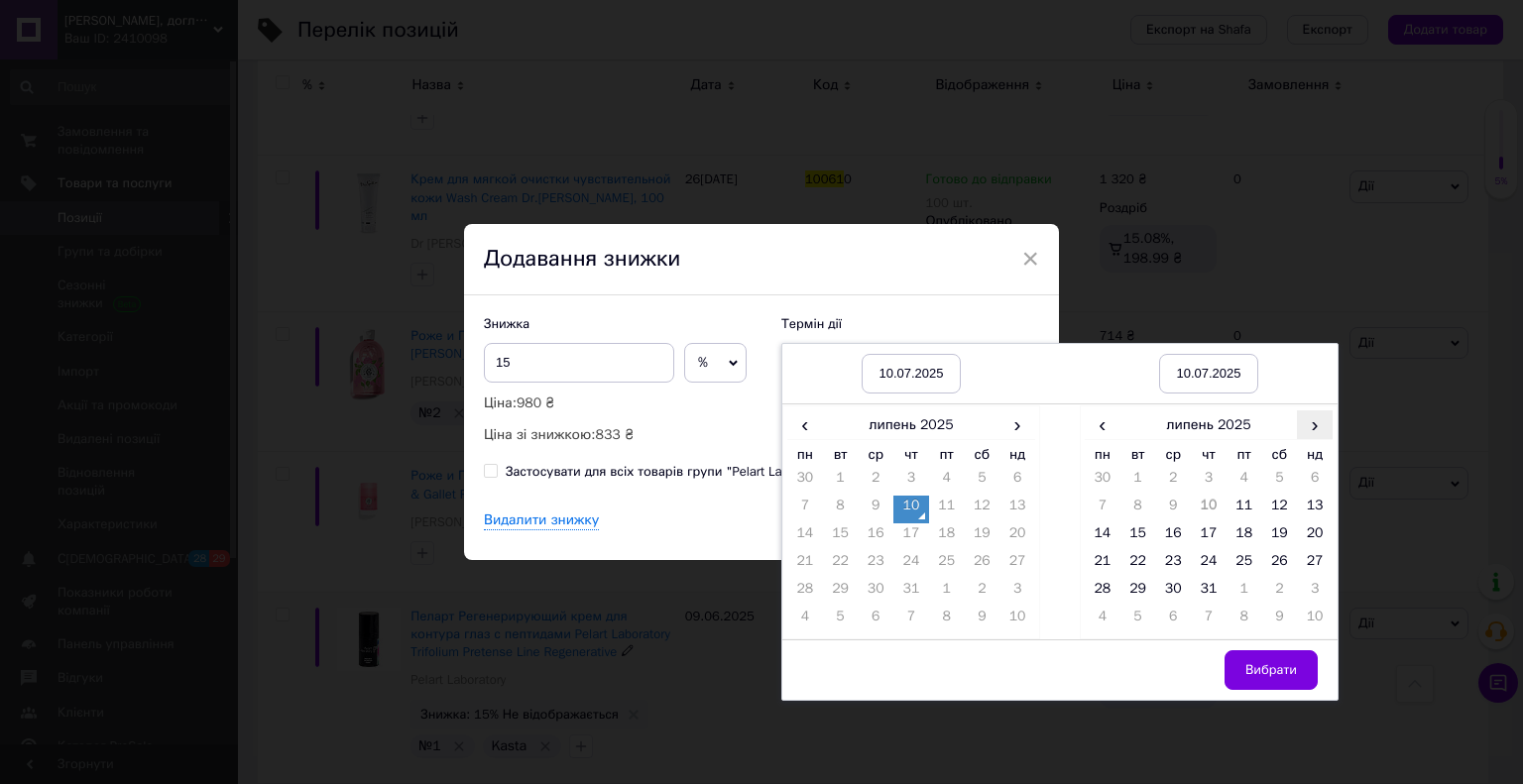 click on "›" at bounding box center [1315, 424] 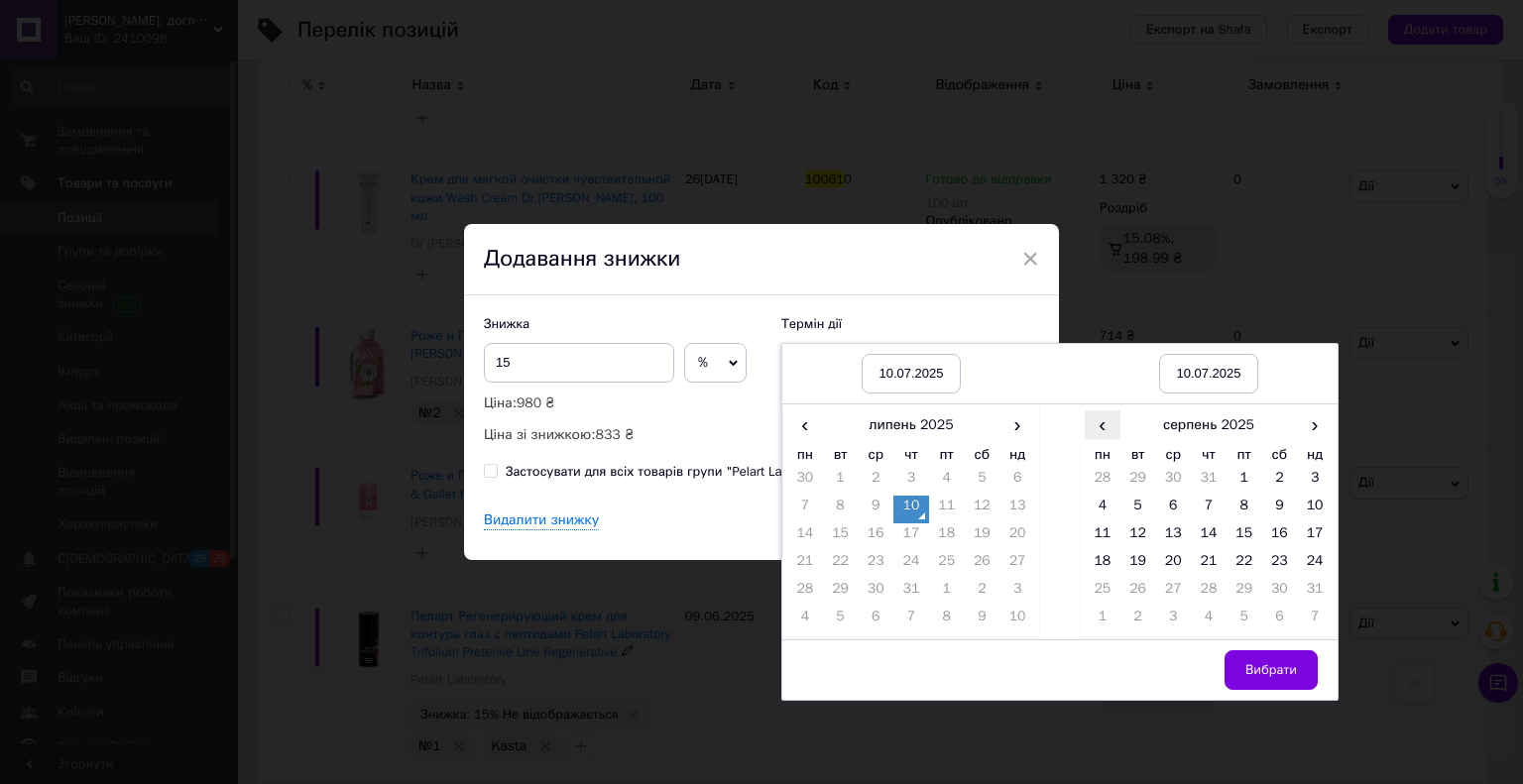 click on "‹" at bounding box center [1103, 424] 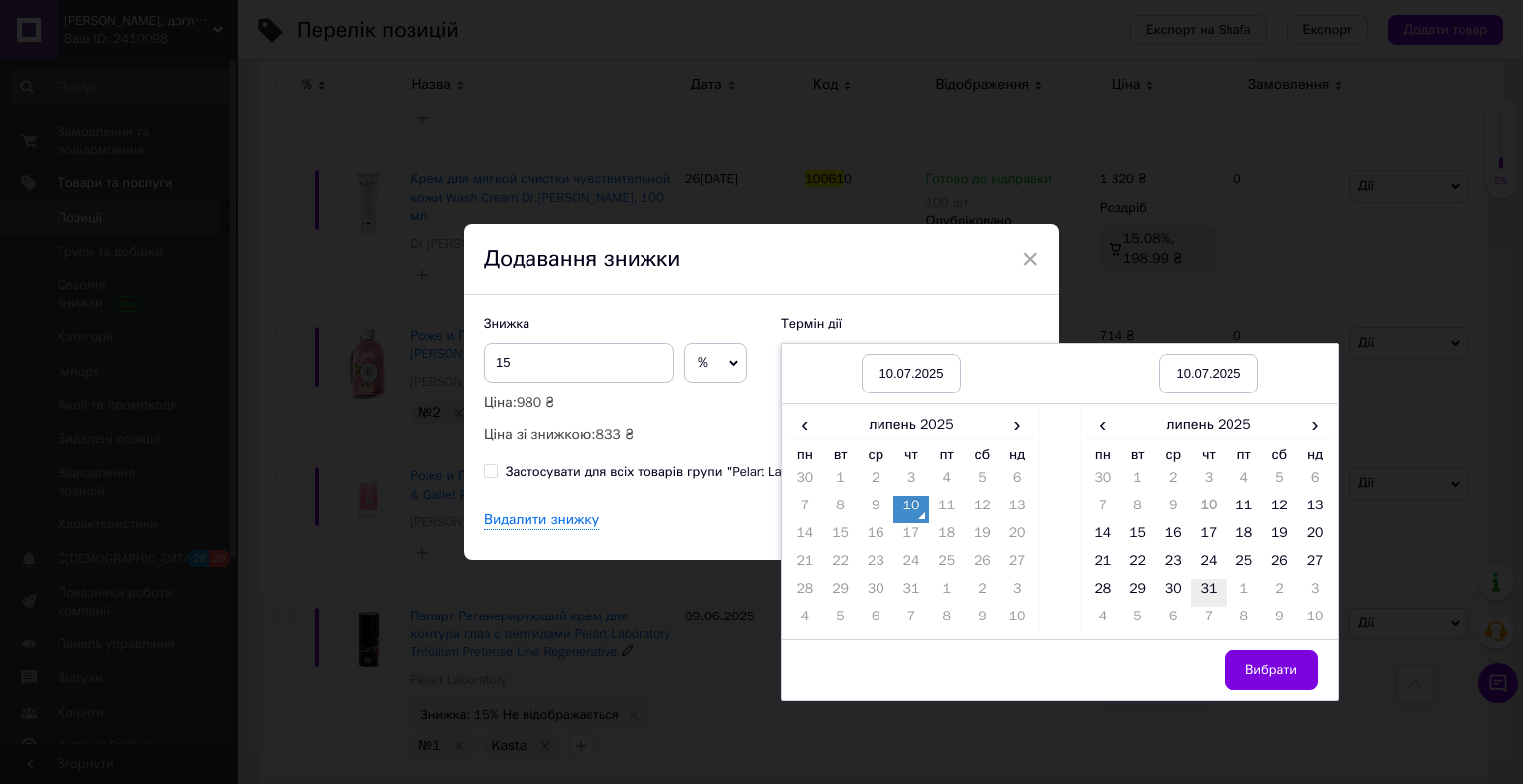 click on "31" at bounding box center (1209, 593) 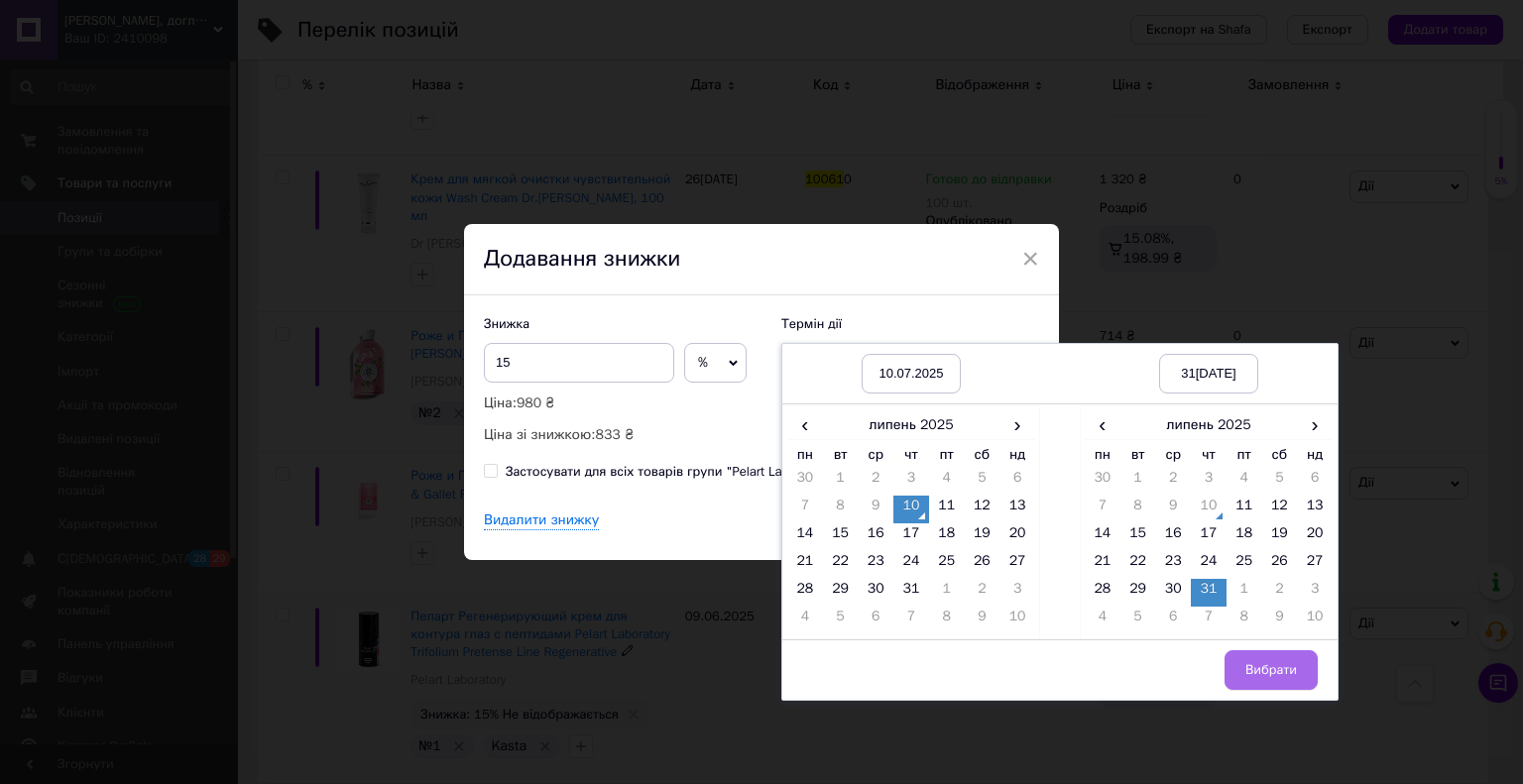 click on "Вибрати" at bounding box center (1271, 670) 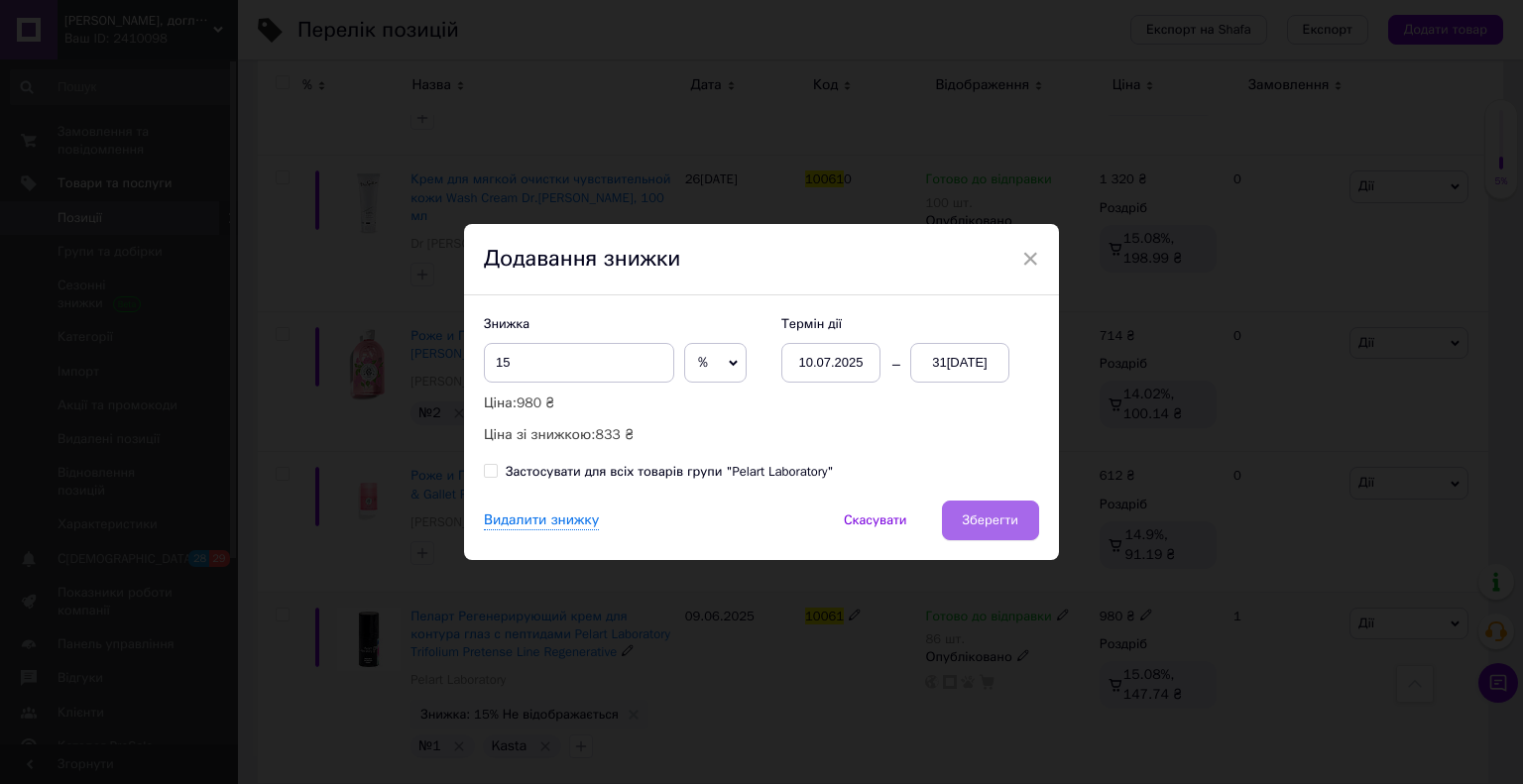 click on "Зберегти" at bounding box center (991, 520) 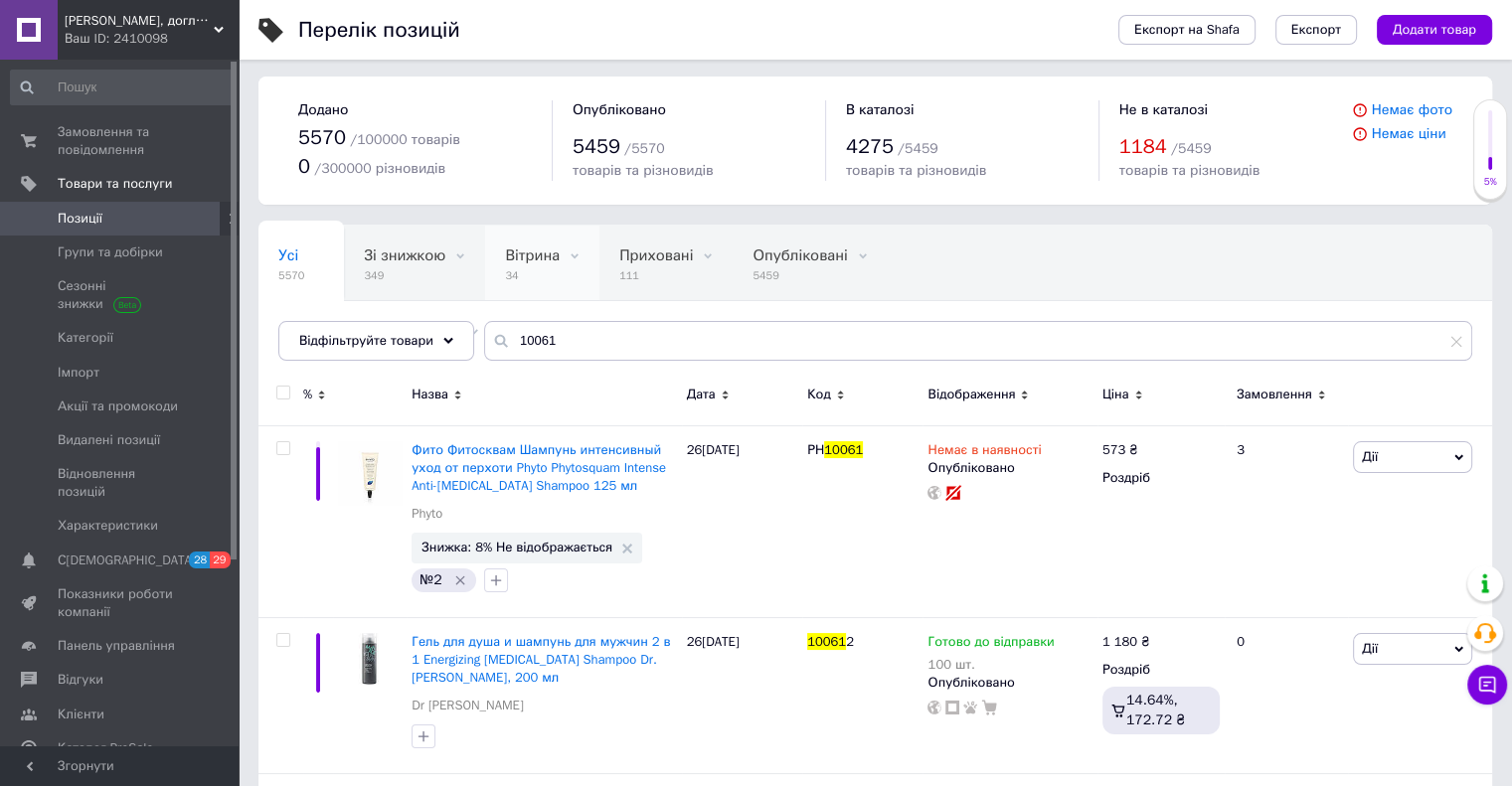 scroll, scrollTop: 0, scrollLeft: 0, axis: both 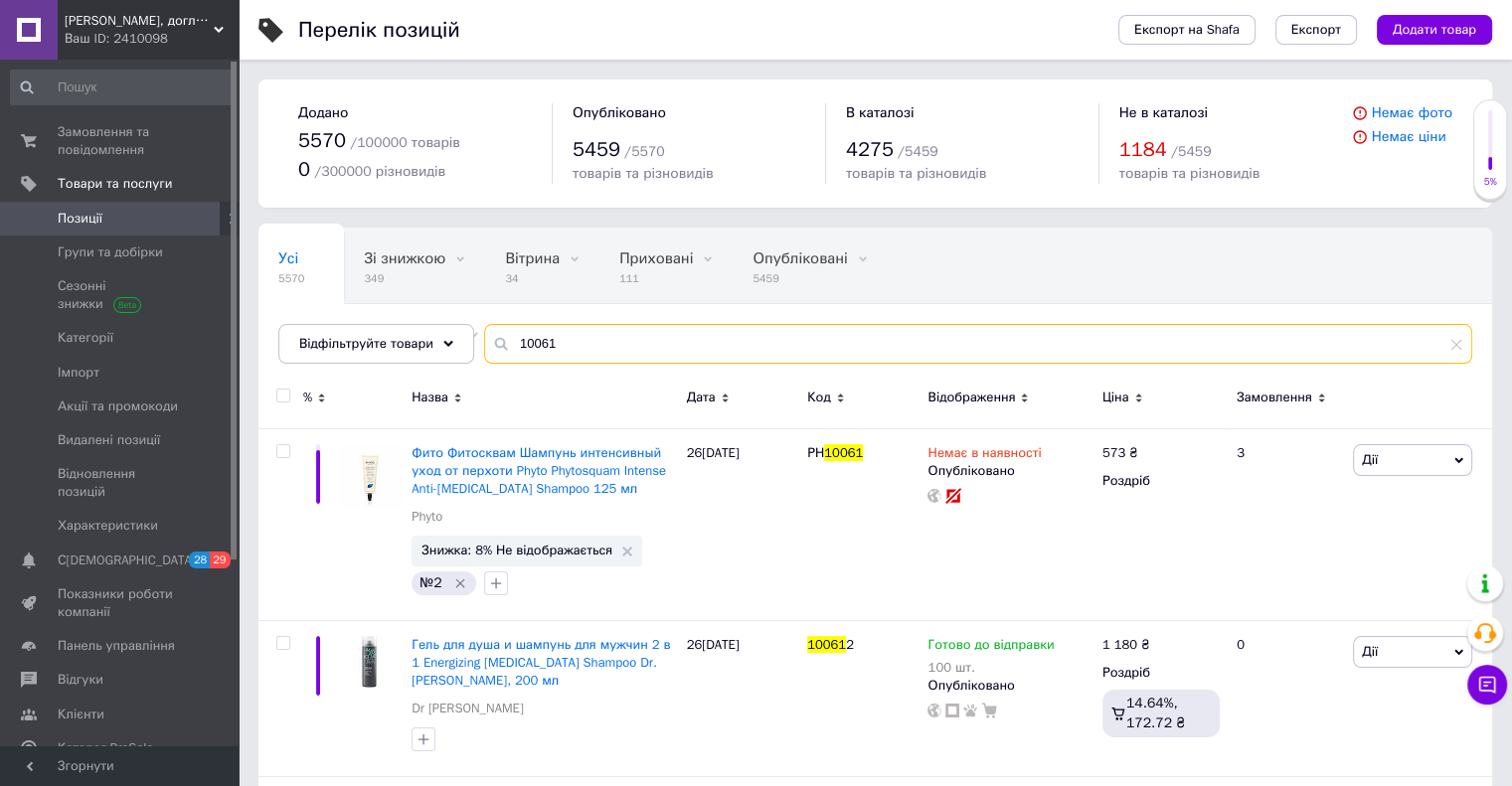 drag, startPoint x: 557, startPoint y: 331, endPoint x: 433, endPoint y: 321, distance: 124.40257 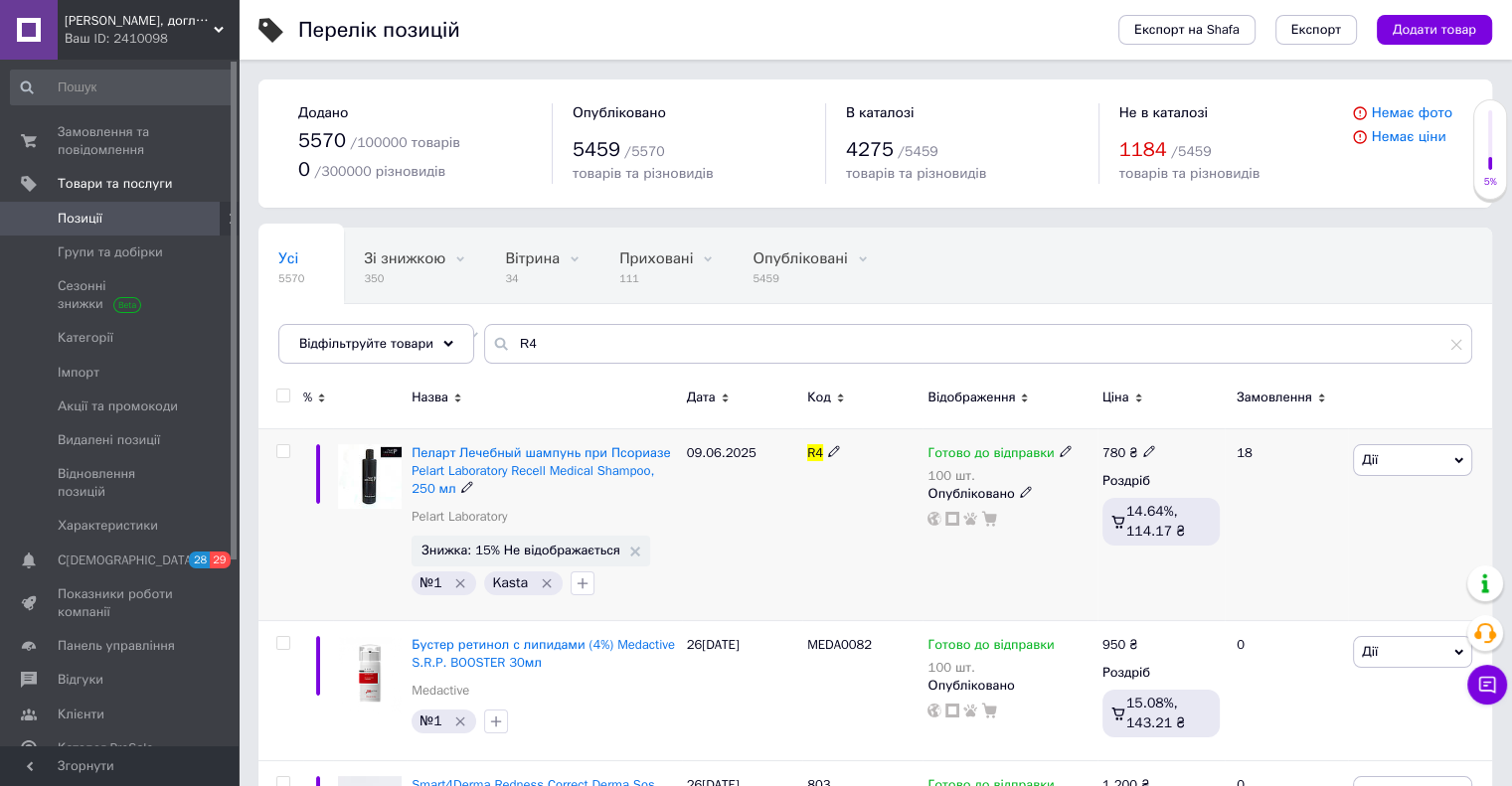 click on "Дії" at bounding box center (1370, 459) 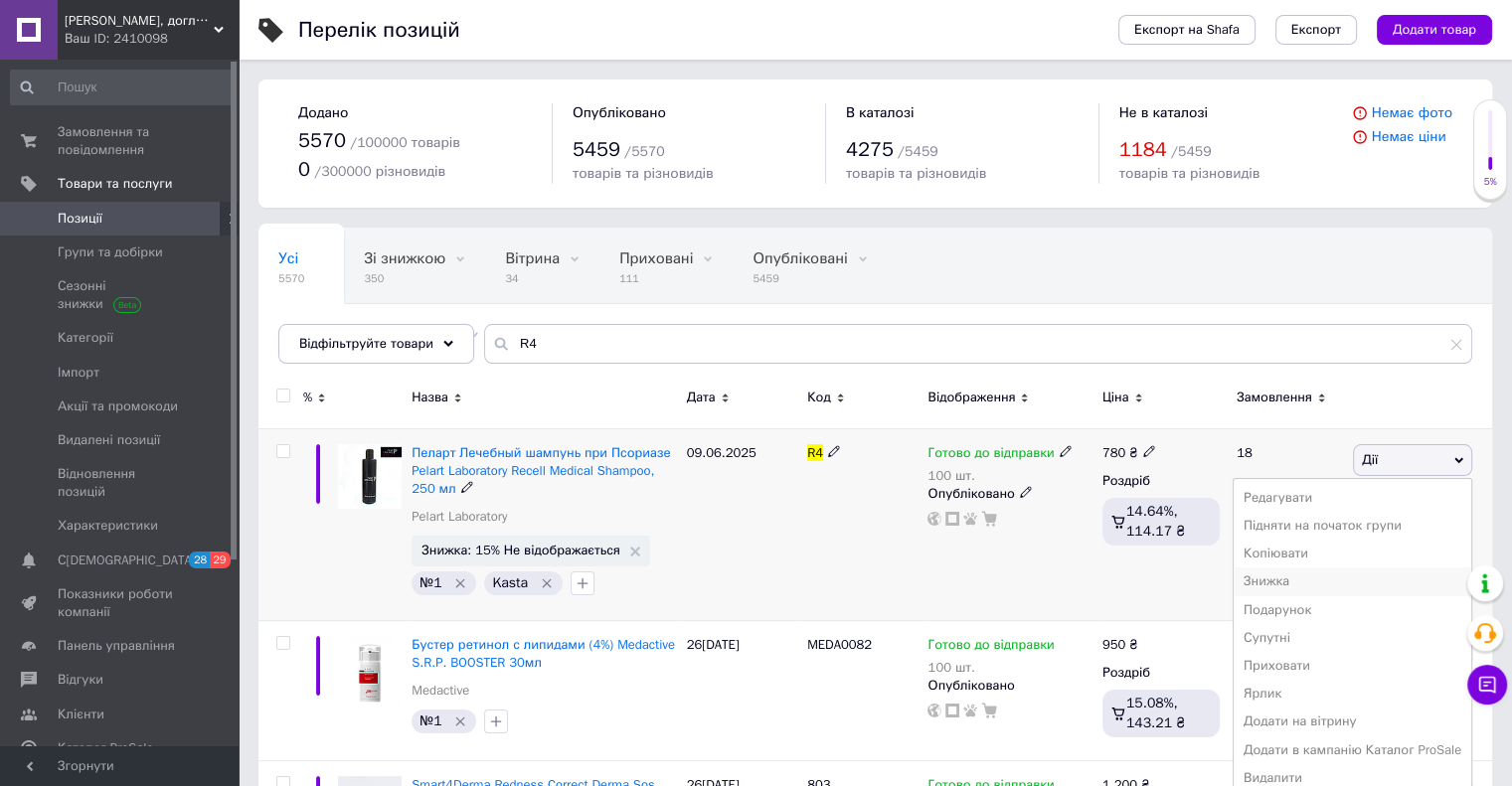 click on "Знижка" at bounding box center [1352, 581] 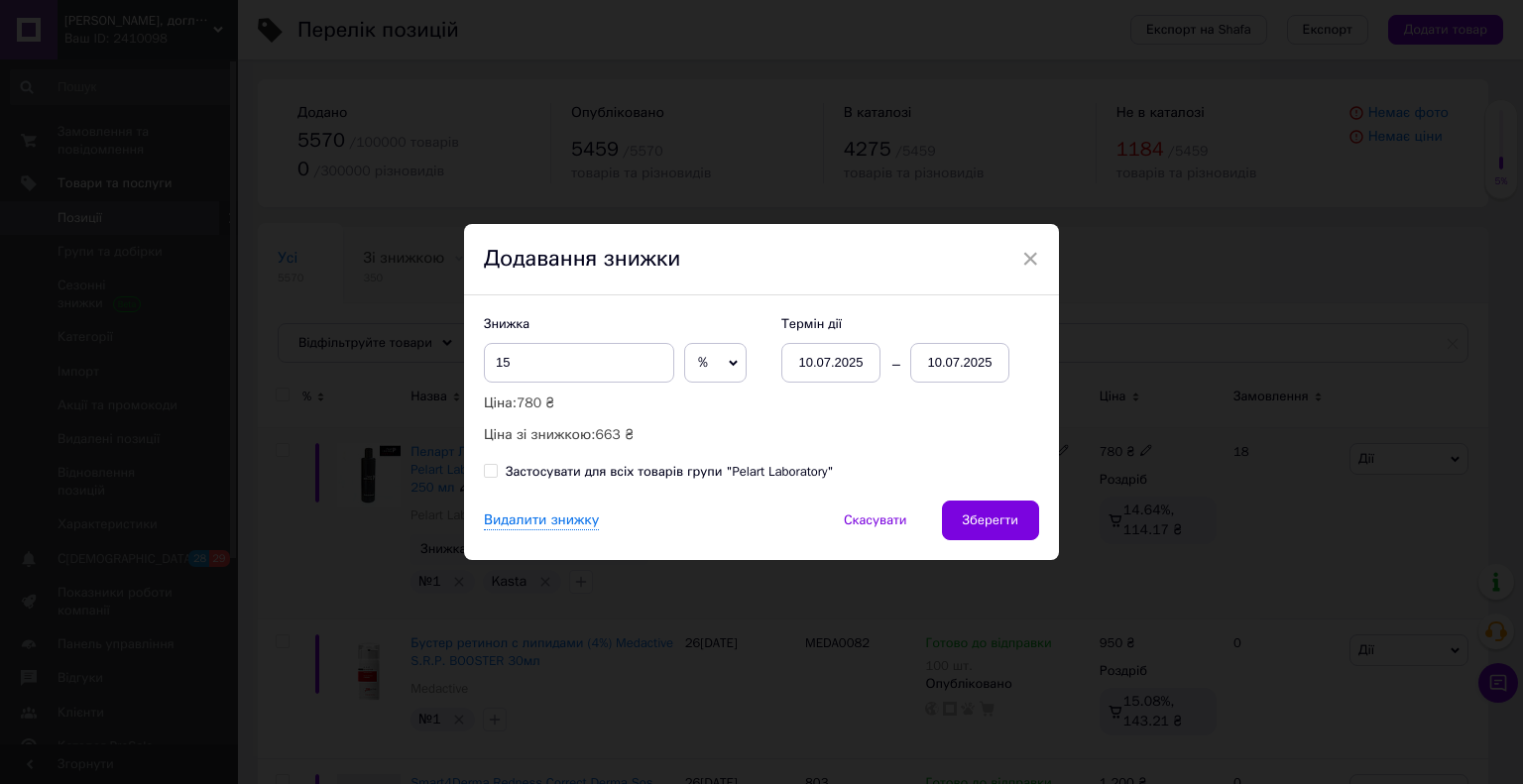 click on "10.07.2025" at bounding box center [960, 363] 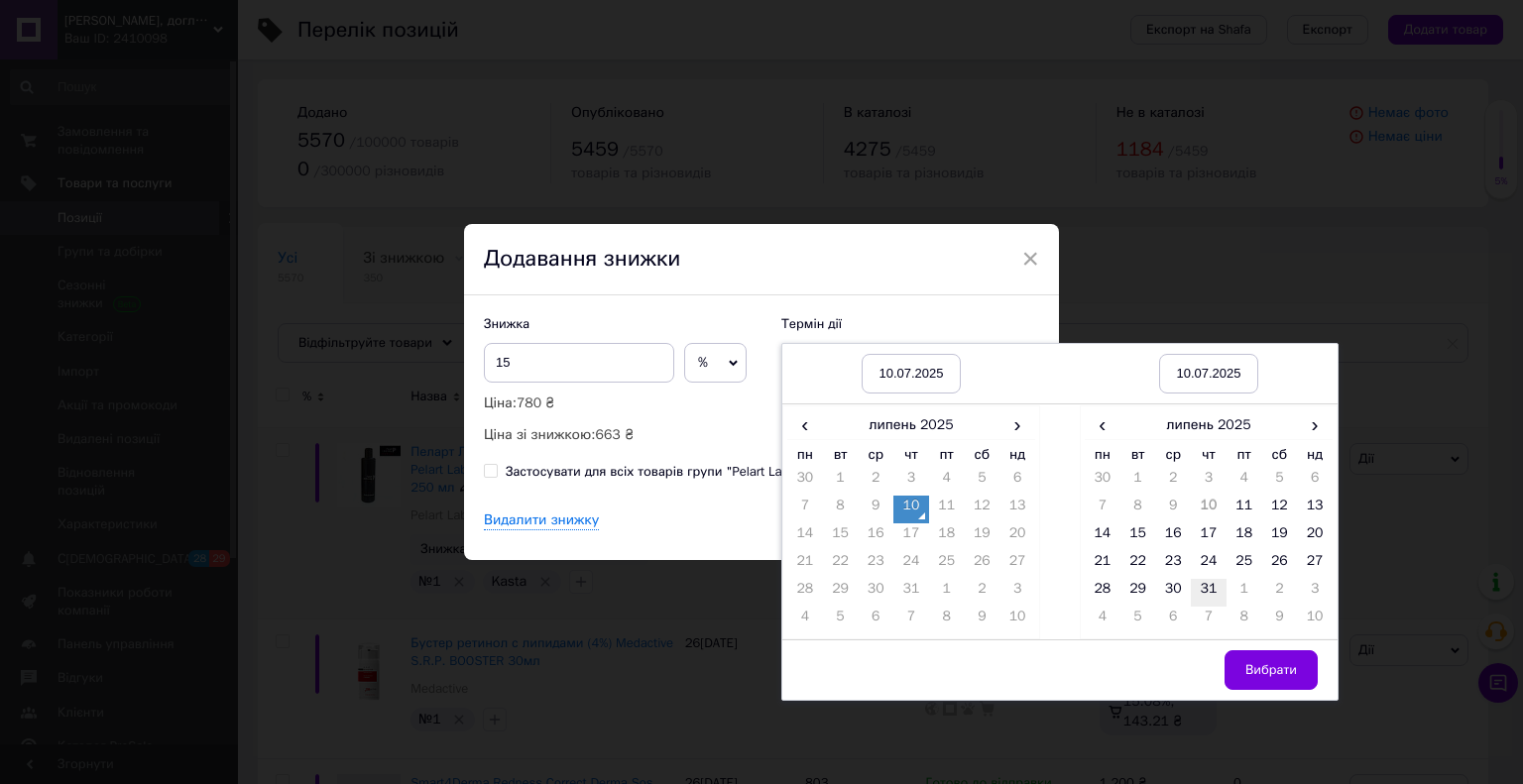 click on "31" at bounding box center [1209, 593] 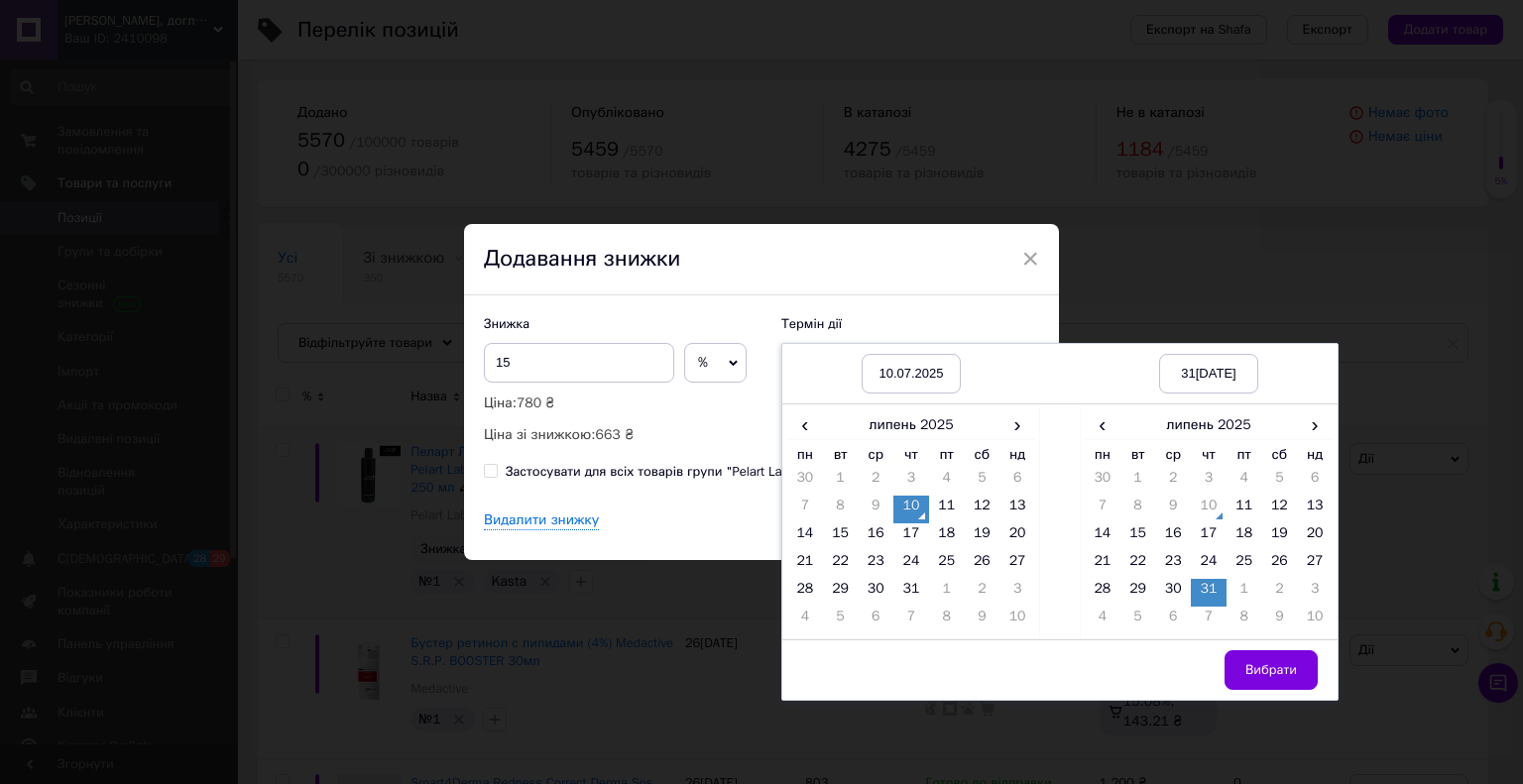 click on "Вибрати" at bounding box center (1271, 670) 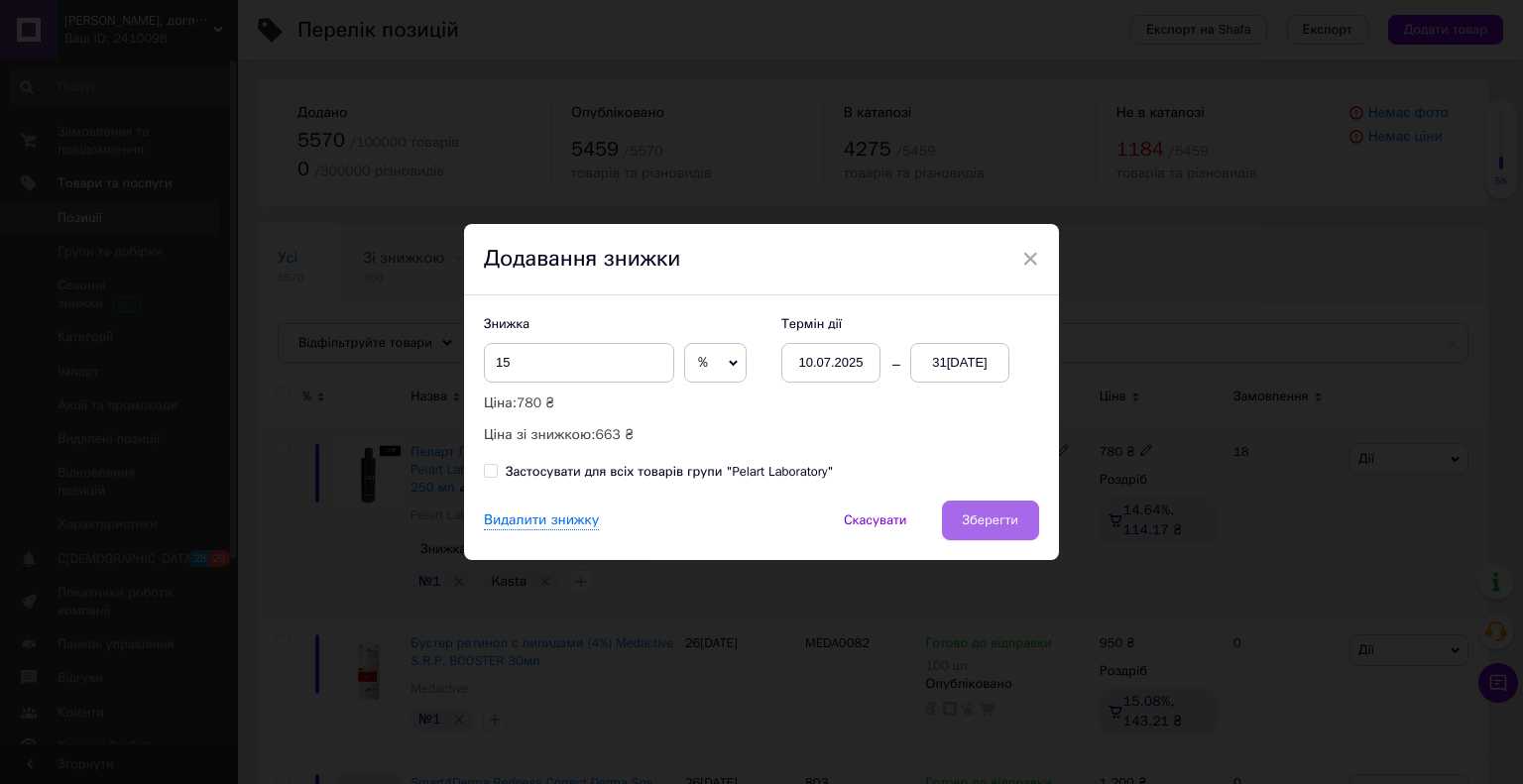 click on "Зберегти" at bounding box center (991, 520) 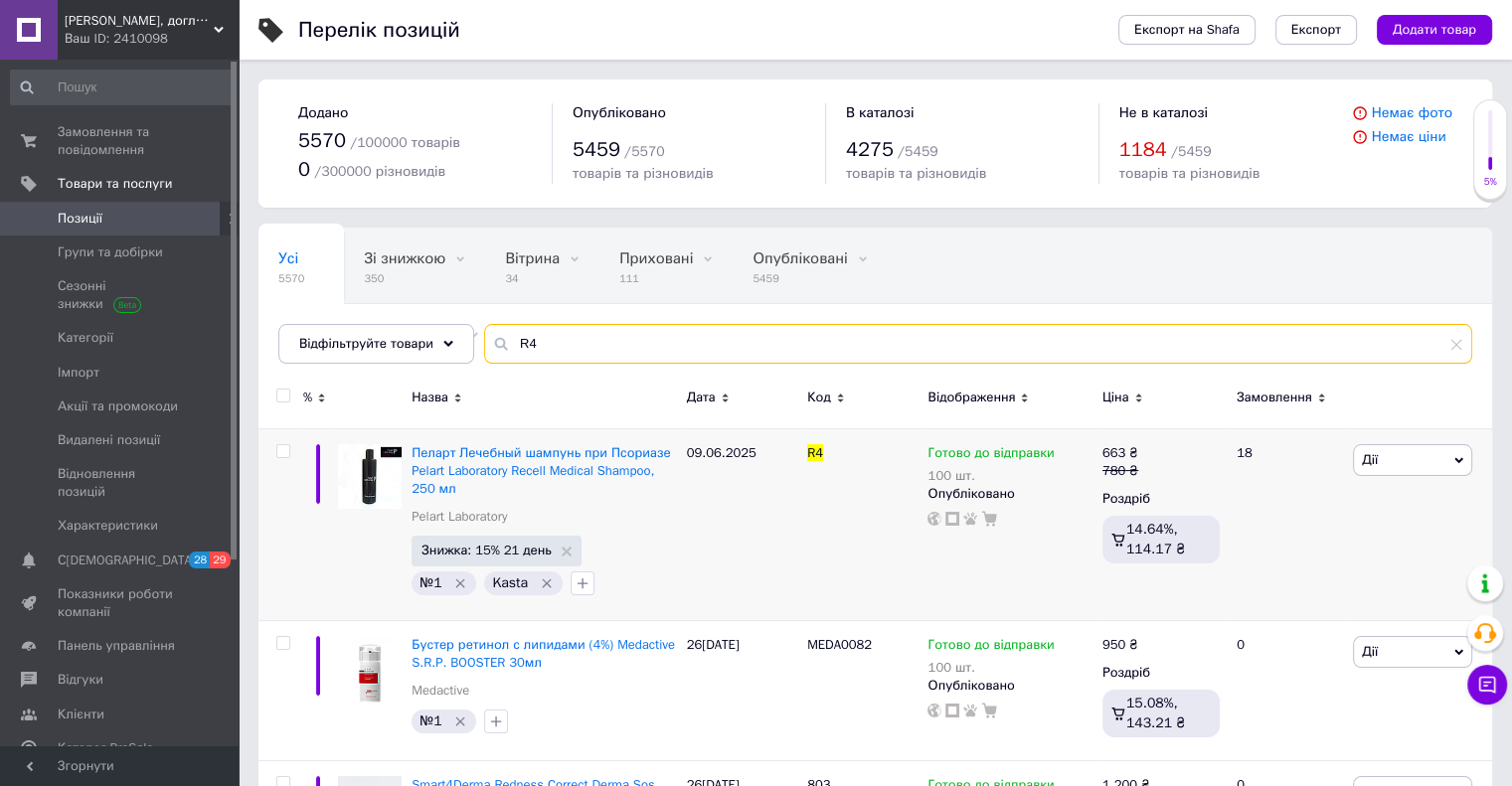 click on "R4" at bounding box center (978, 344) 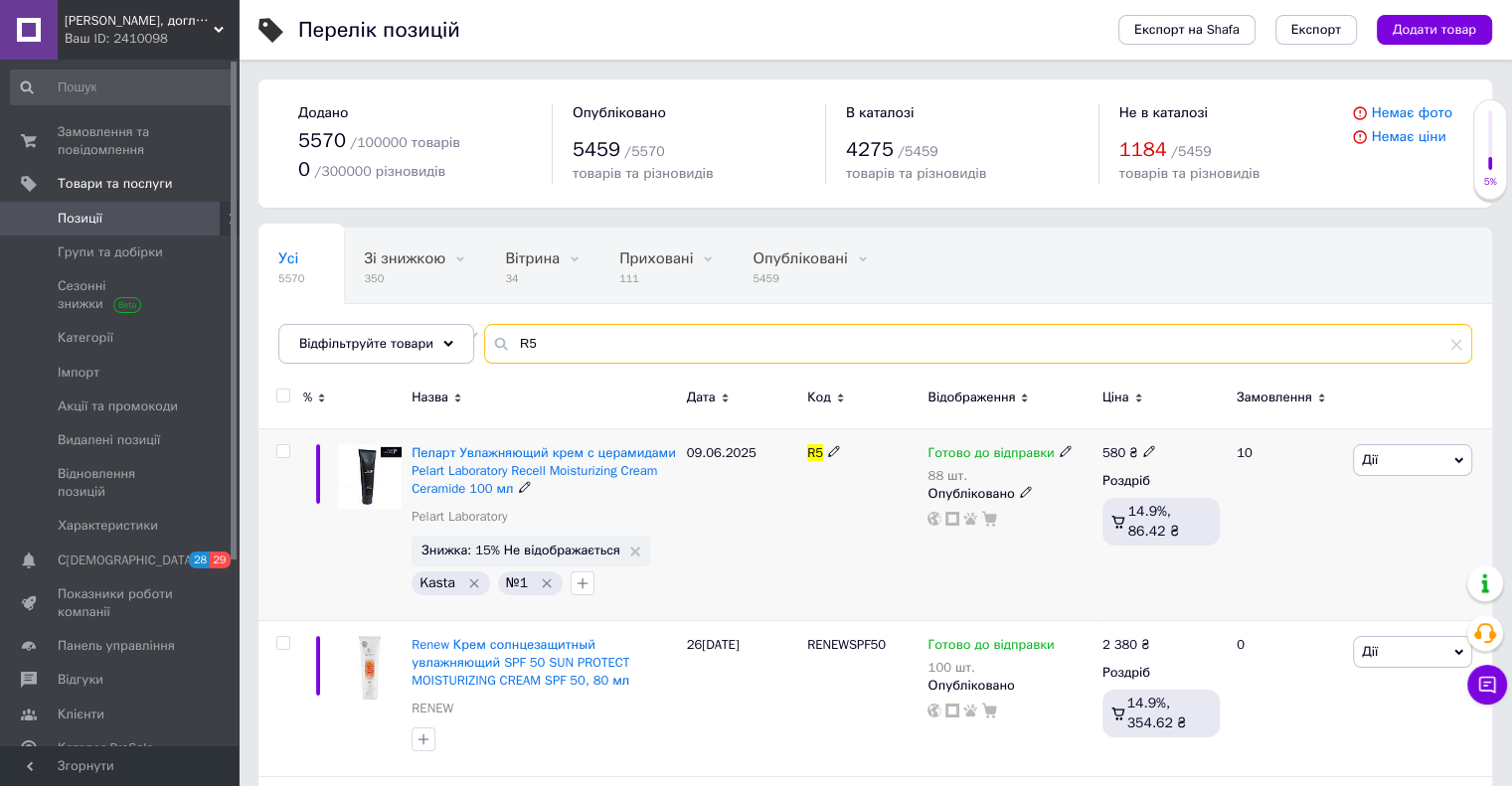type on "R5" 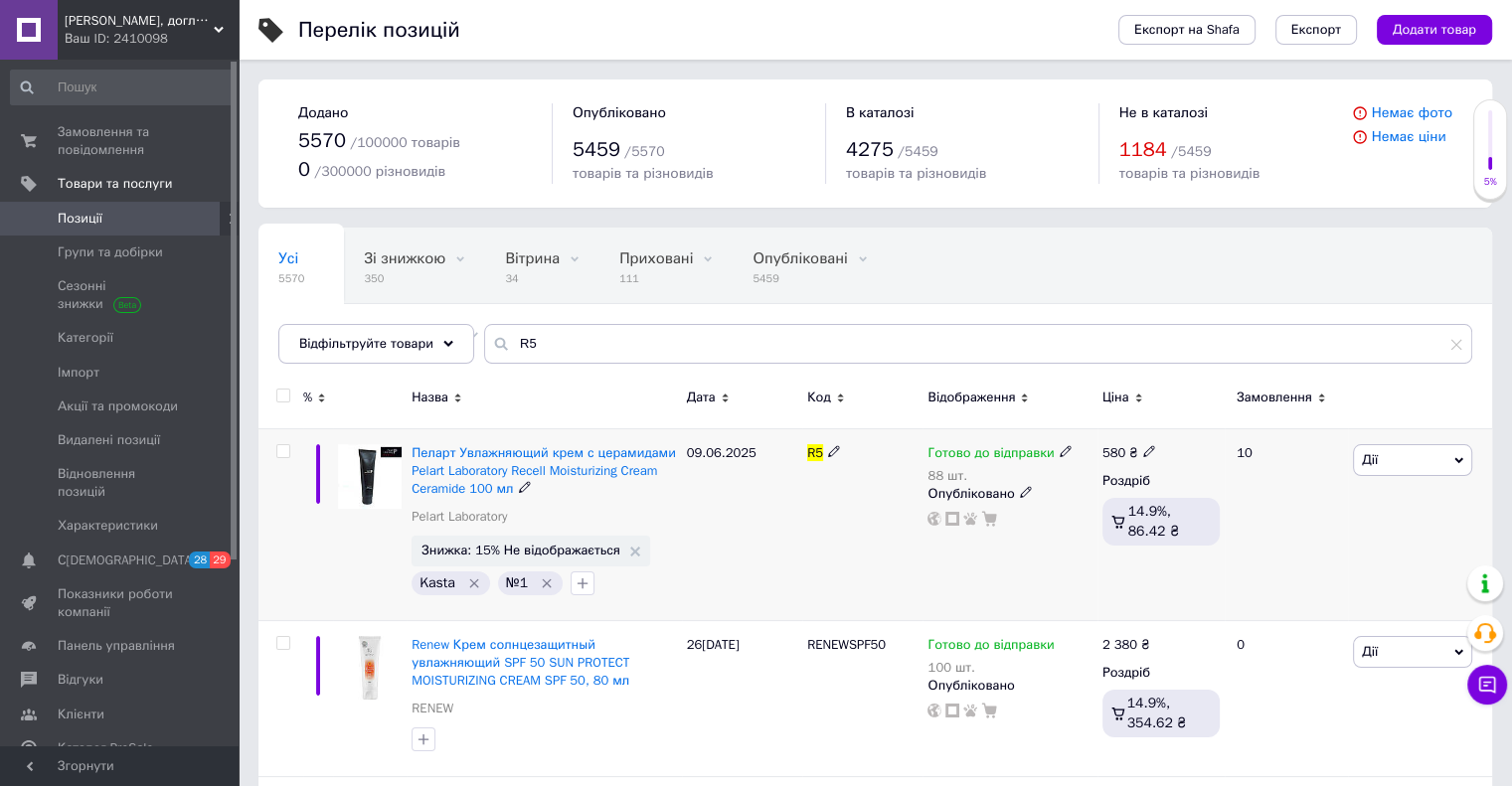 click on "Дії" at bounding box center [1370, 459] 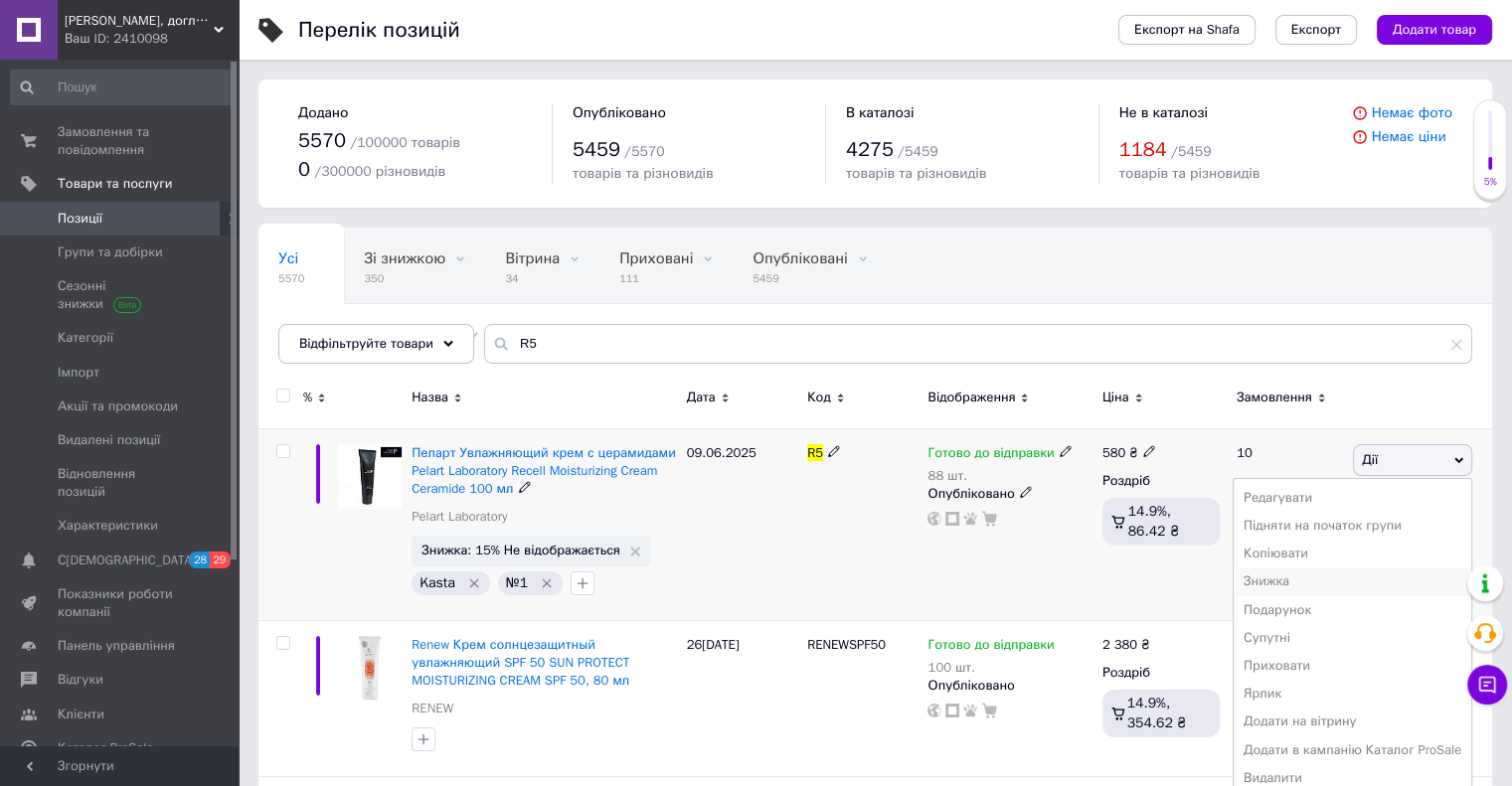 click on "Знижка" at bounding box center [1352, 581] 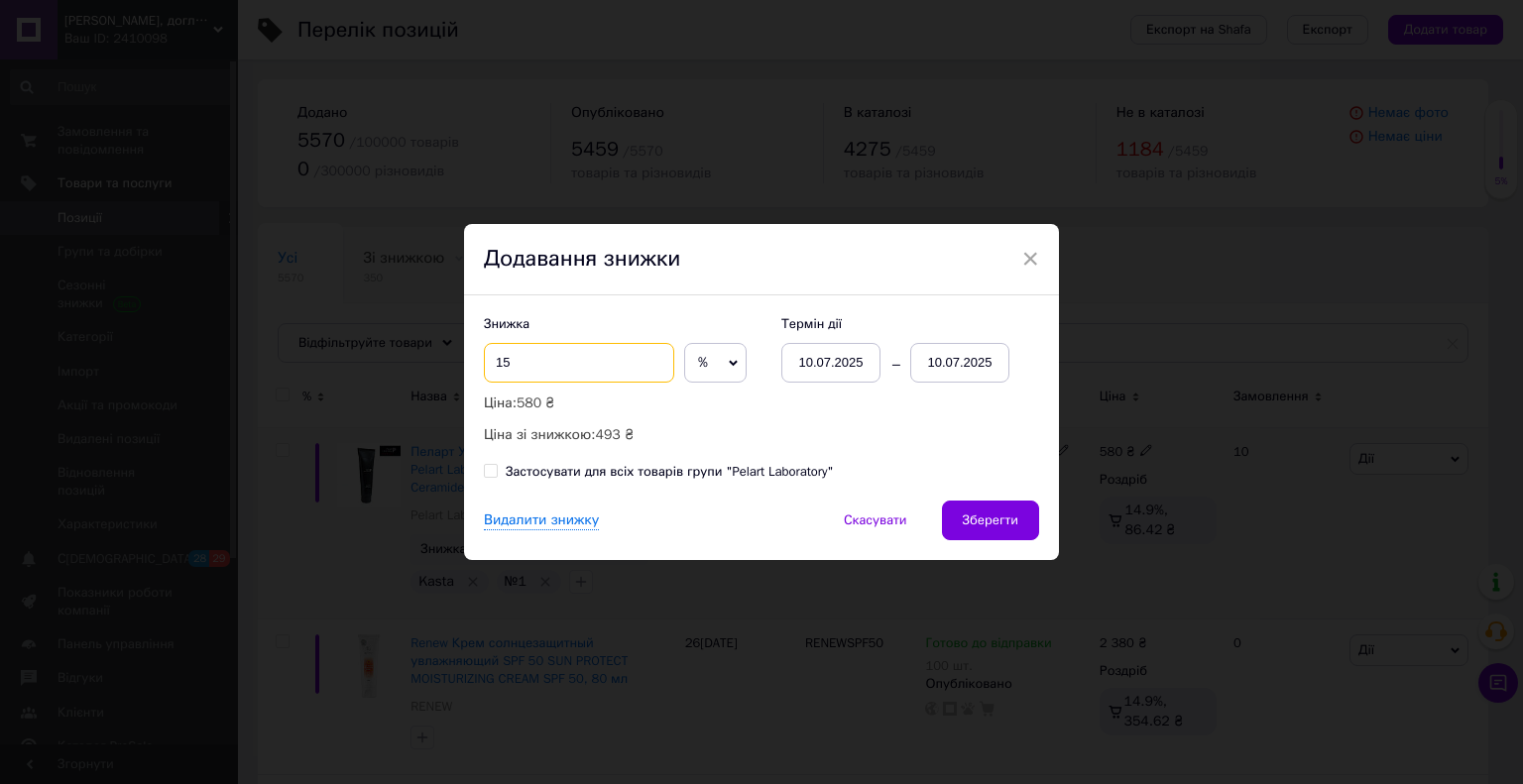 click on "15" at bounding box center (579, 363) 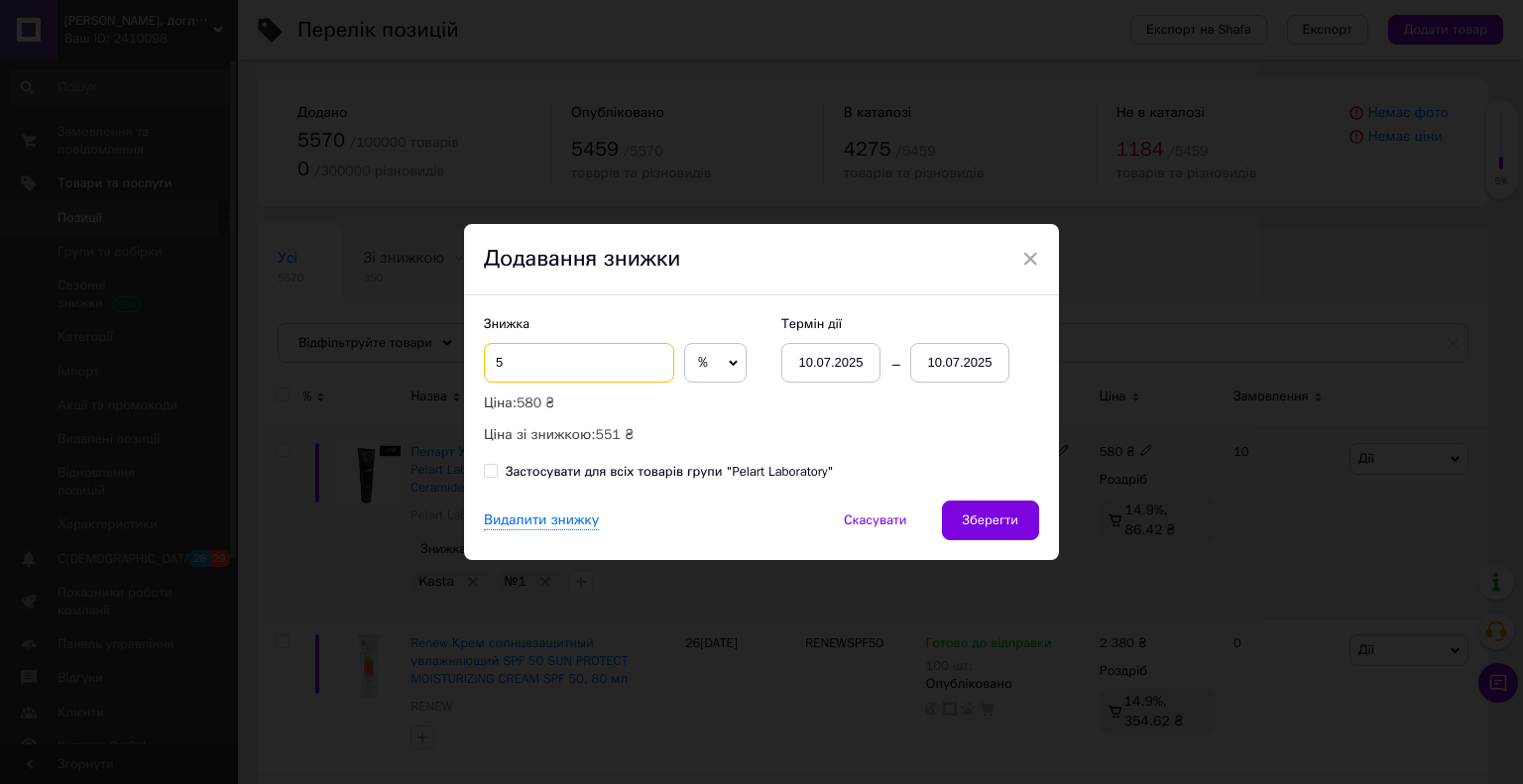 type on "5" 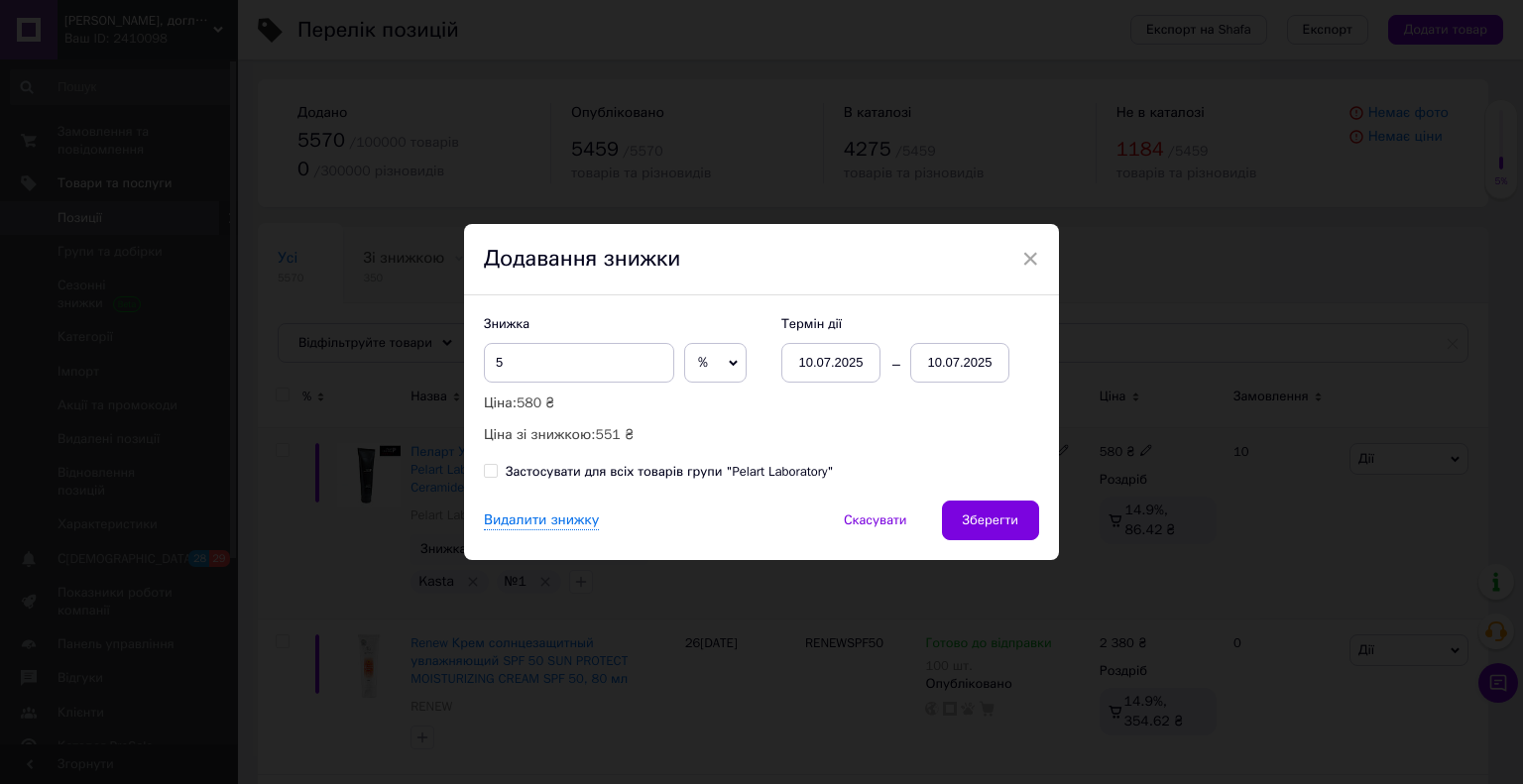 click on "10.07.2025" at bounding box center [960, 363] 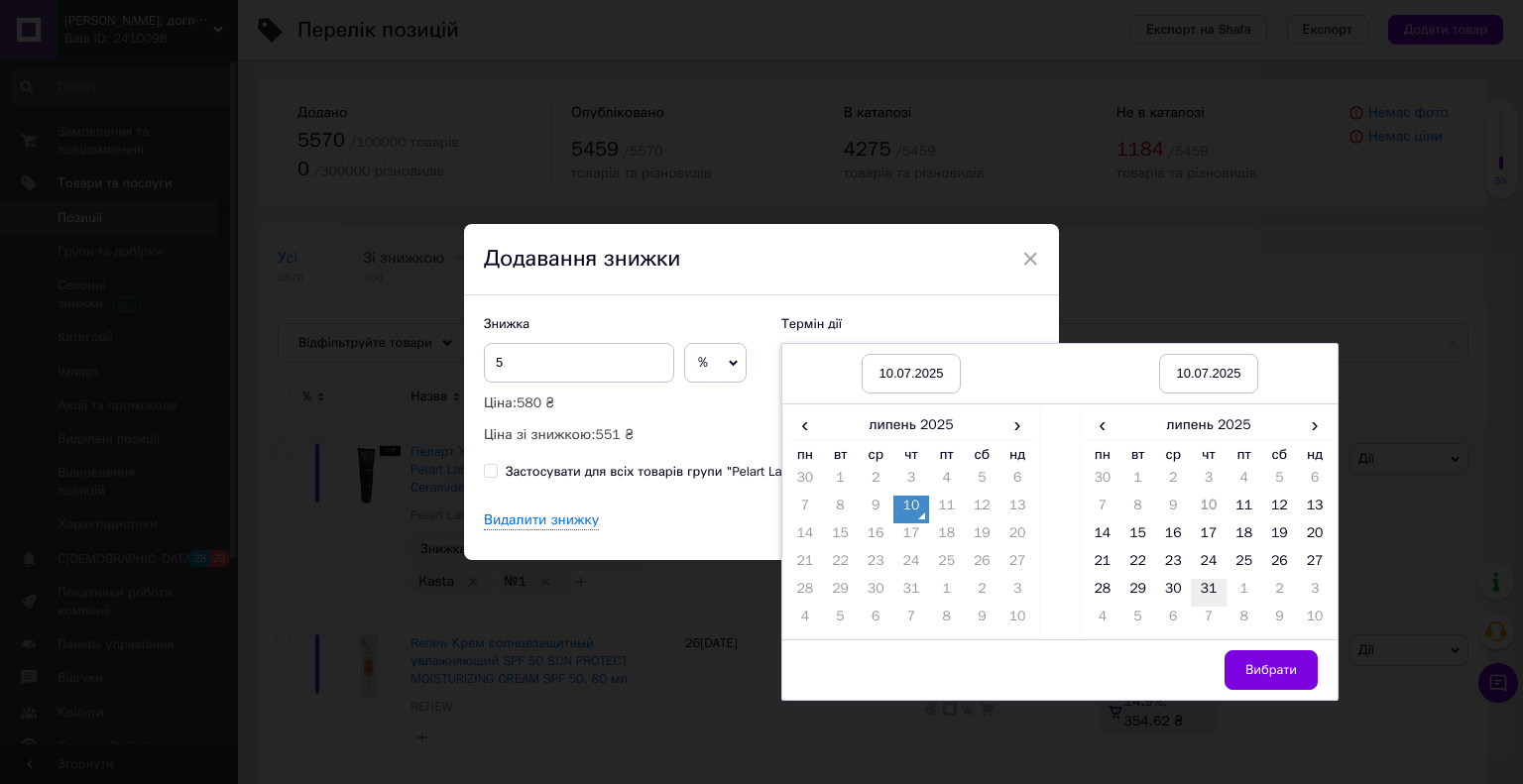 drag, startPoint x: 1216, startPoint y: 581, endPoint x: 1229, endPoint y: 655, distance: 75.13322 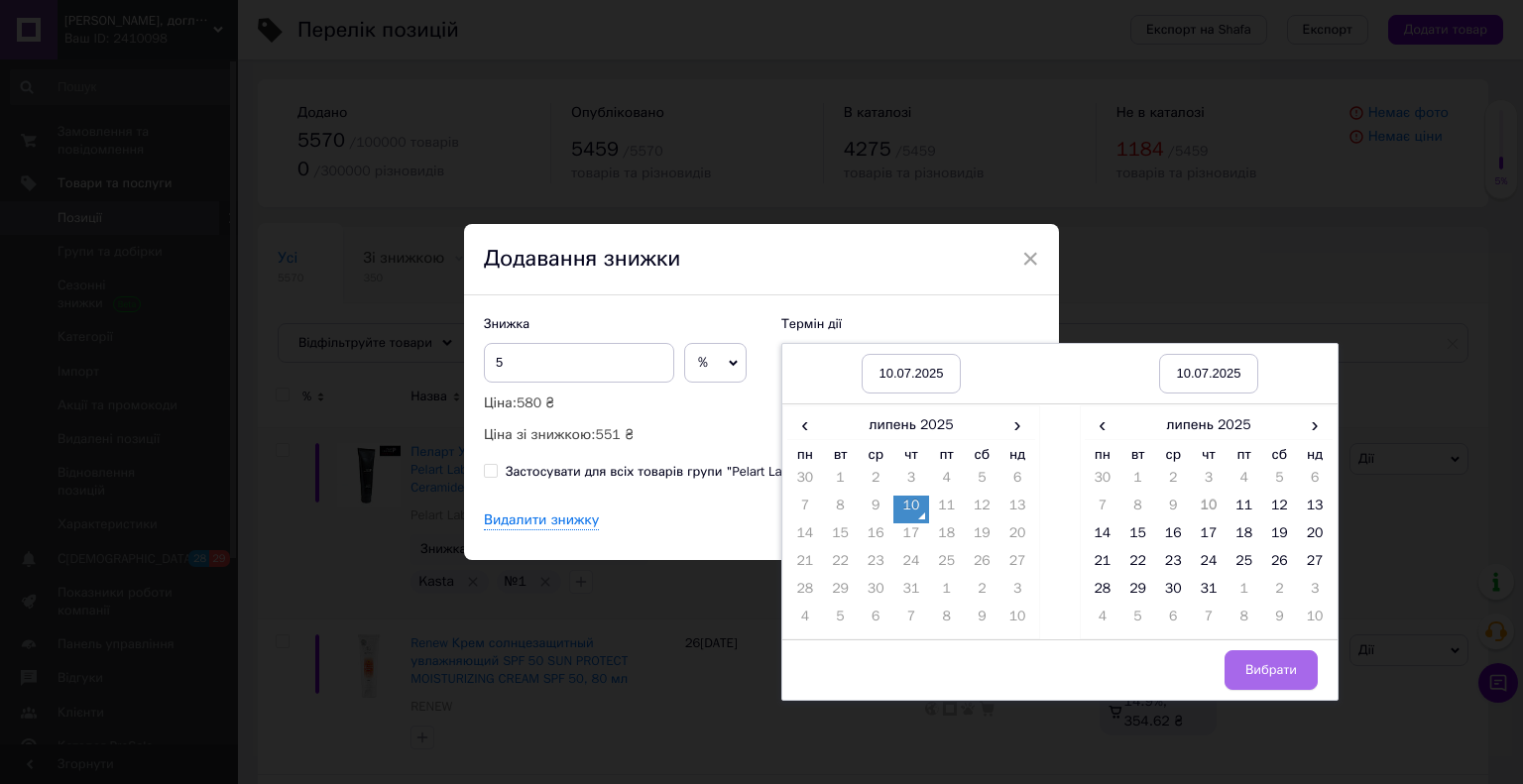 click on "31" at bounding box center (1209, 593) 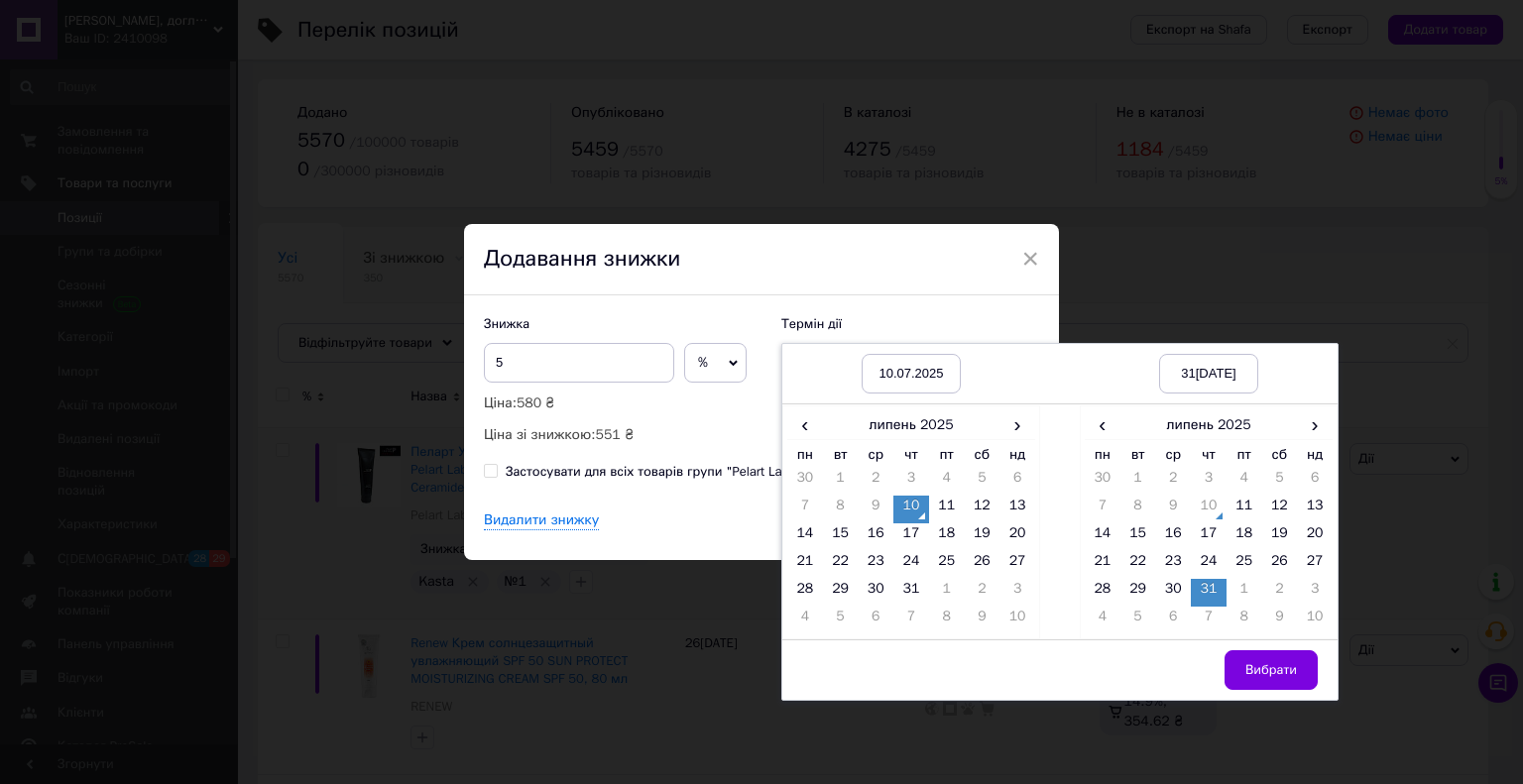 drag, startPoint x: 1244, startPoint y: 667, endPoint x: 1169, endPoint y: 646, distance: 77.88453 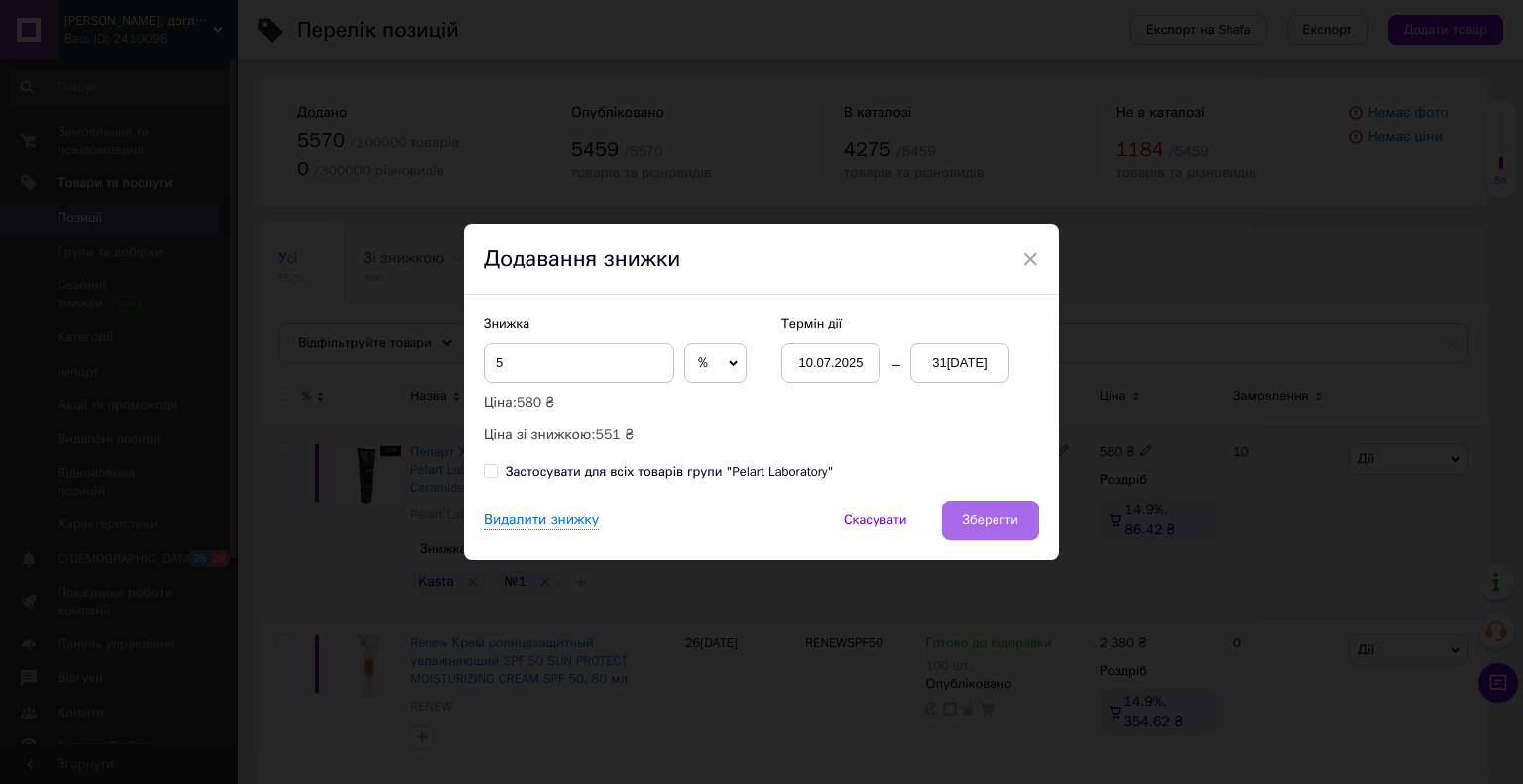 click on "Зберегти" at bounding box center [991, 520] 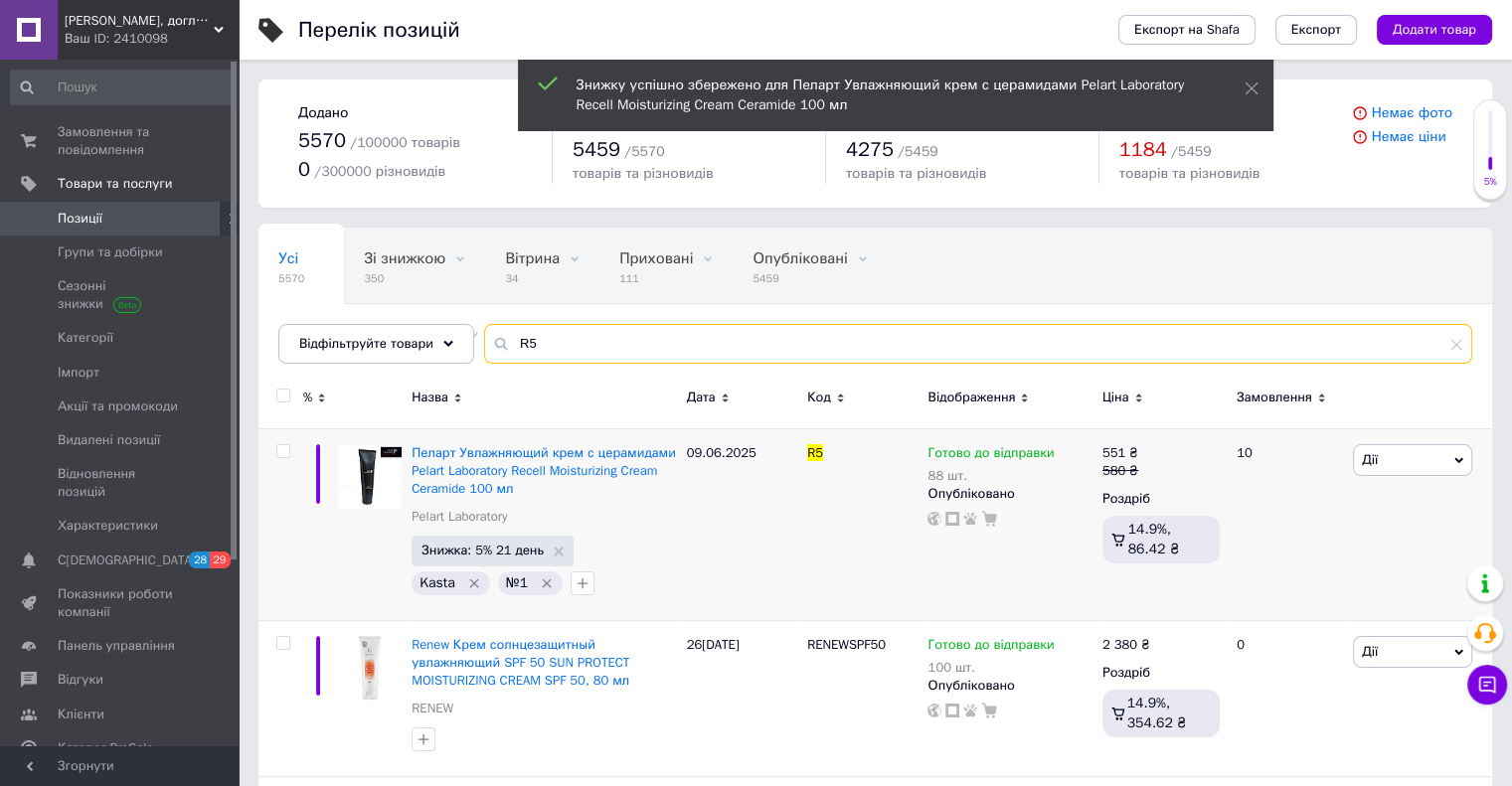 click on "R5" at bounding box center [978, 344] 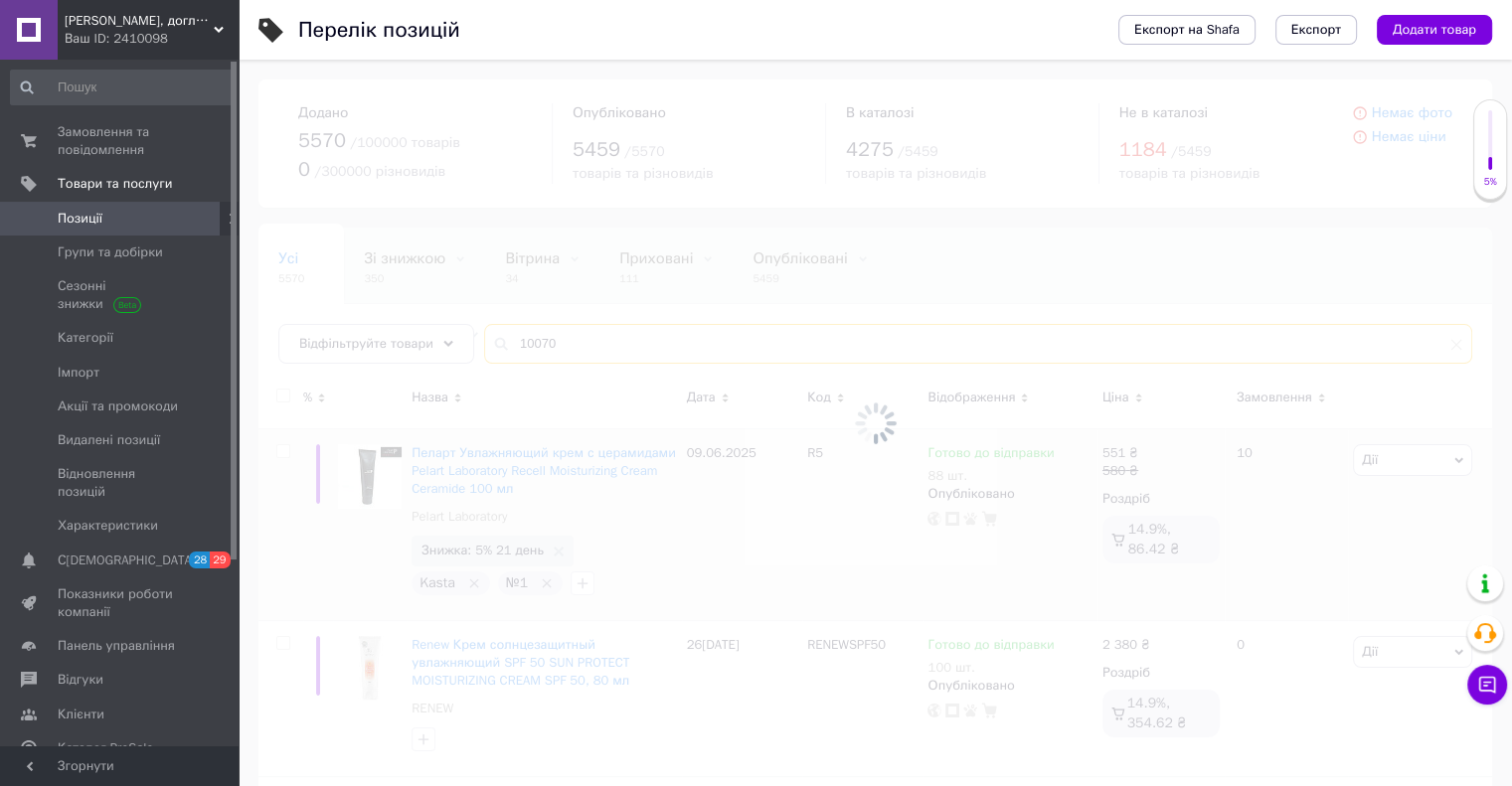 type on "10070" 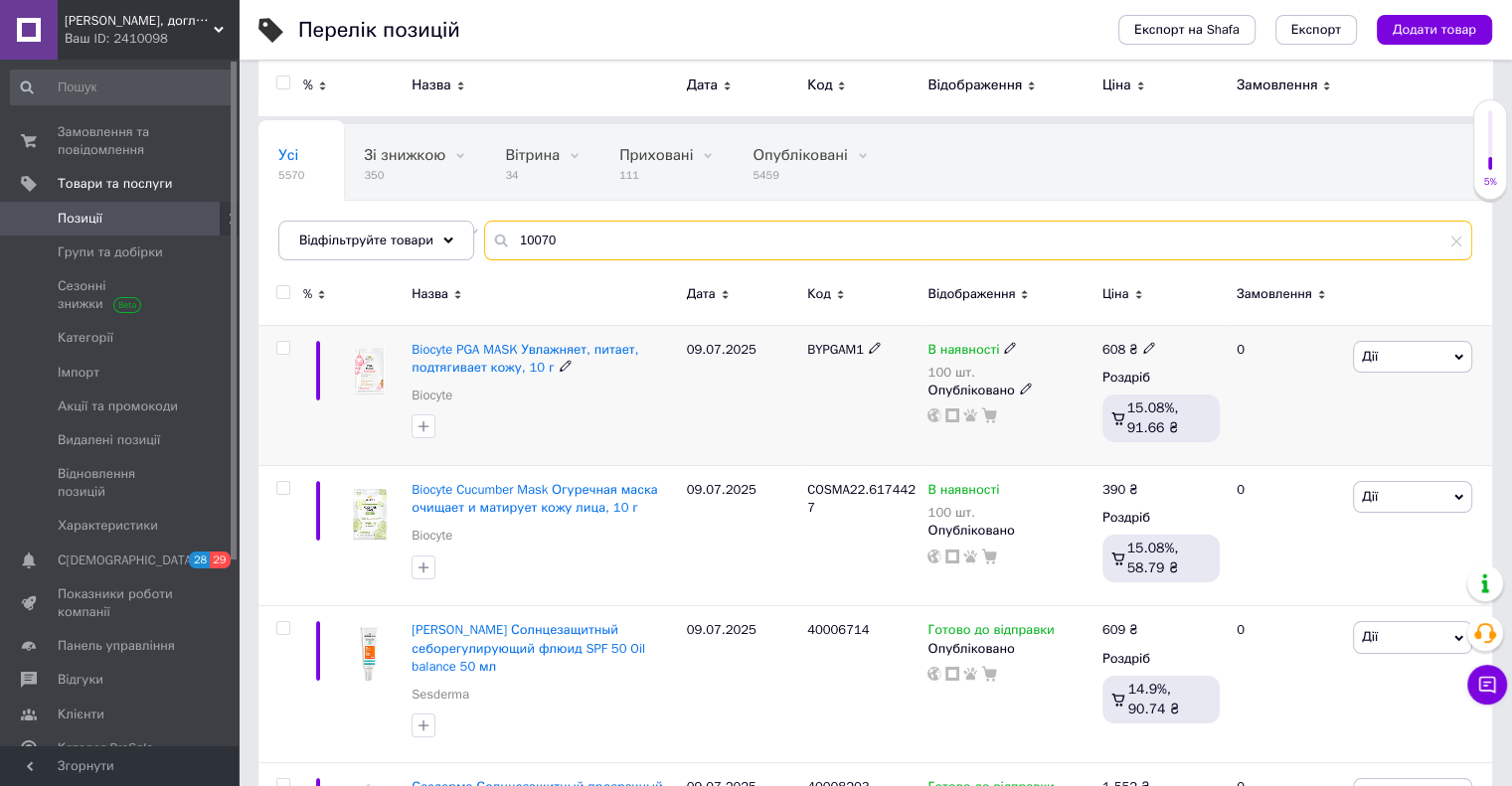 scroll, scrollTop: 0, scrollLeft: 0, axis: both 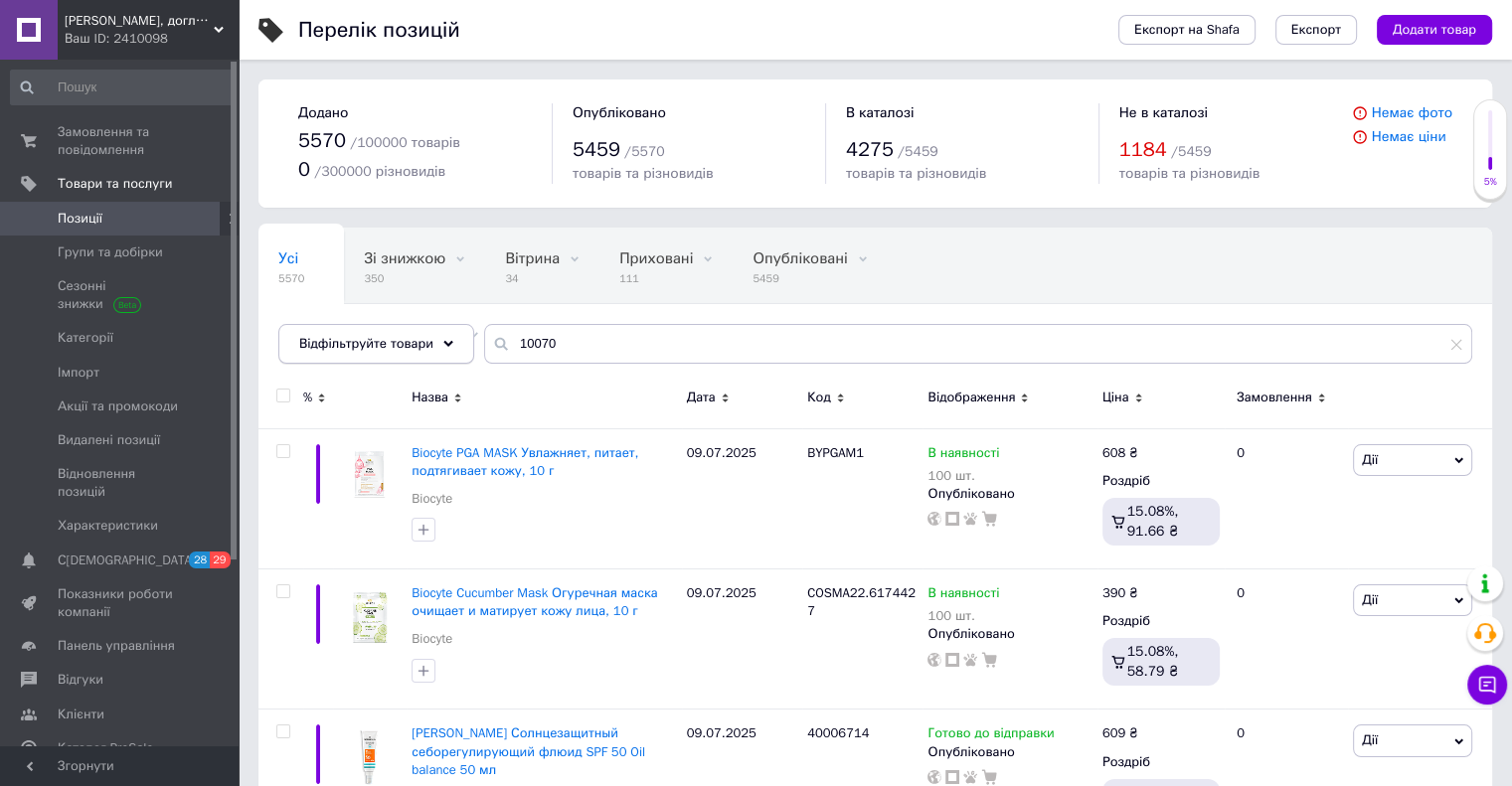 click on "Відфільтруйте товари" at bounding box center (376, 344) 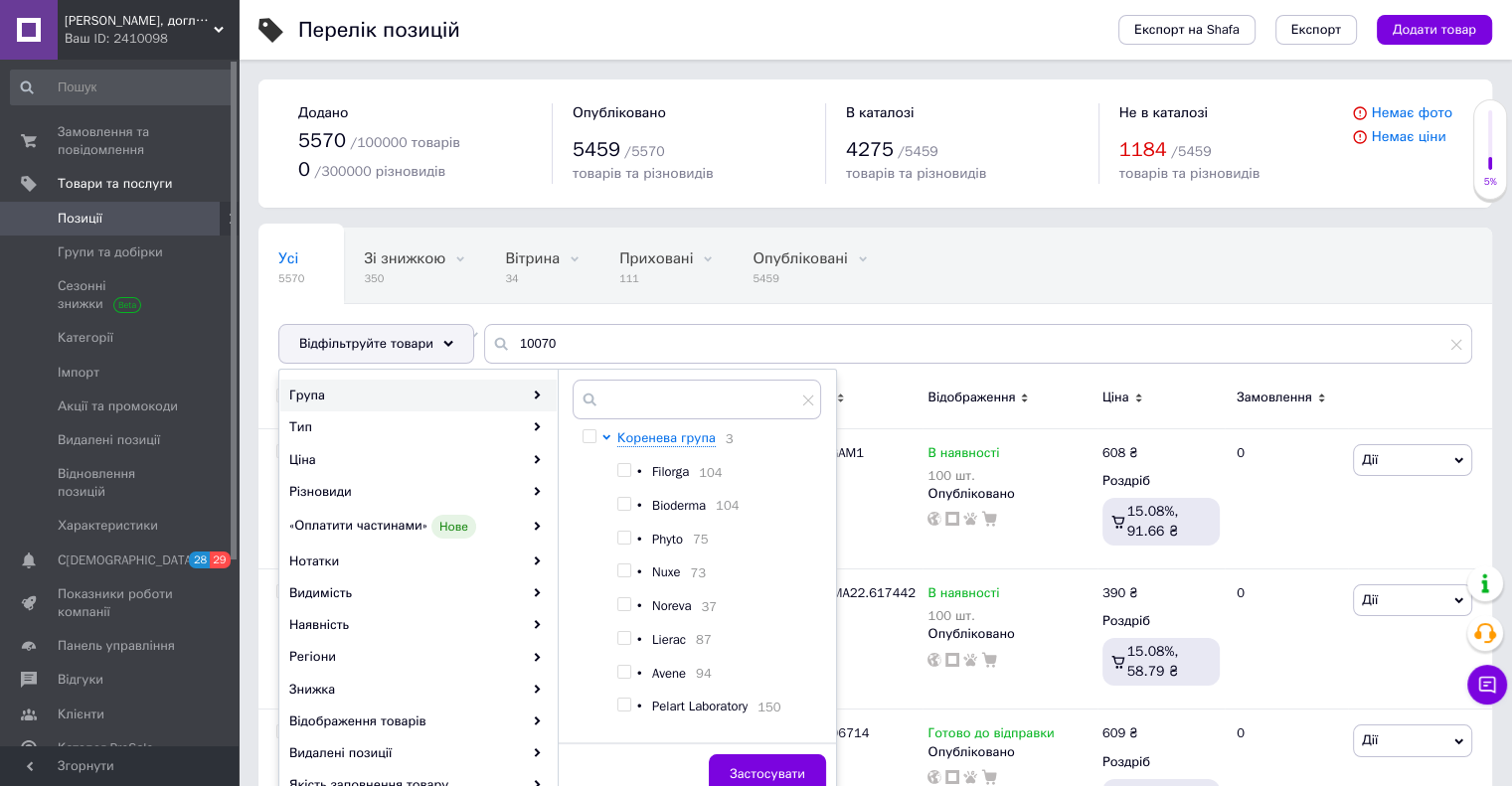 click at bounding box center [623, 705] 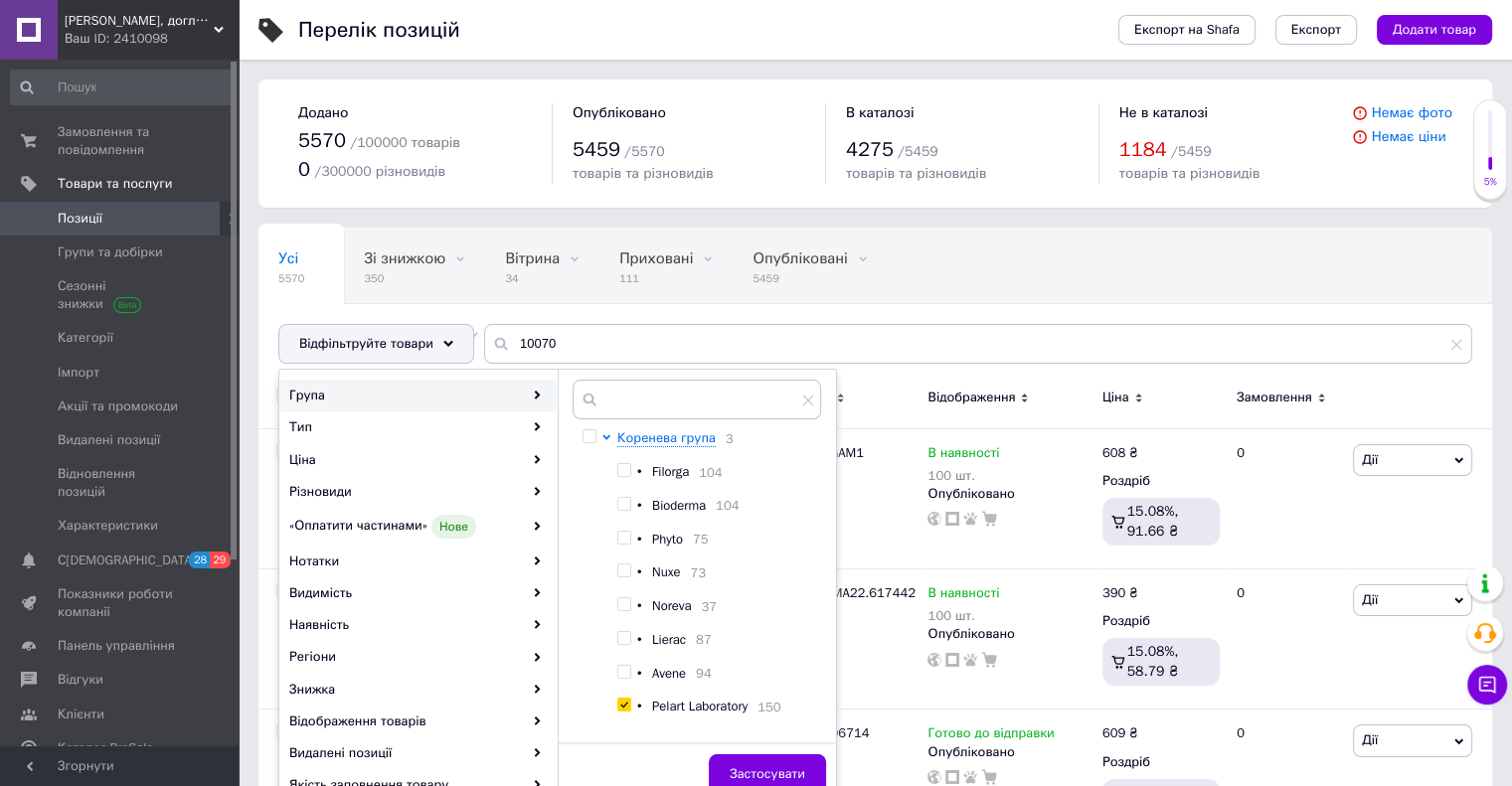 checkbox on "true" 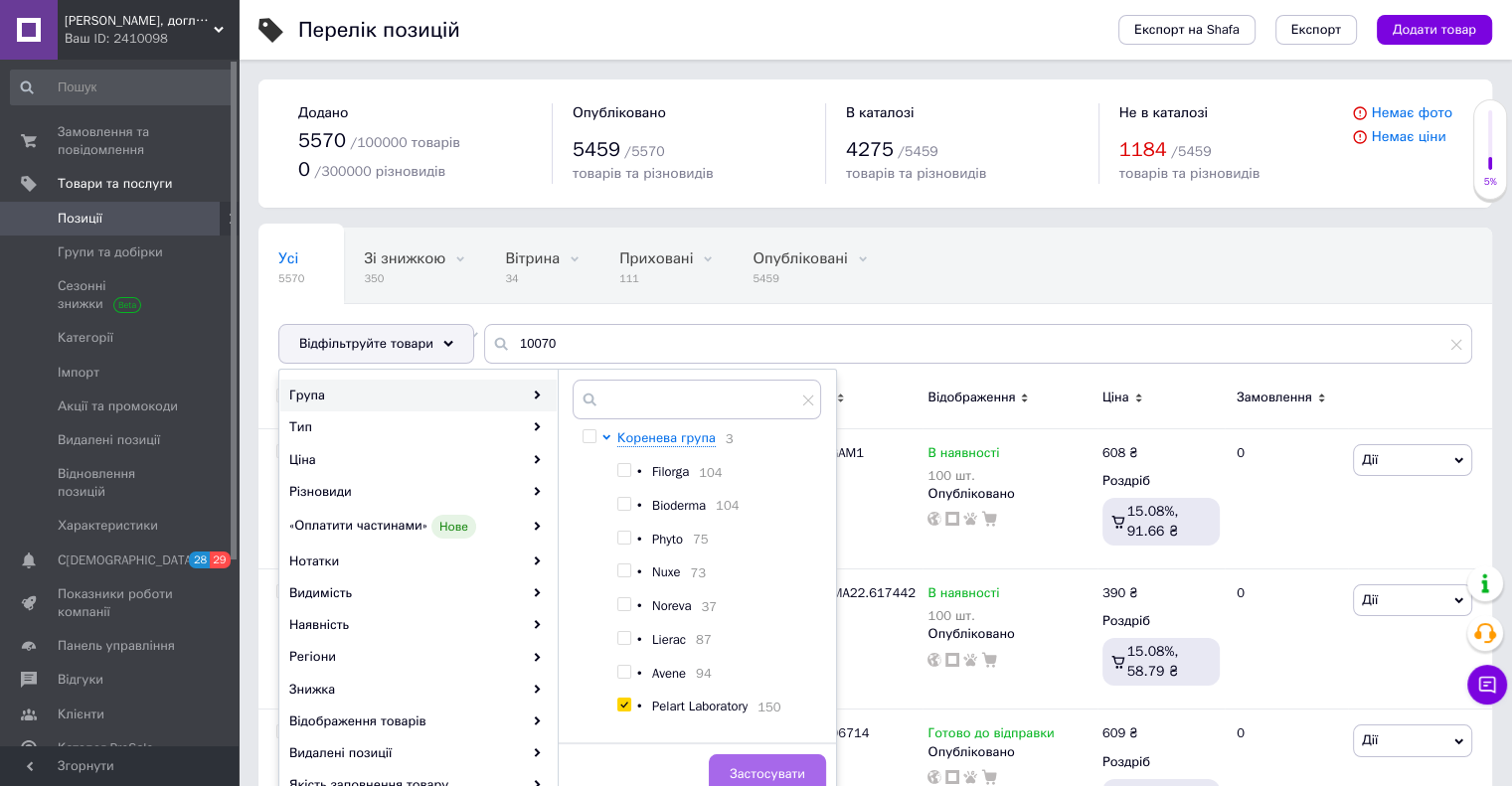click on "Застосувати" at bounding box center [767, 774] 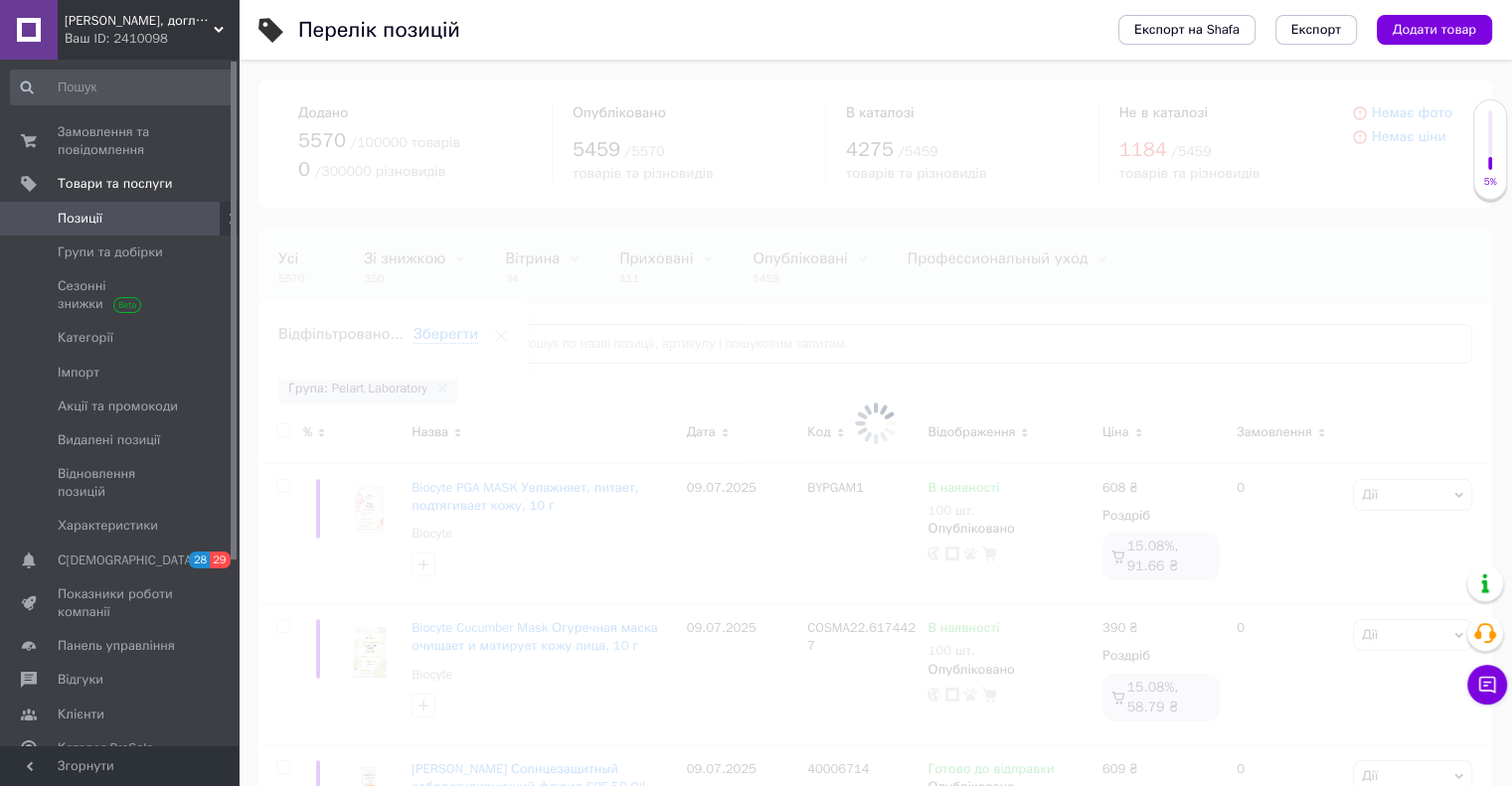 scroll, scrollTop: 0, scrollLeft: 53, axis: horizontal 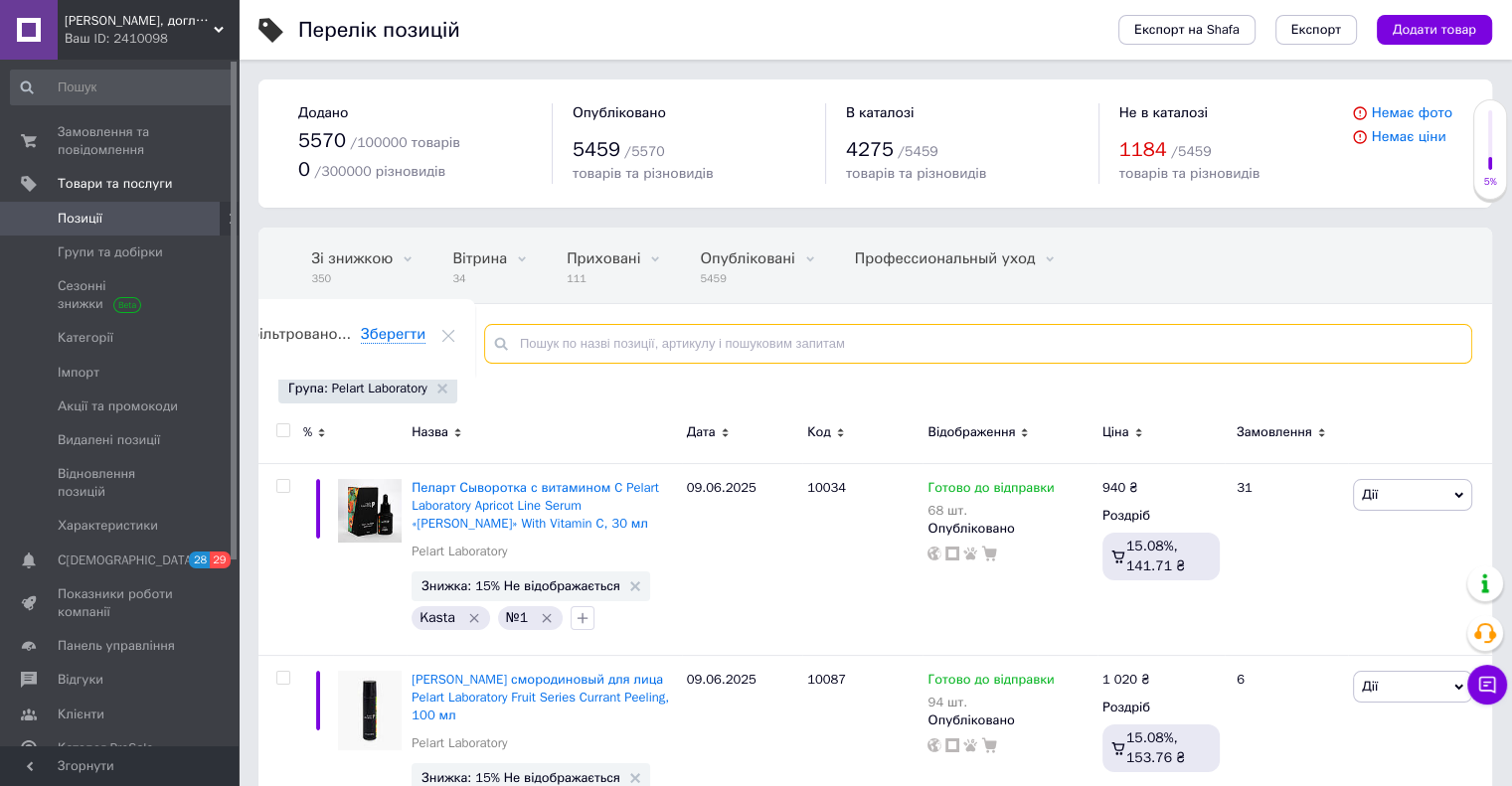 click at bounding box center (978, 344) 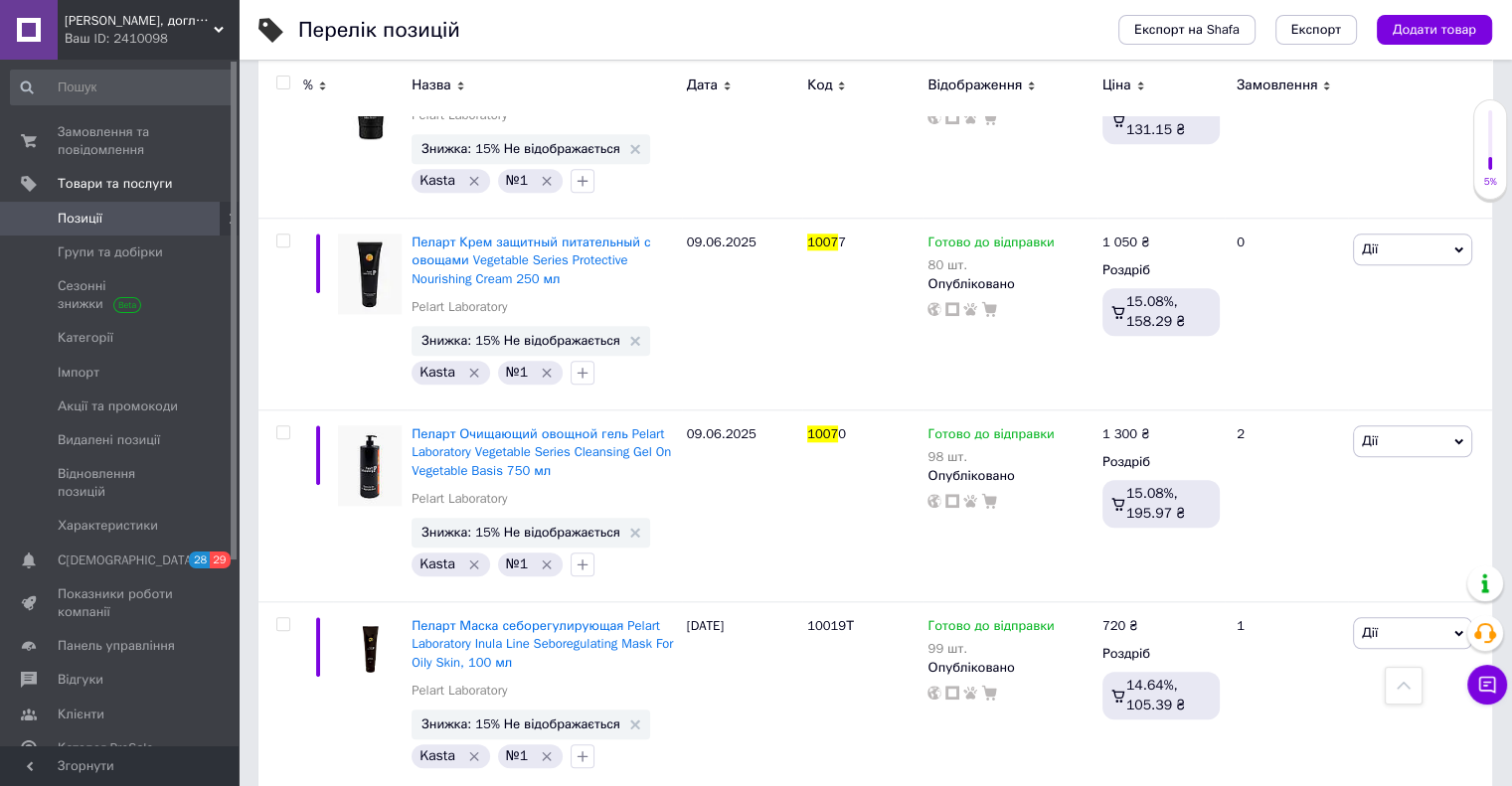 scroll, scrollTop: 1987, scrollLeft: 0, axis: vertical 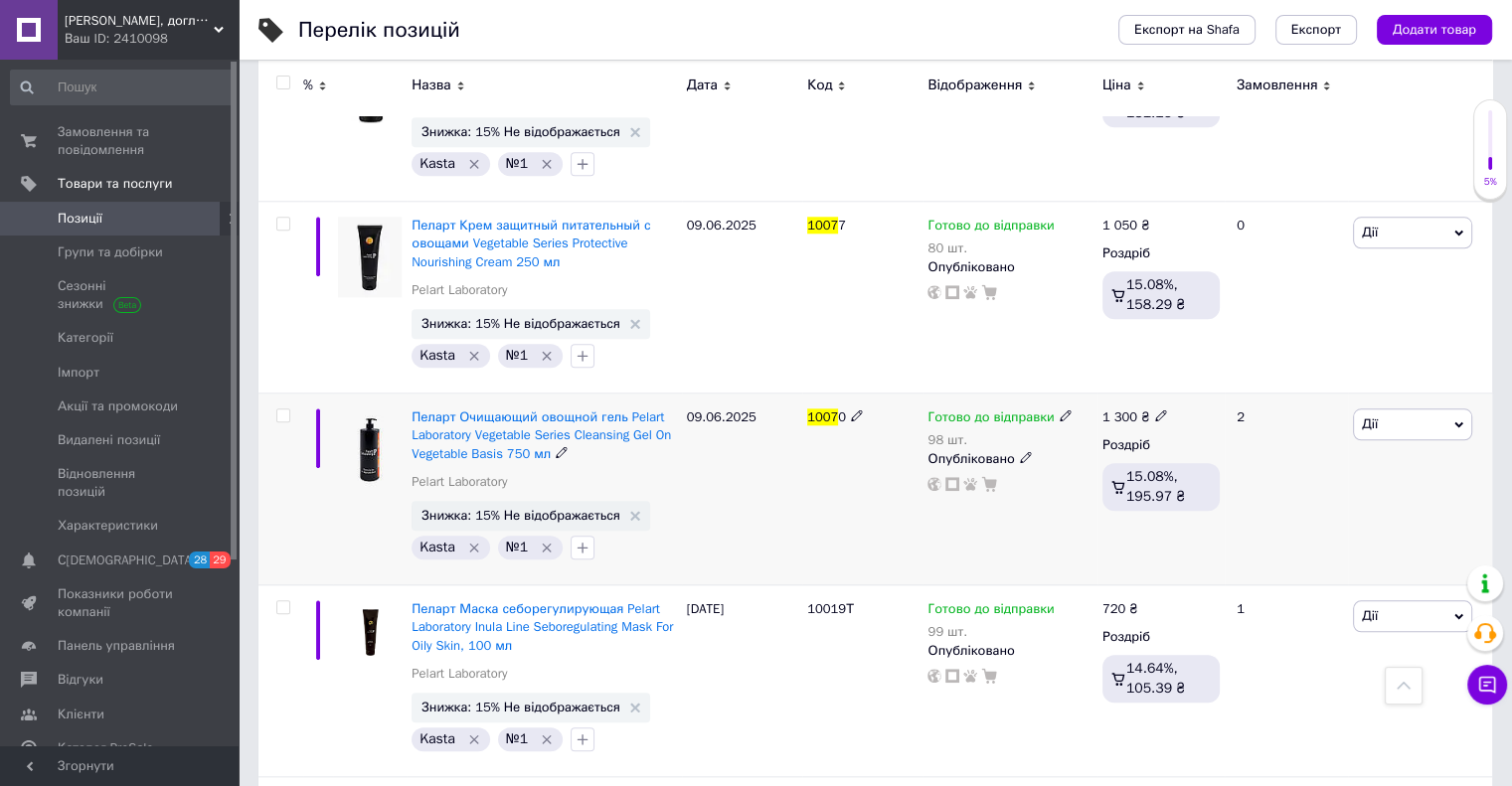type on "1007" 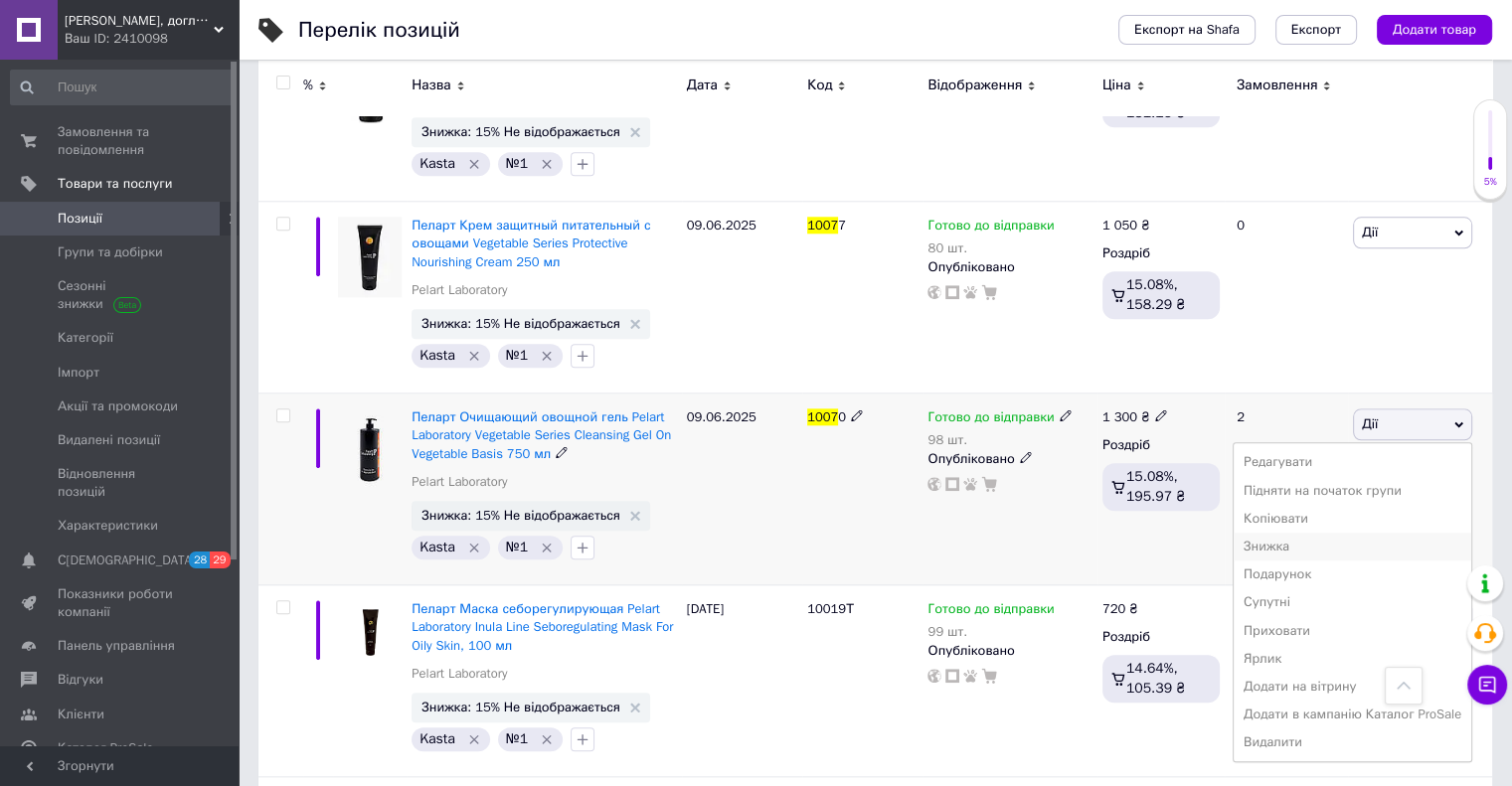 click on "Знижка" at bounding box center [1352, 547] 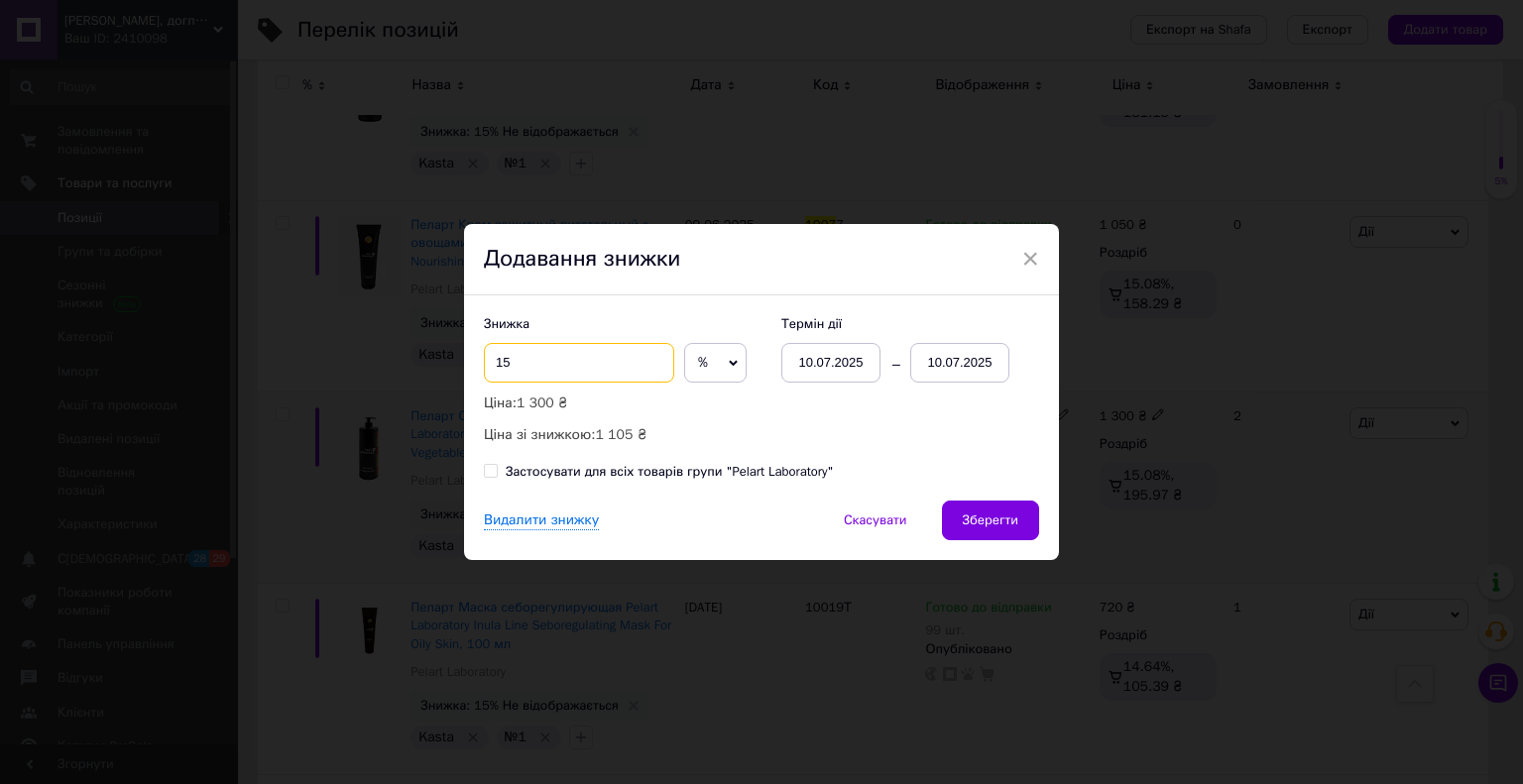 click on "15" at bounding box center [579, 363] 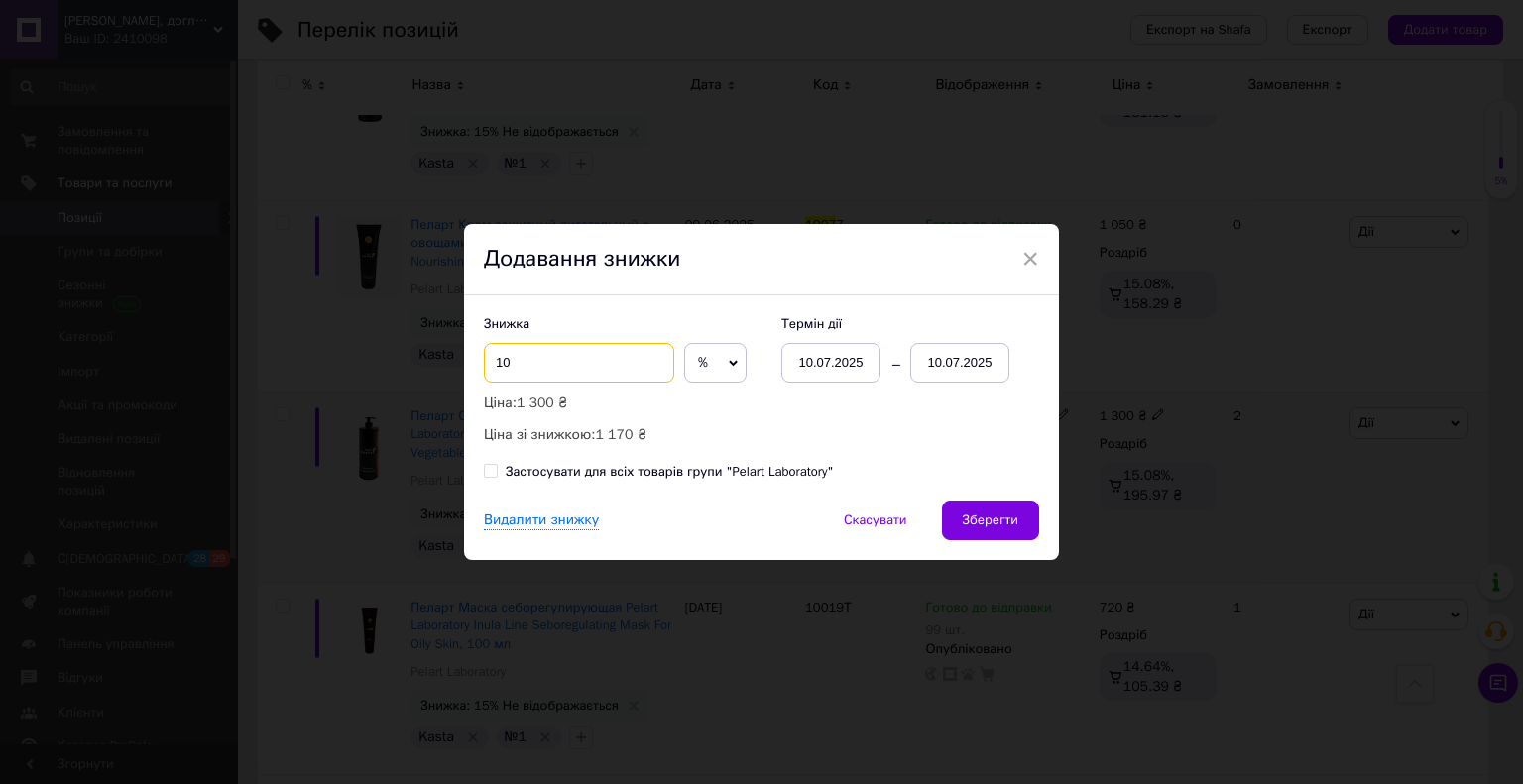 type on "10" 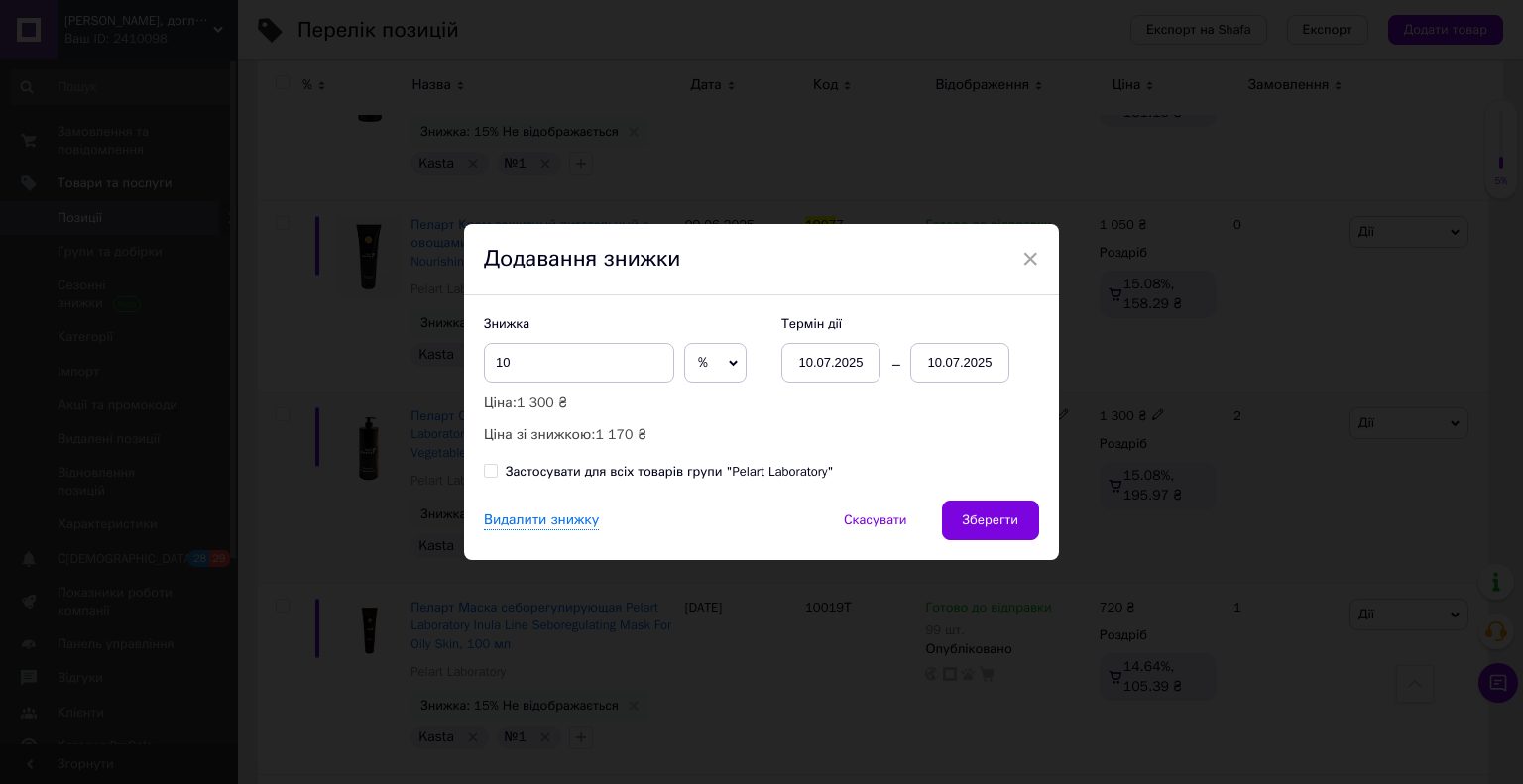 click on "10.07.2025" at bounding box center [960, 363] 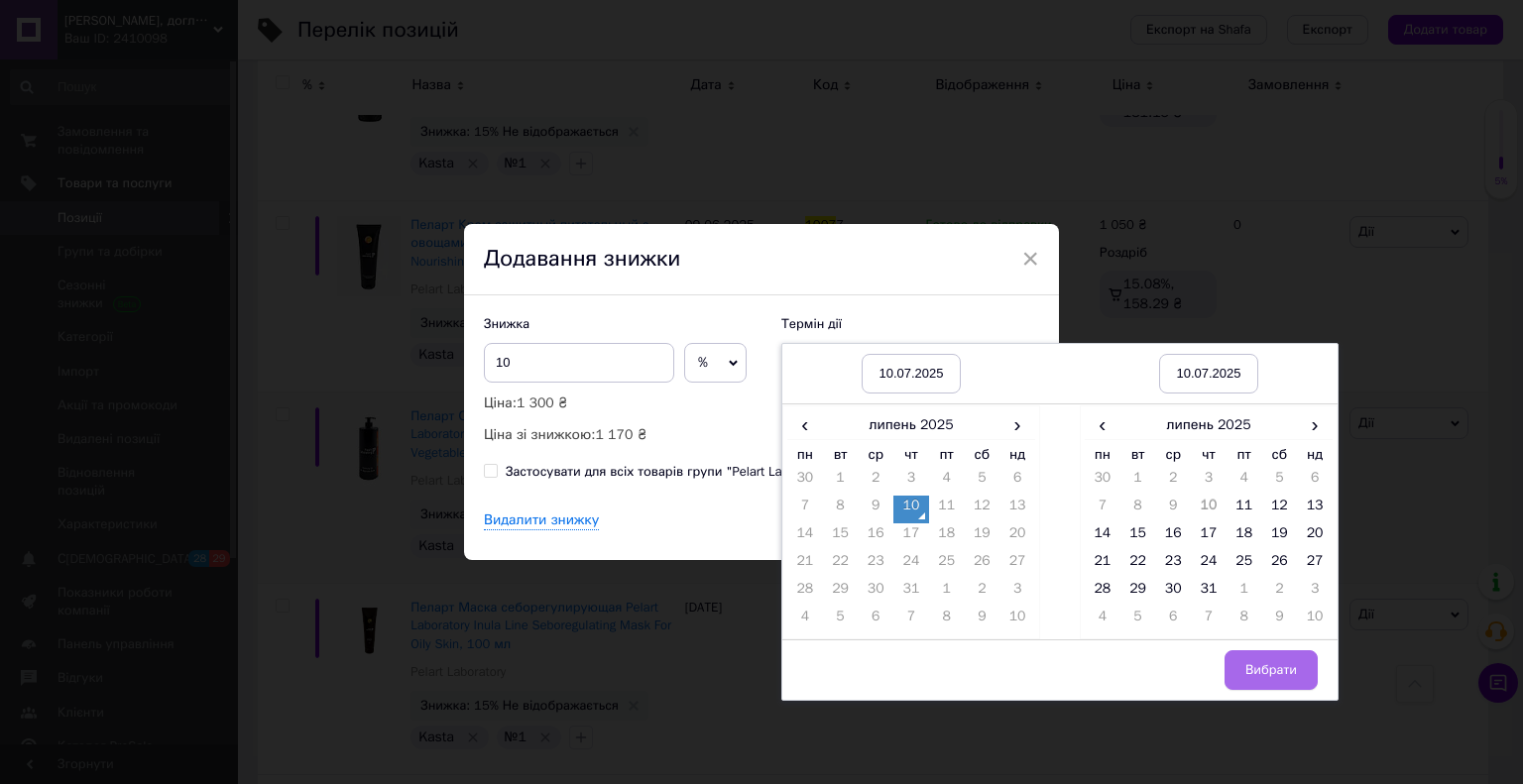 drag, startPoint x: 1218, startPoint y: 592, endPoint x: 1253, endPoint y: 678, distance: 92.84934 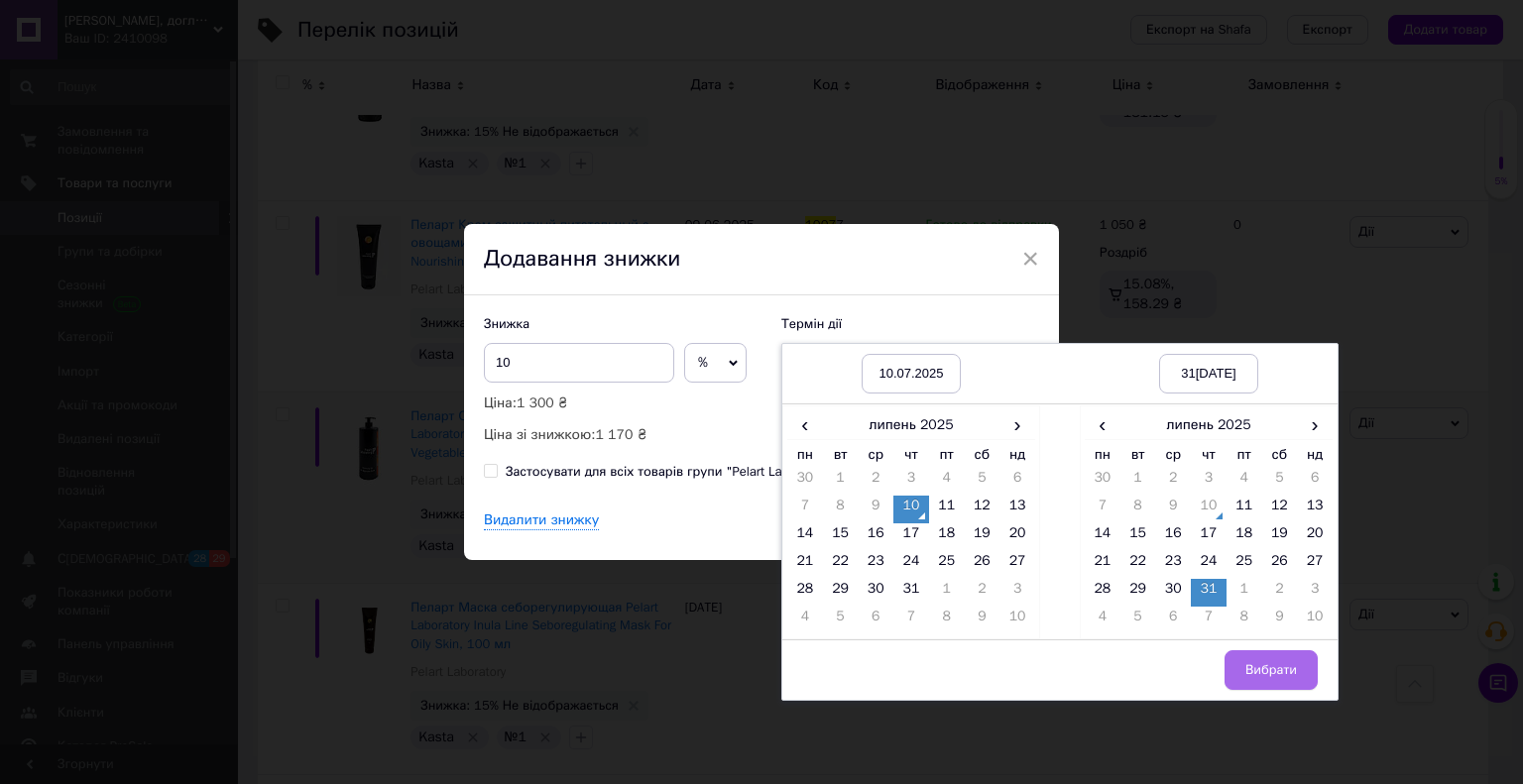 click on "Вибрати" at bounding box center [1271, 670] 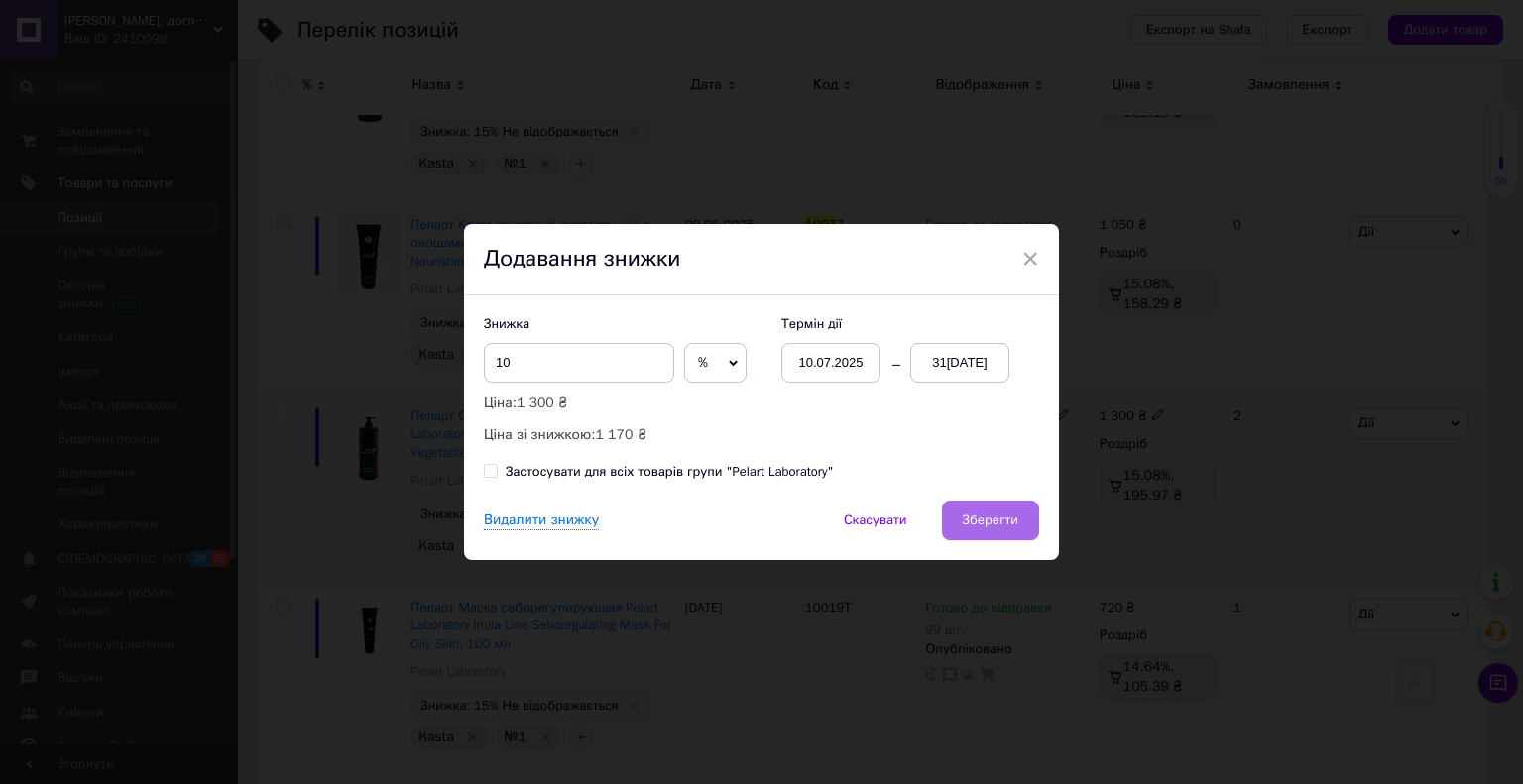click on "Зберегти" at bounding box center (991, 520) 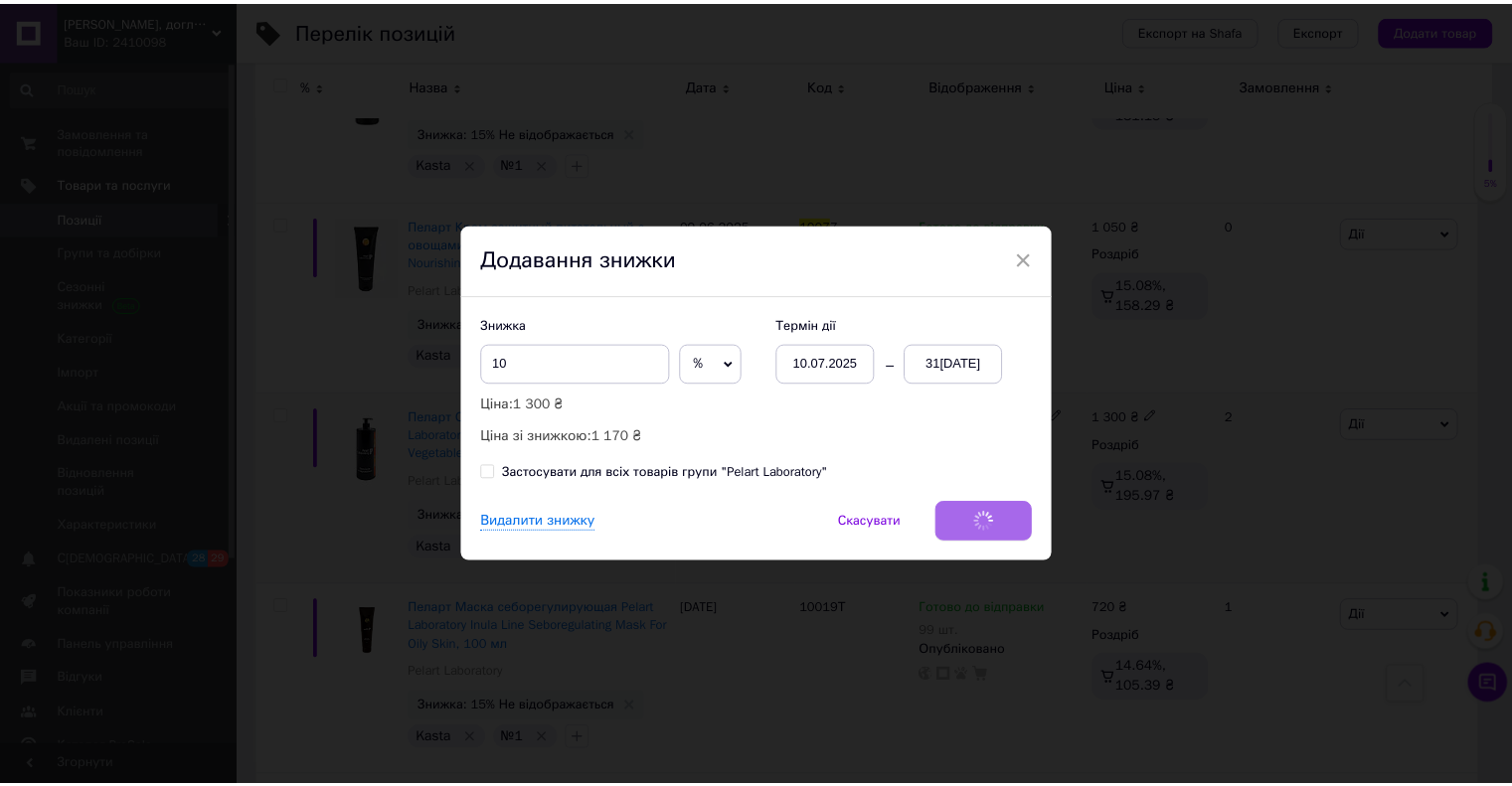 scroll, scrollTop: 0, scrollLeft: 53, axis: horizontal 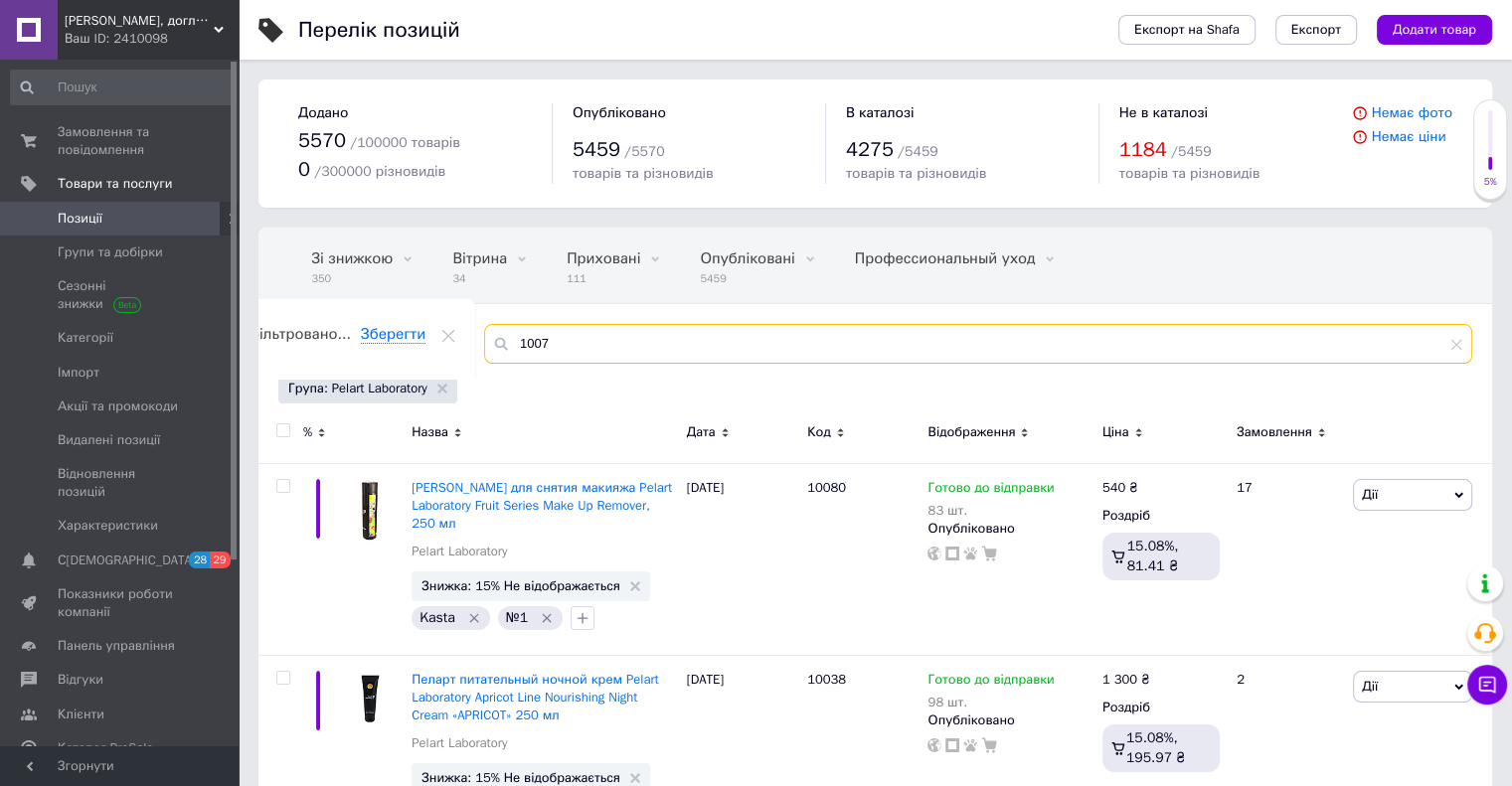 click on "1007" at bounding box center (978, 344) 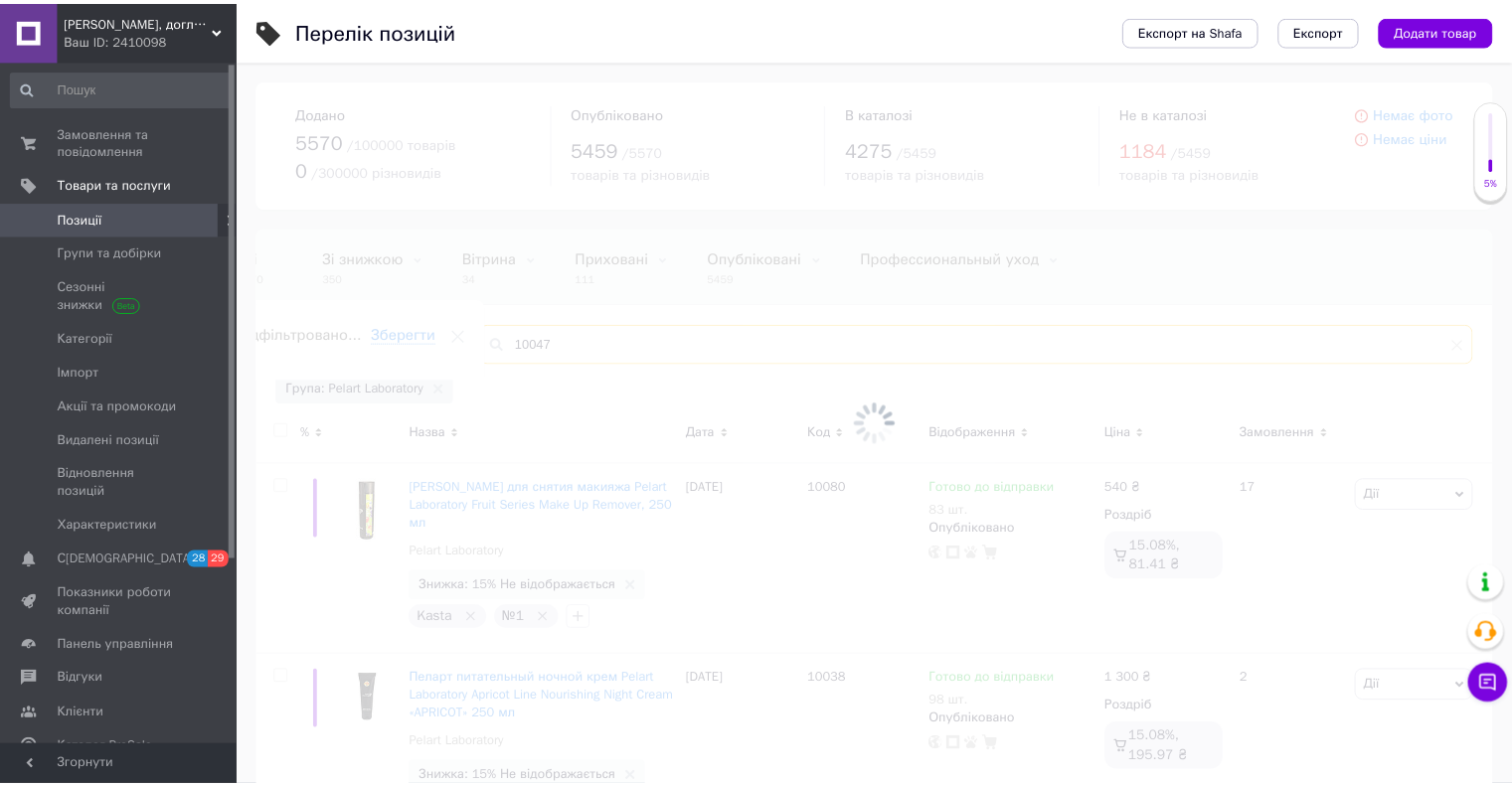 scroll, scrollTop: 0, scrollLeft: 38, axis: horizontal 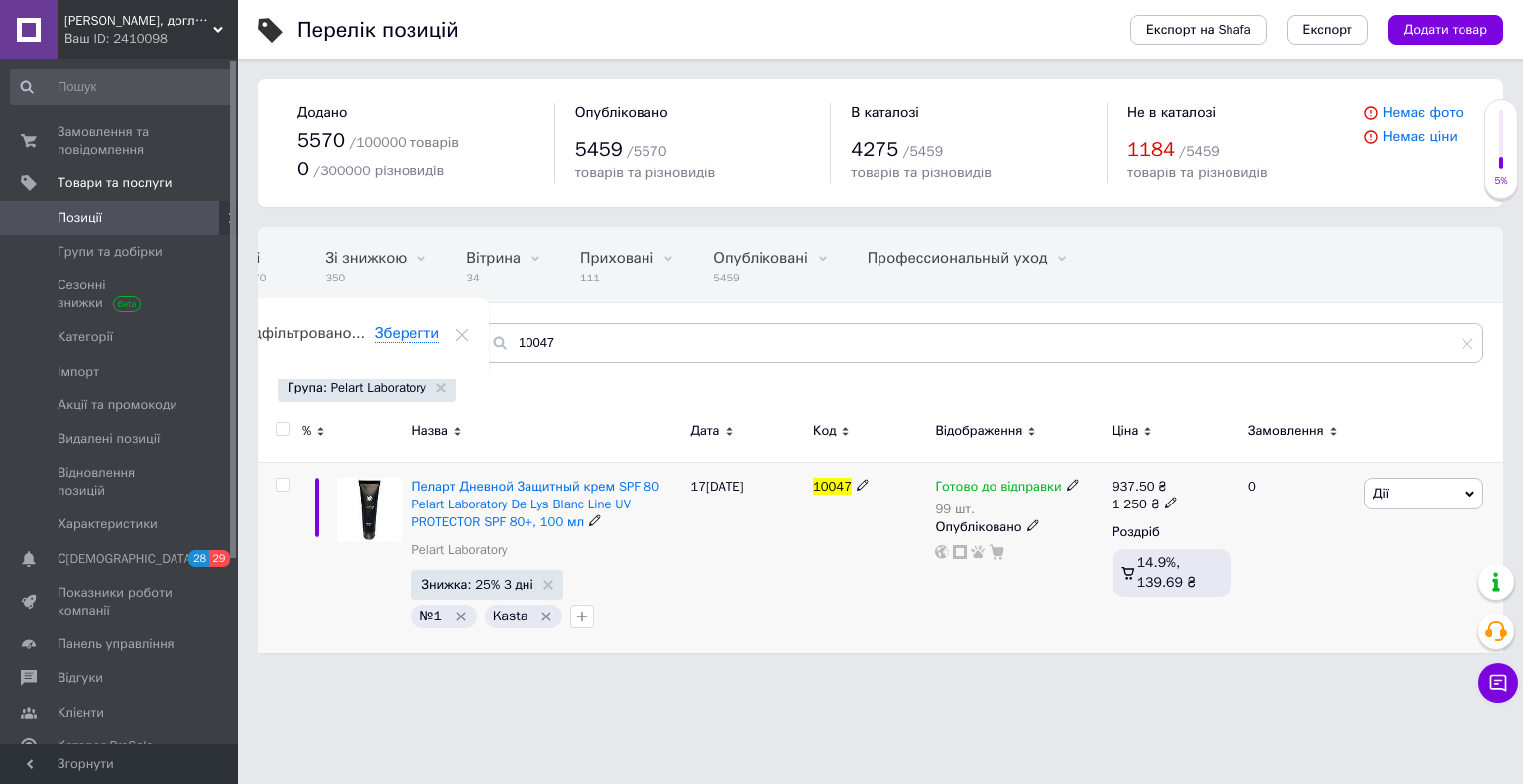 click on "Дії" at bounding box center (1381, 493) 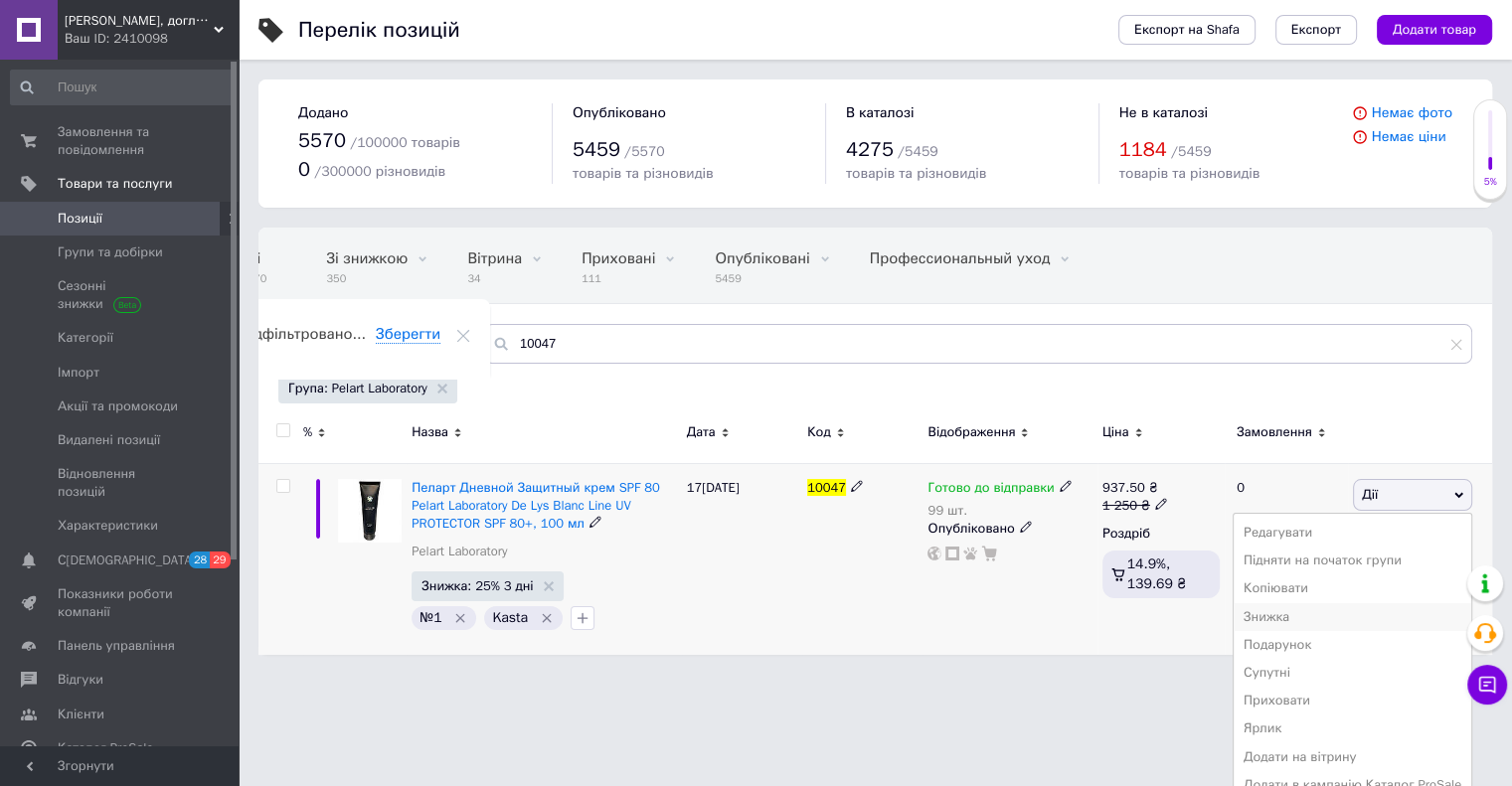 click on "Знижка" at bounding box center (1352, 617) 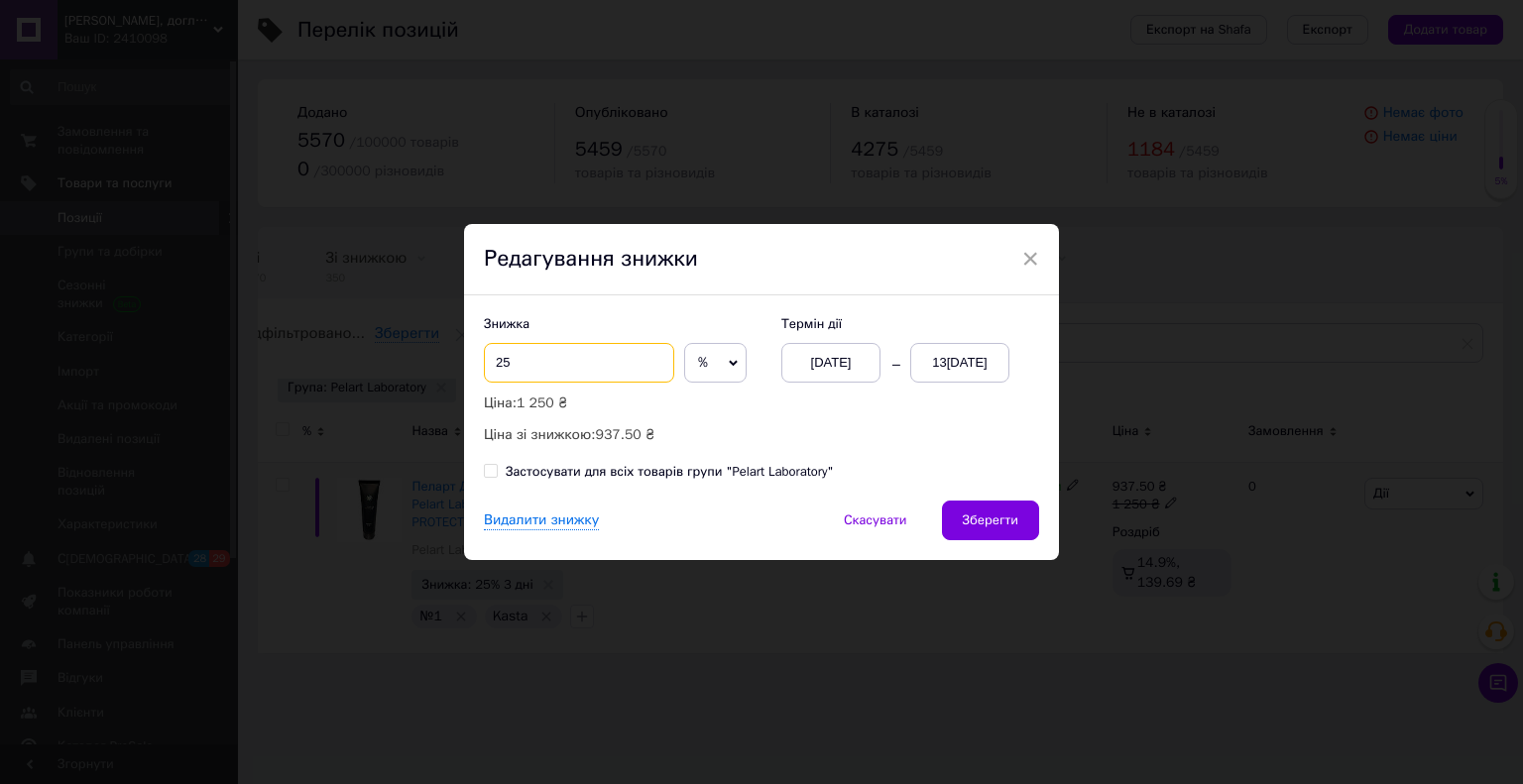 click on "25" at bounding box center (579, 363) 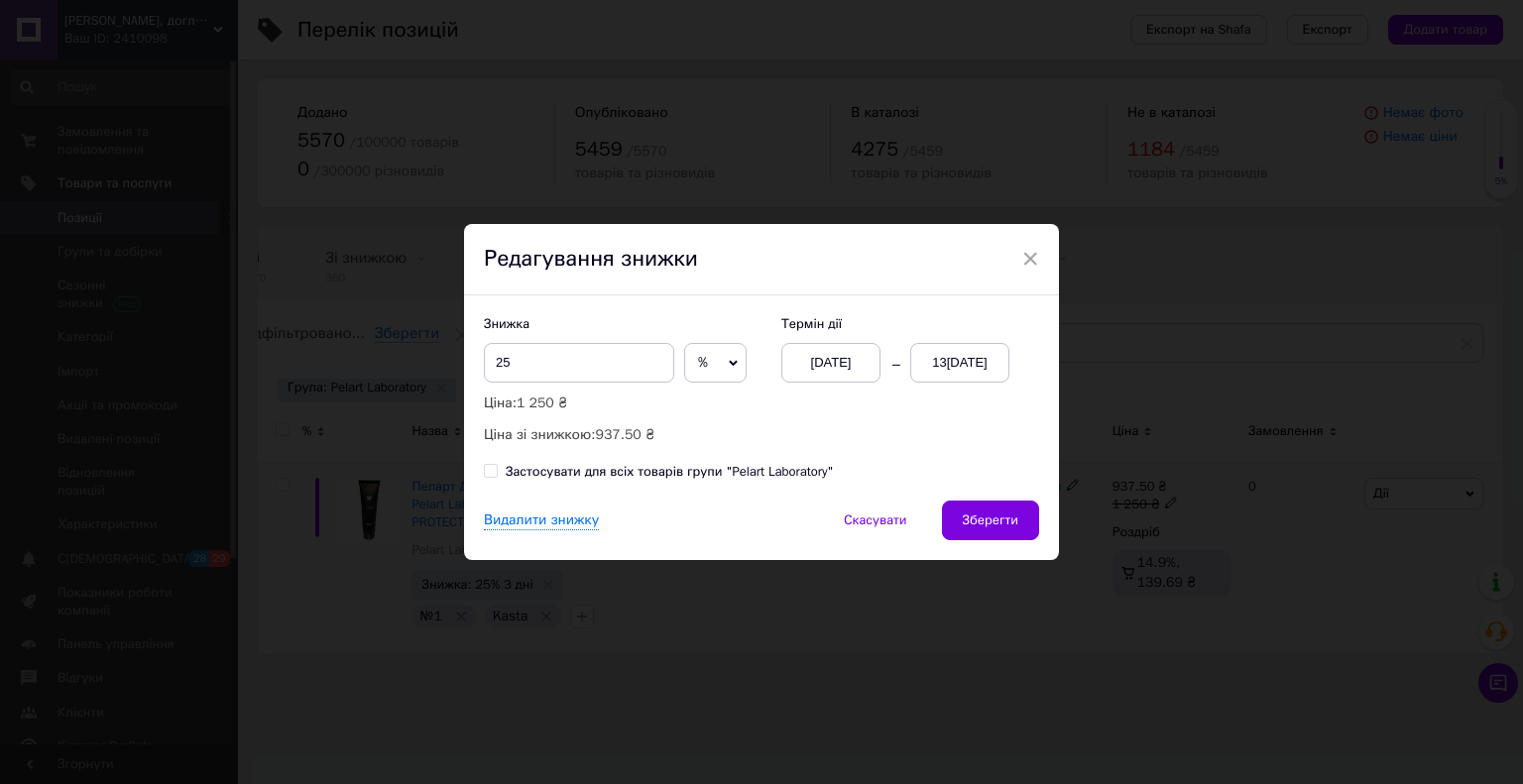 click on "Редагування знижки" at bounding box center [762, 260] 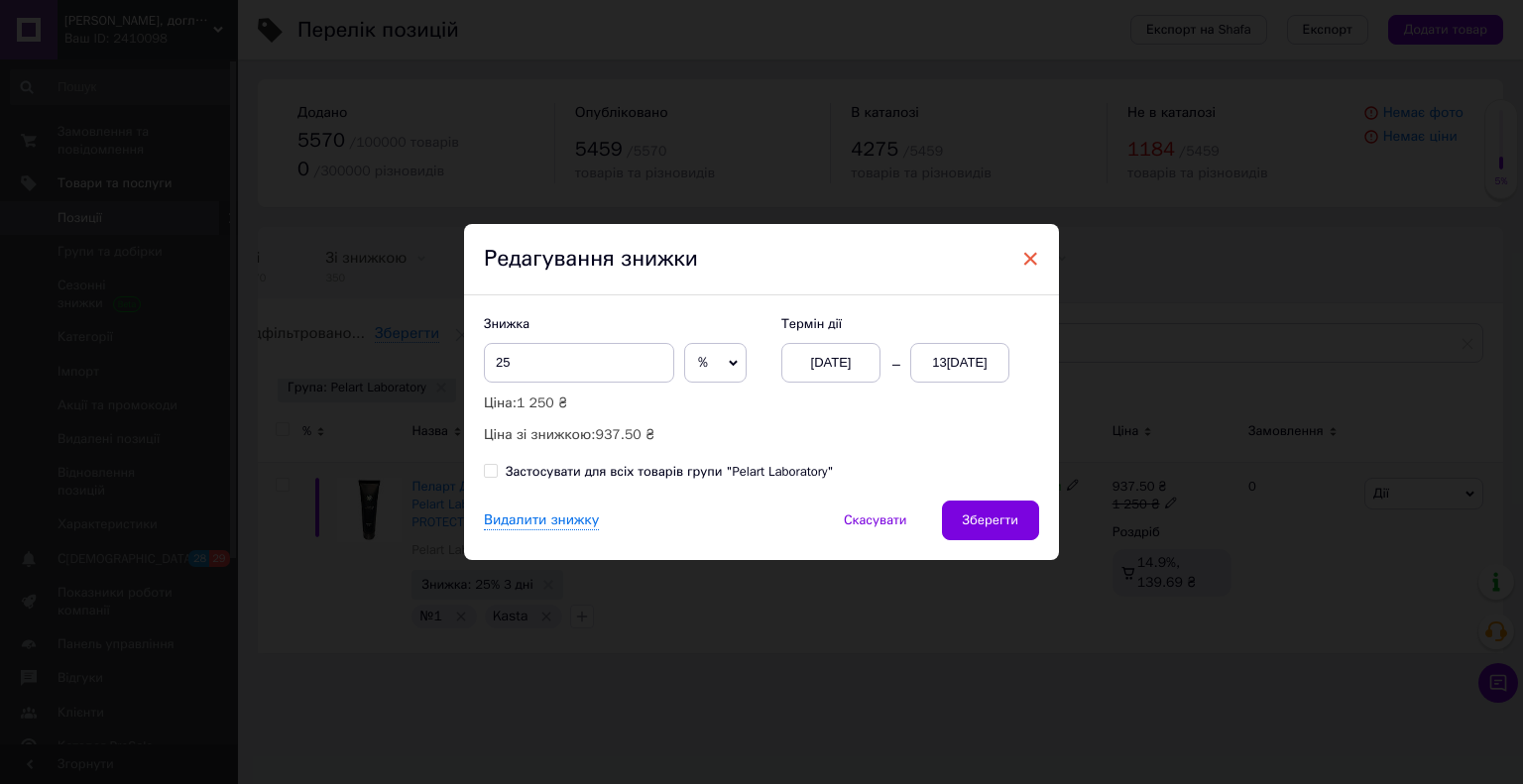 click on "×" at bounding box center (1030, 259) 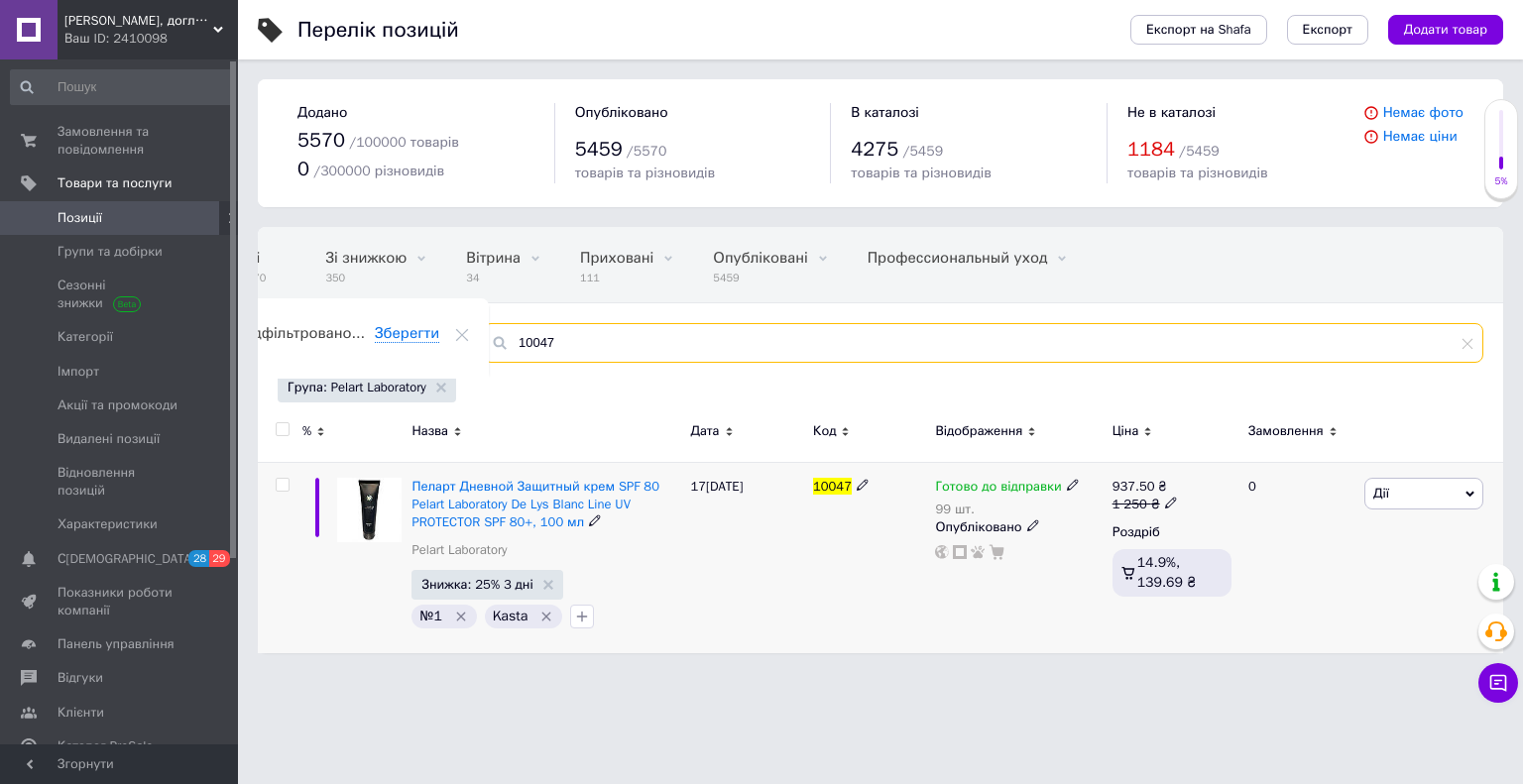 drag, startPoint x: 642, startPoint y: 346, endPoint x: 418, endPoint y: 328, distance: 224.72205 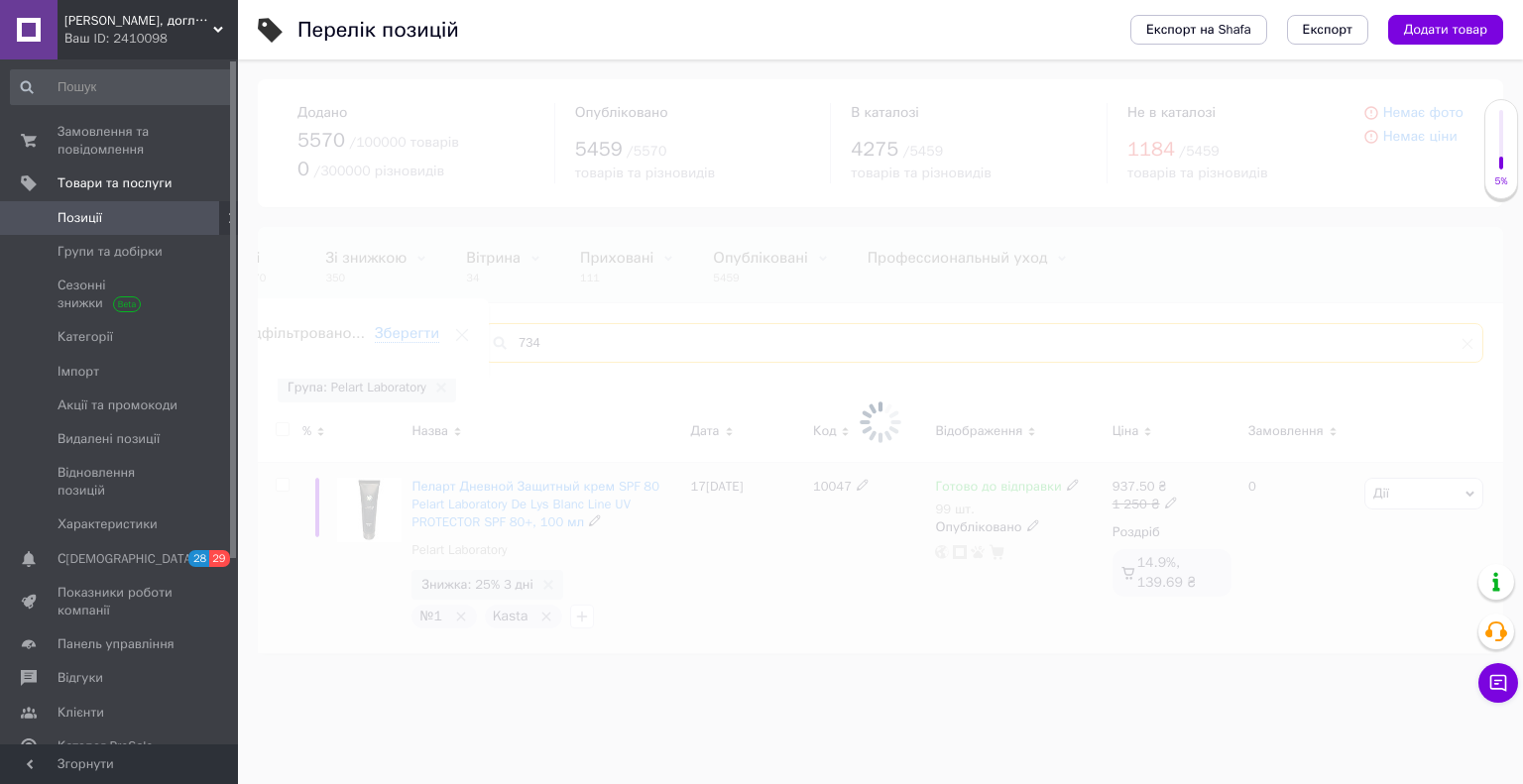 scroll, scrollTop: 0, scrollLeft: 53, axis: horizontal 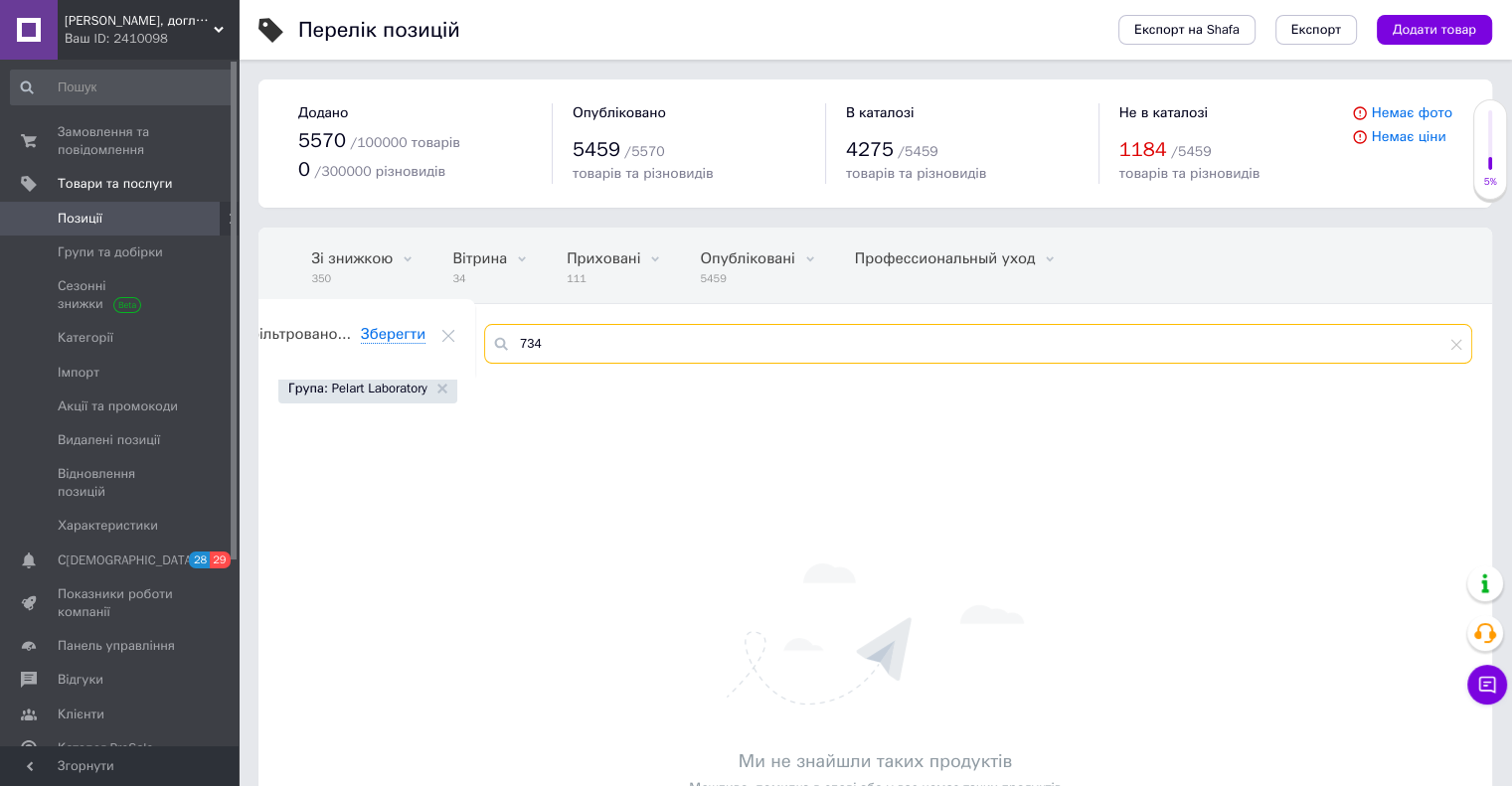 type on "734" 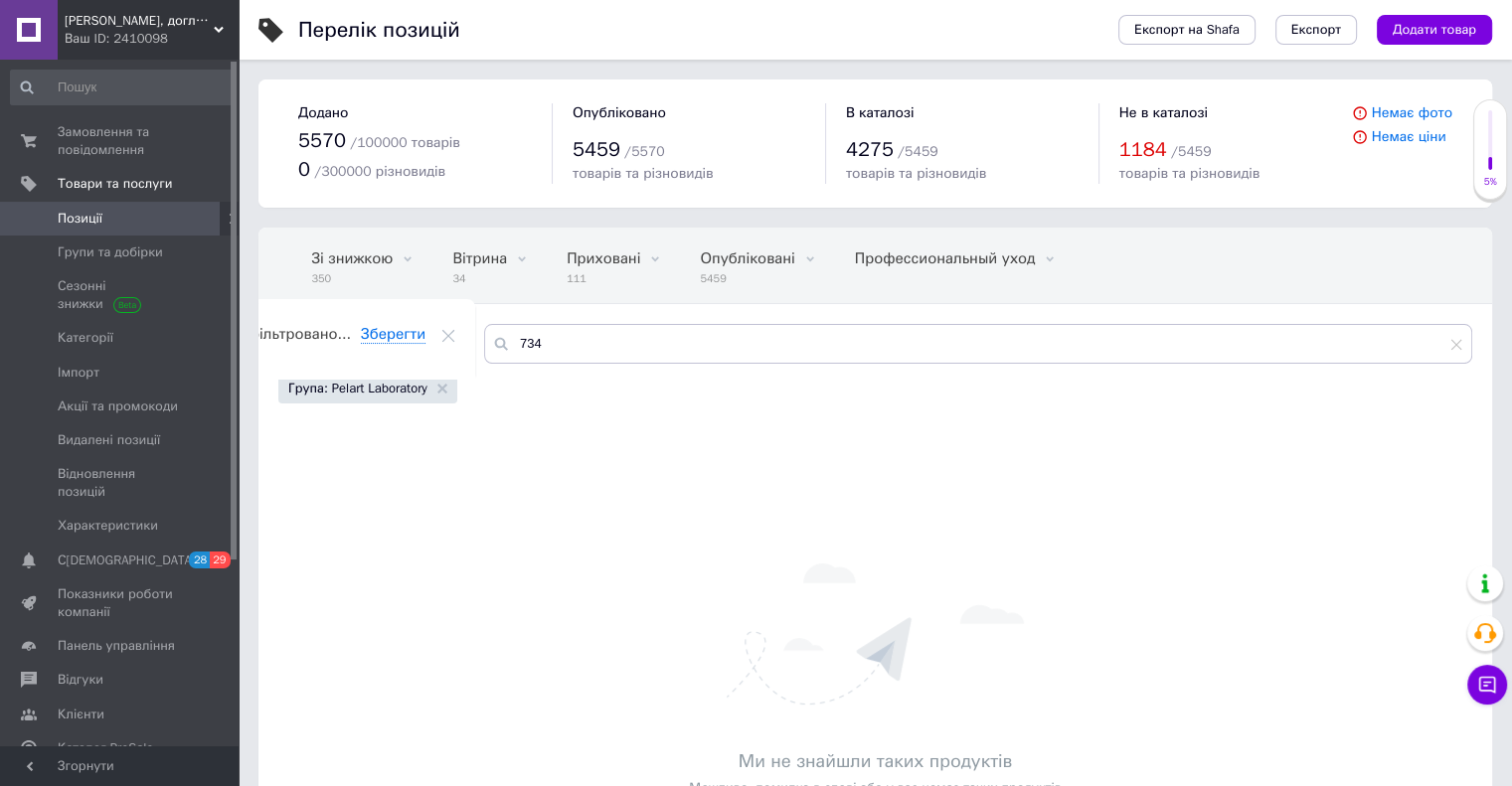 click on "Відфільтруйте товари" at bounding box center (366, 343) 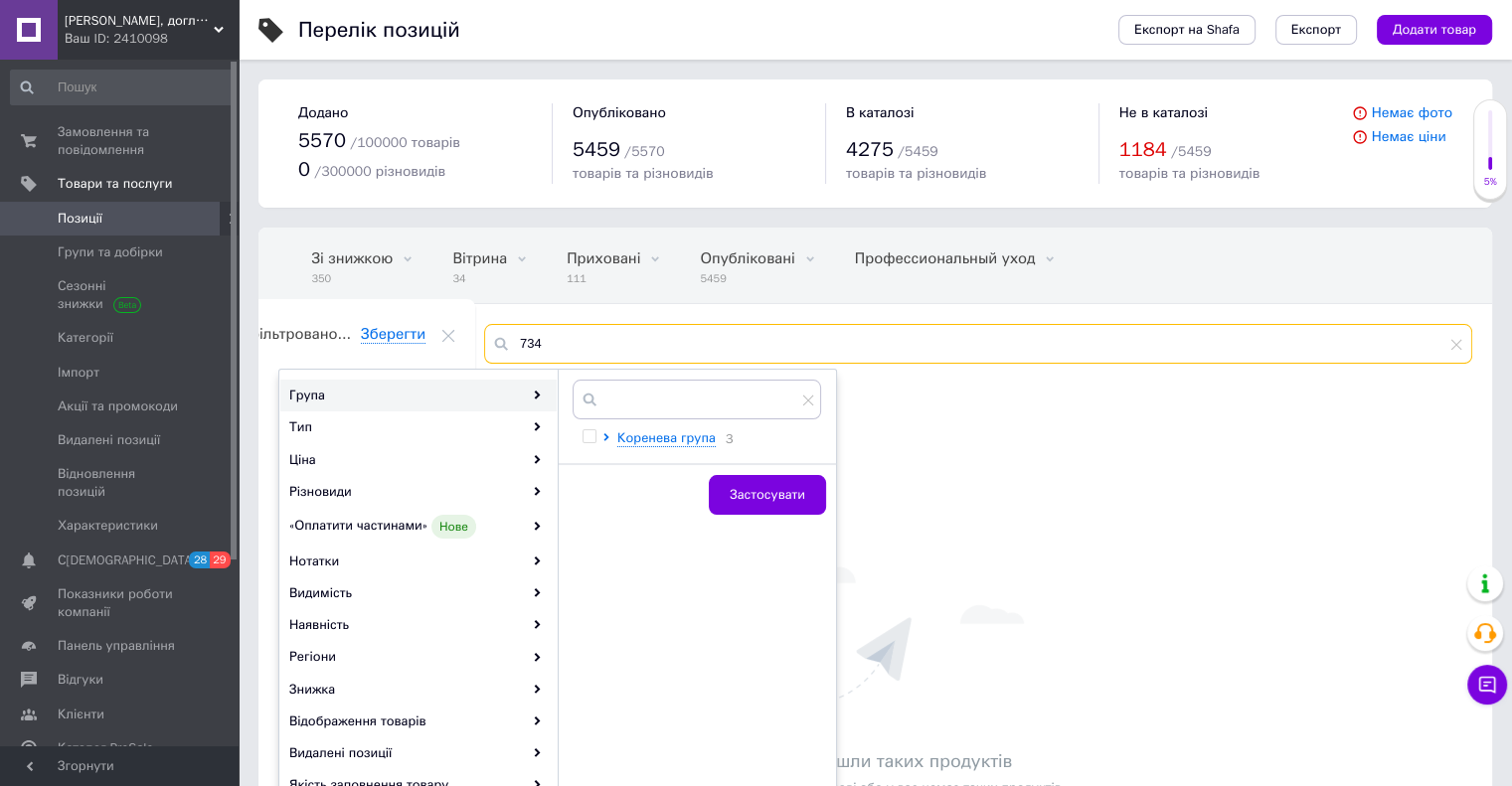 click on "734" at bounding box center (978, 344) 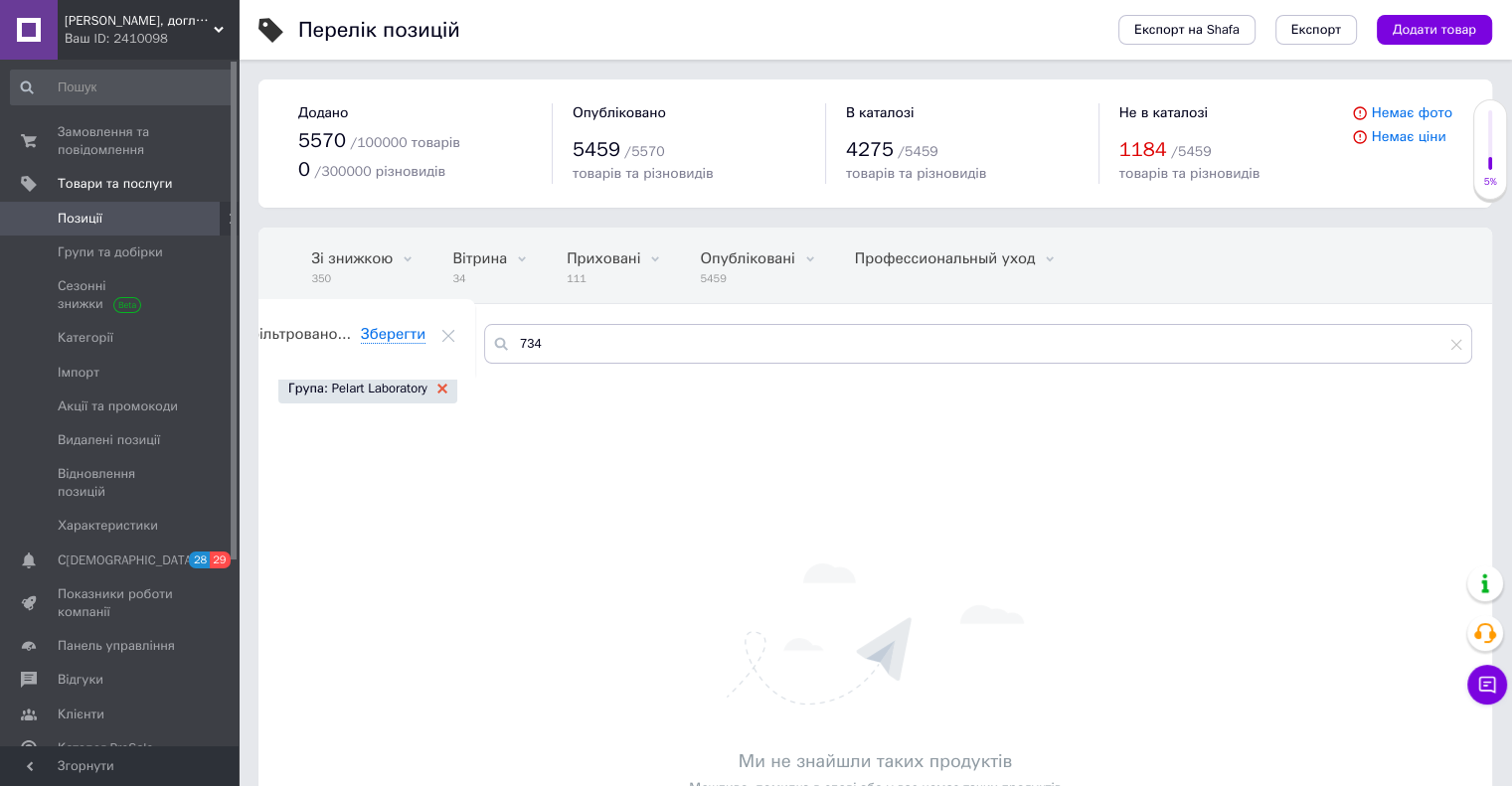 click 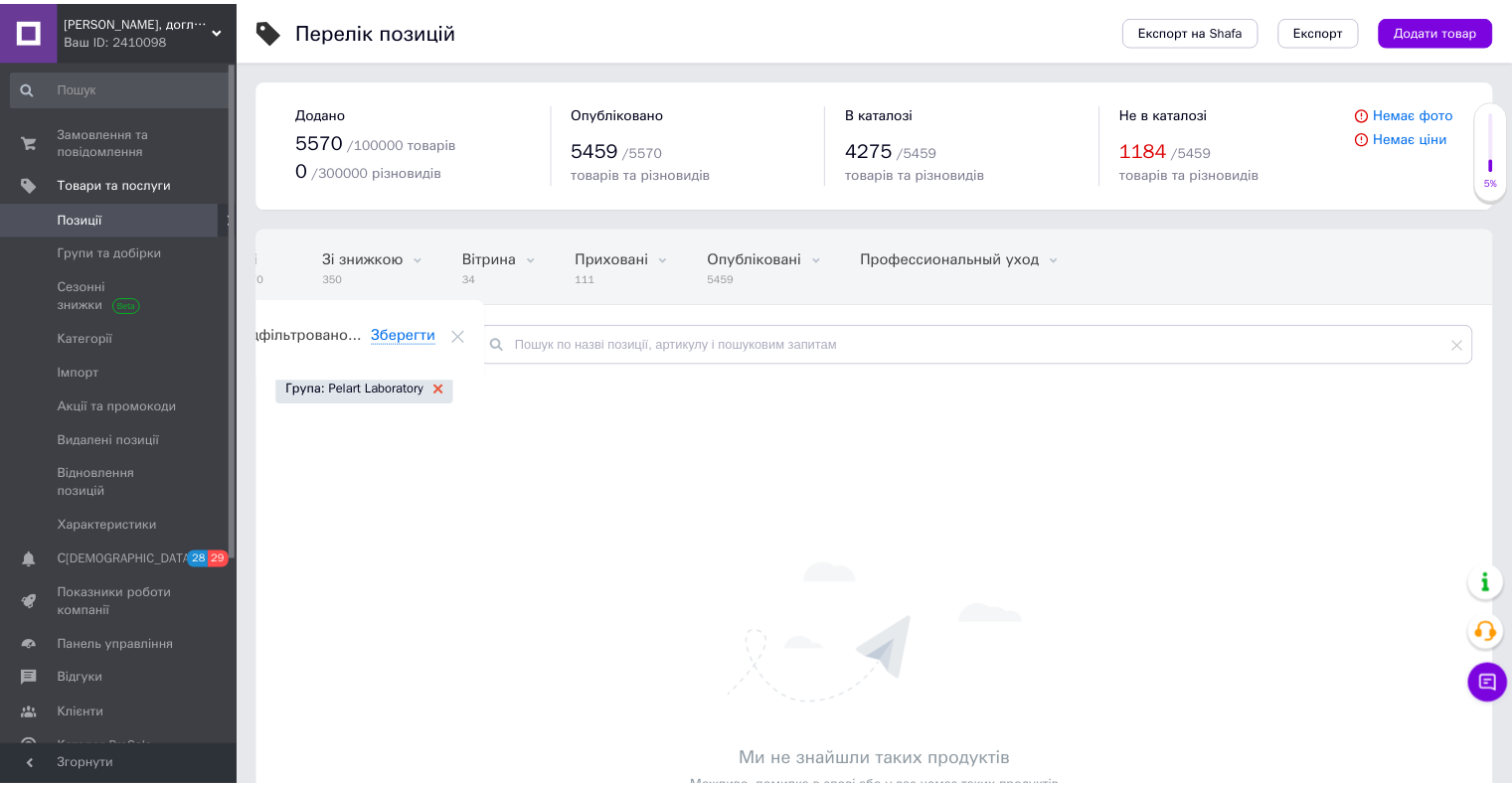 scroll, scrollTop: 0, scrollLeft: 0, axis: both 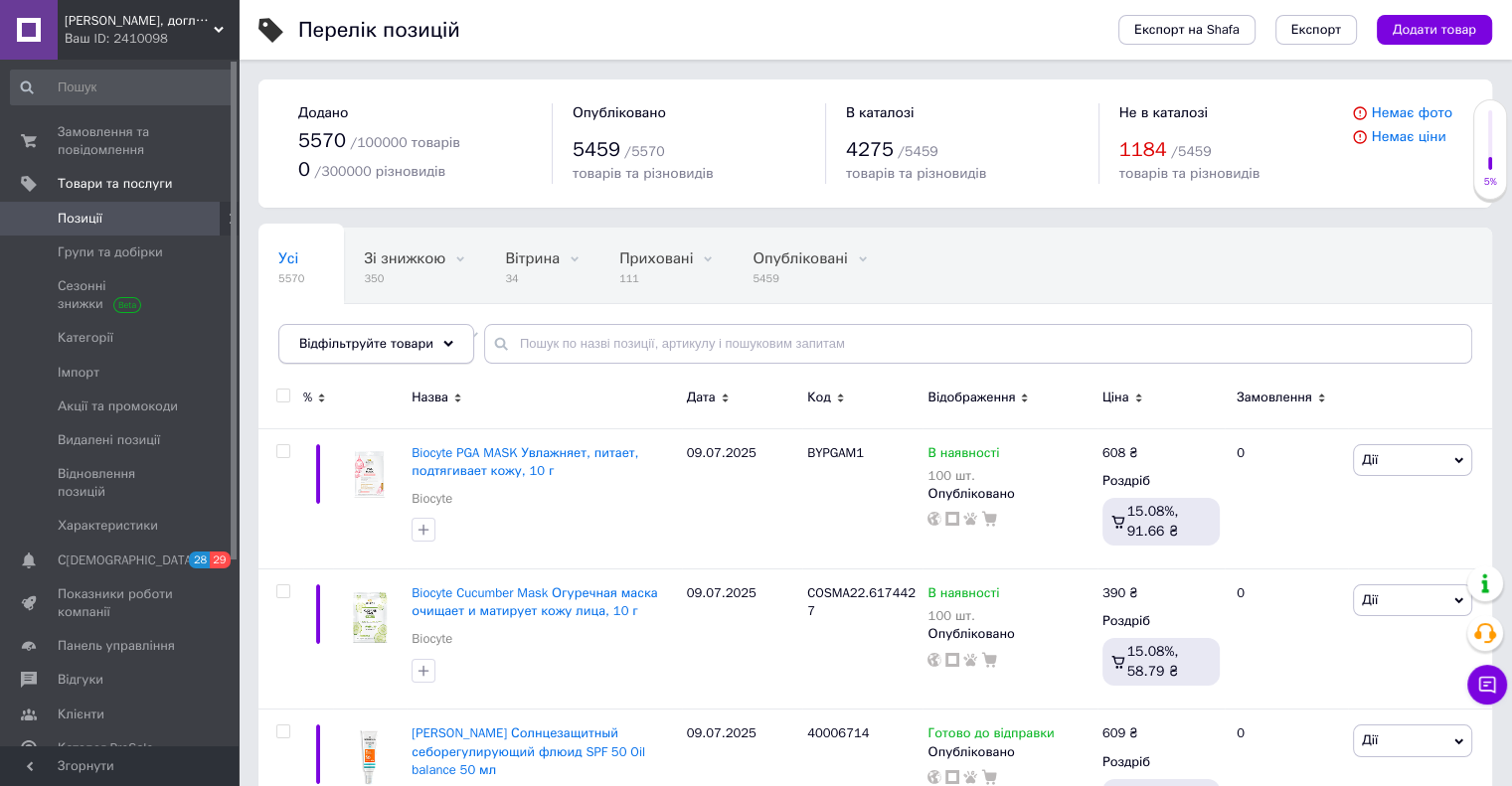 click on "Відфільтруйте товари" at bounding box center [376, 344] 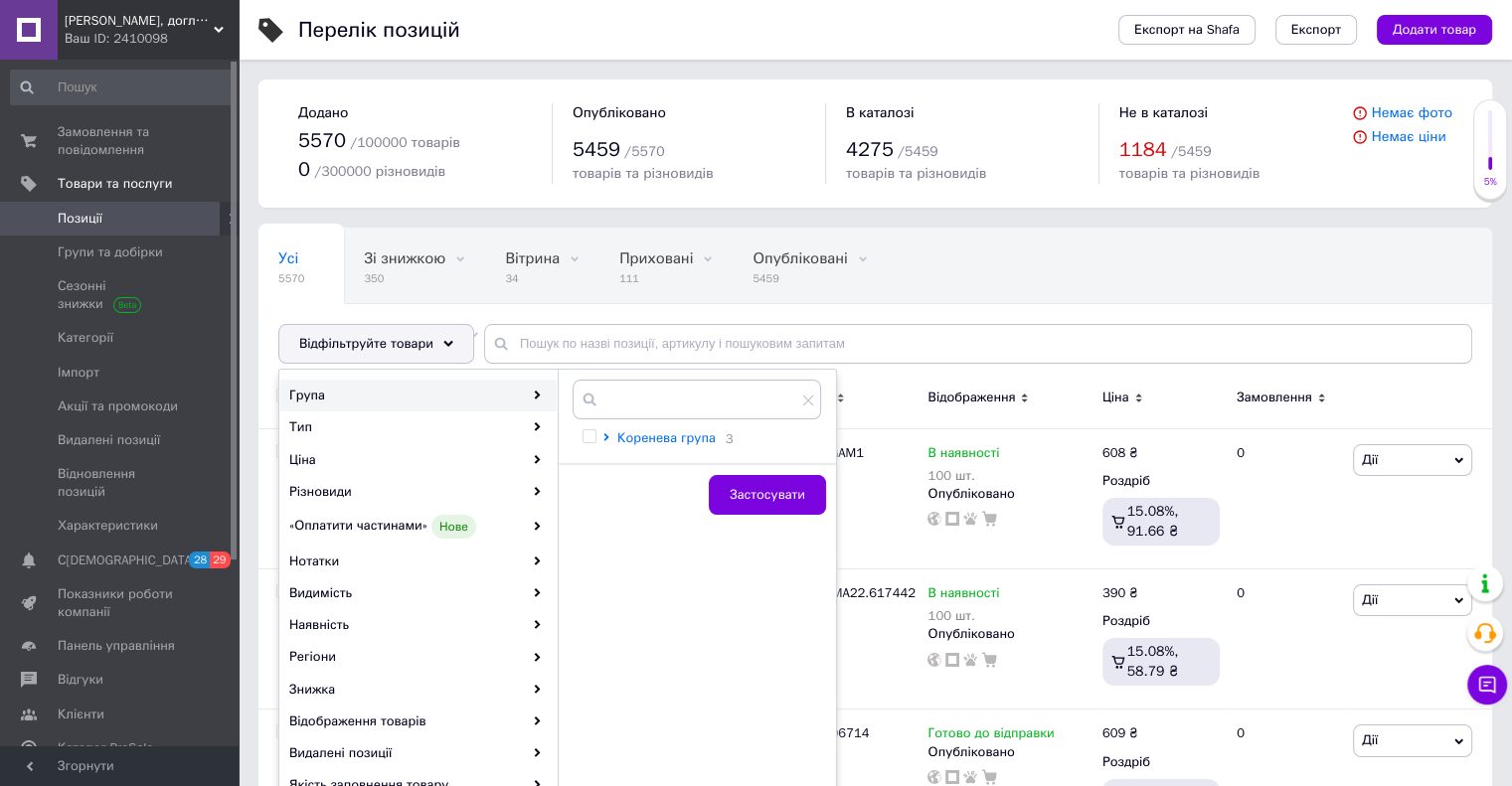 click on "Коренева група" at bounding box center (666, 437) 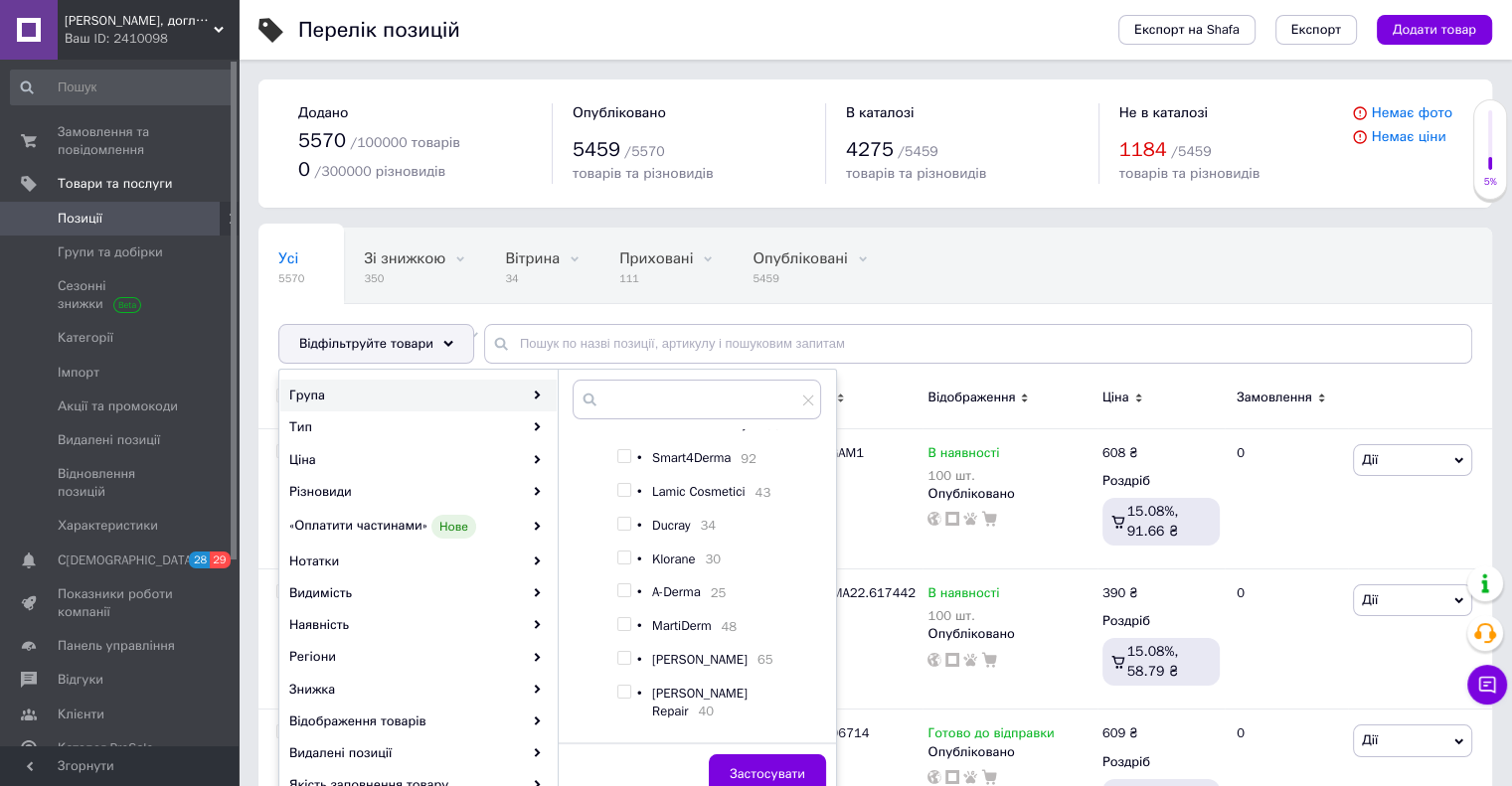 scroll, scrollTop: 298, scrollLeft: 0, axis: vertical 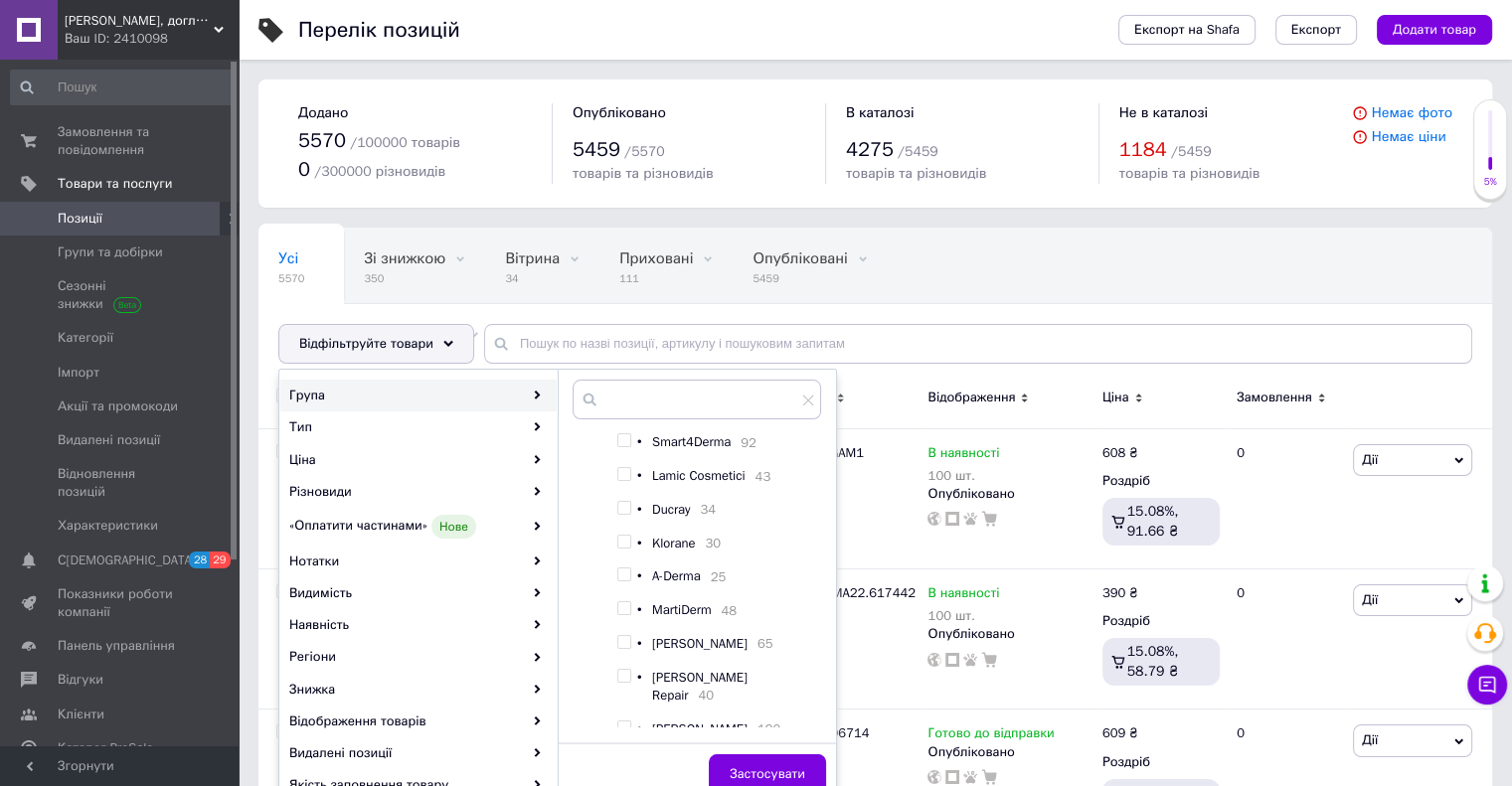 click at bounding box center (623, 440) 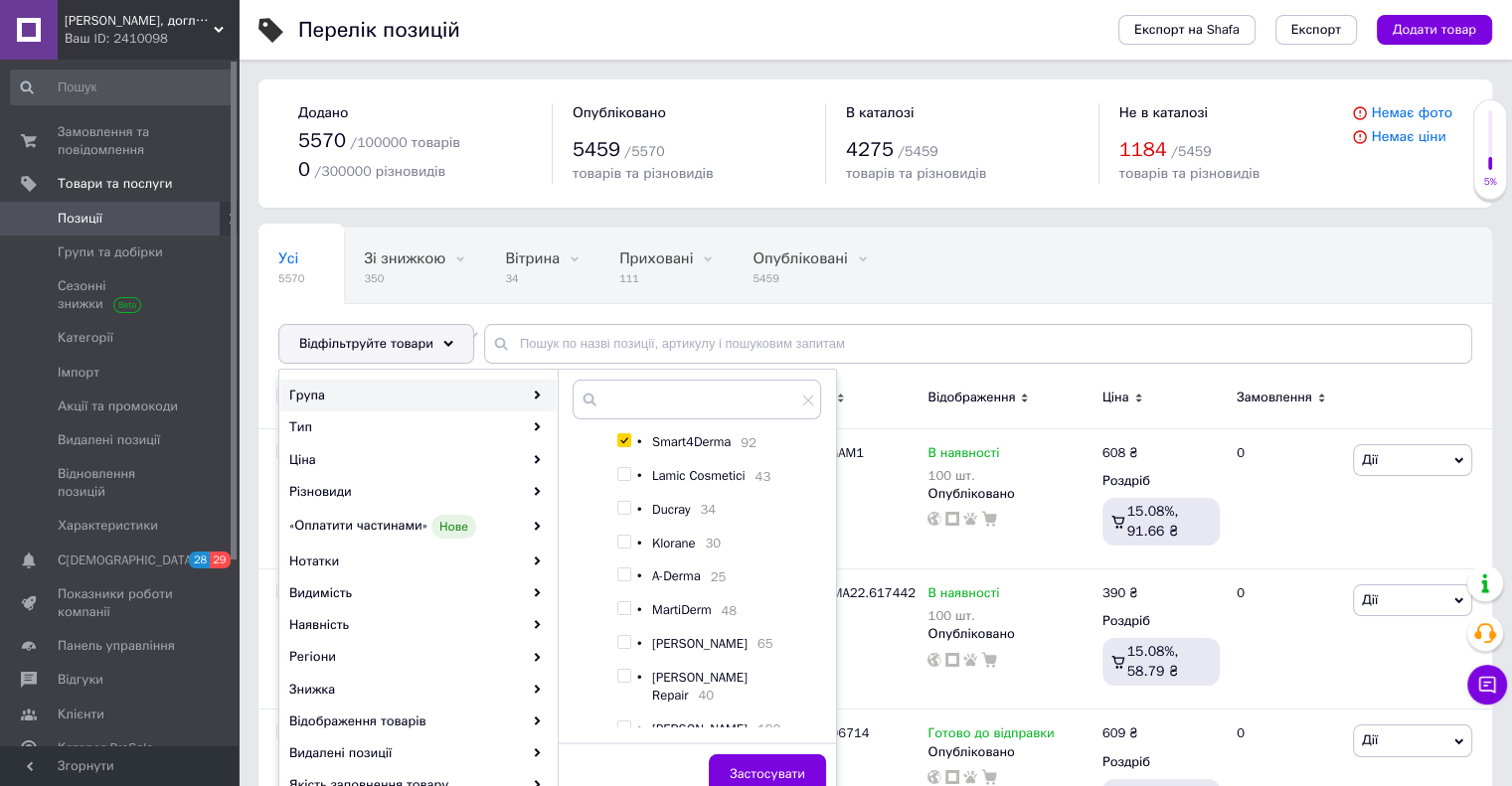 checkbox on "true" 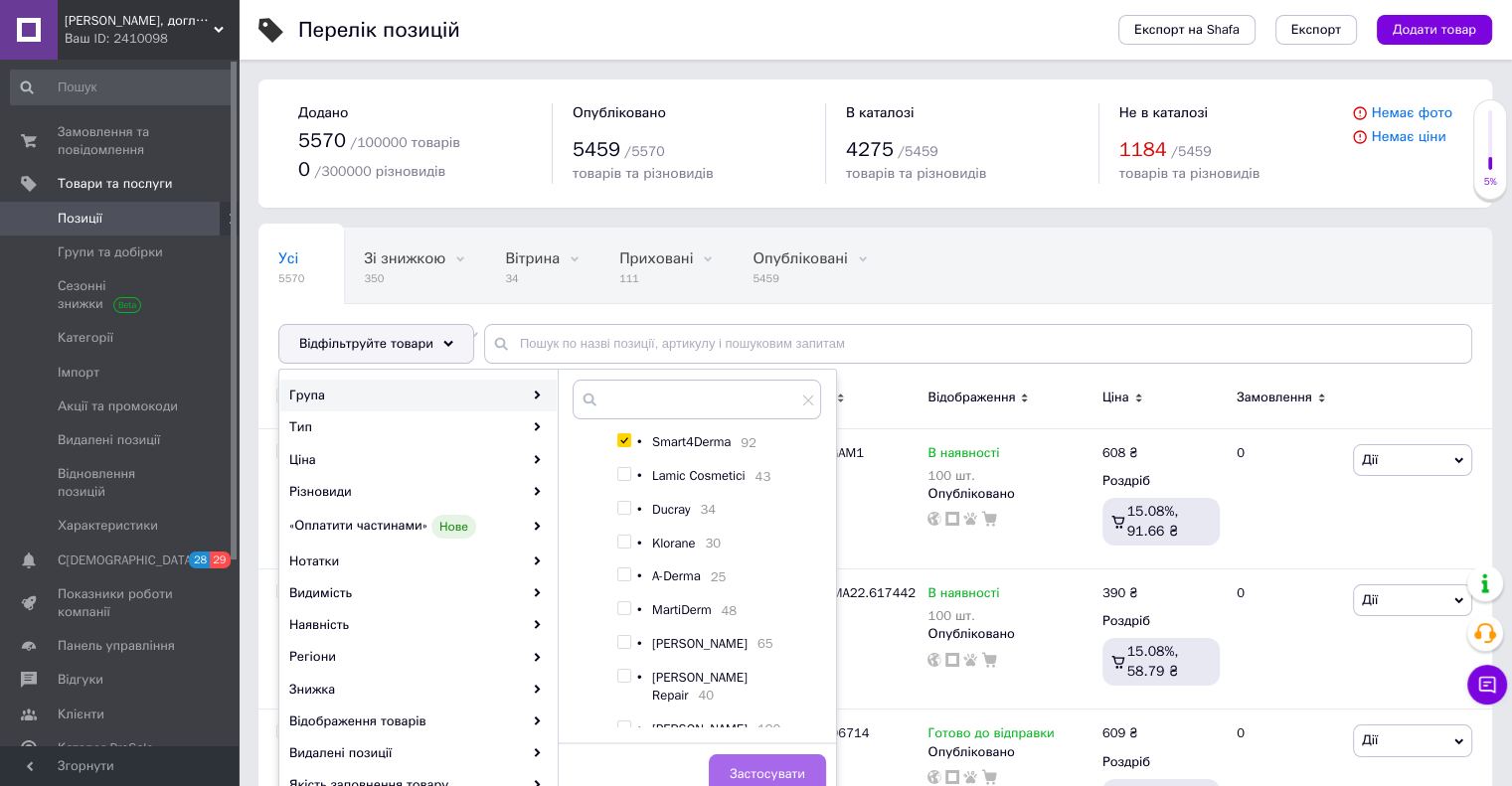 click on "Застосувати" at bounding box center [767, 774] 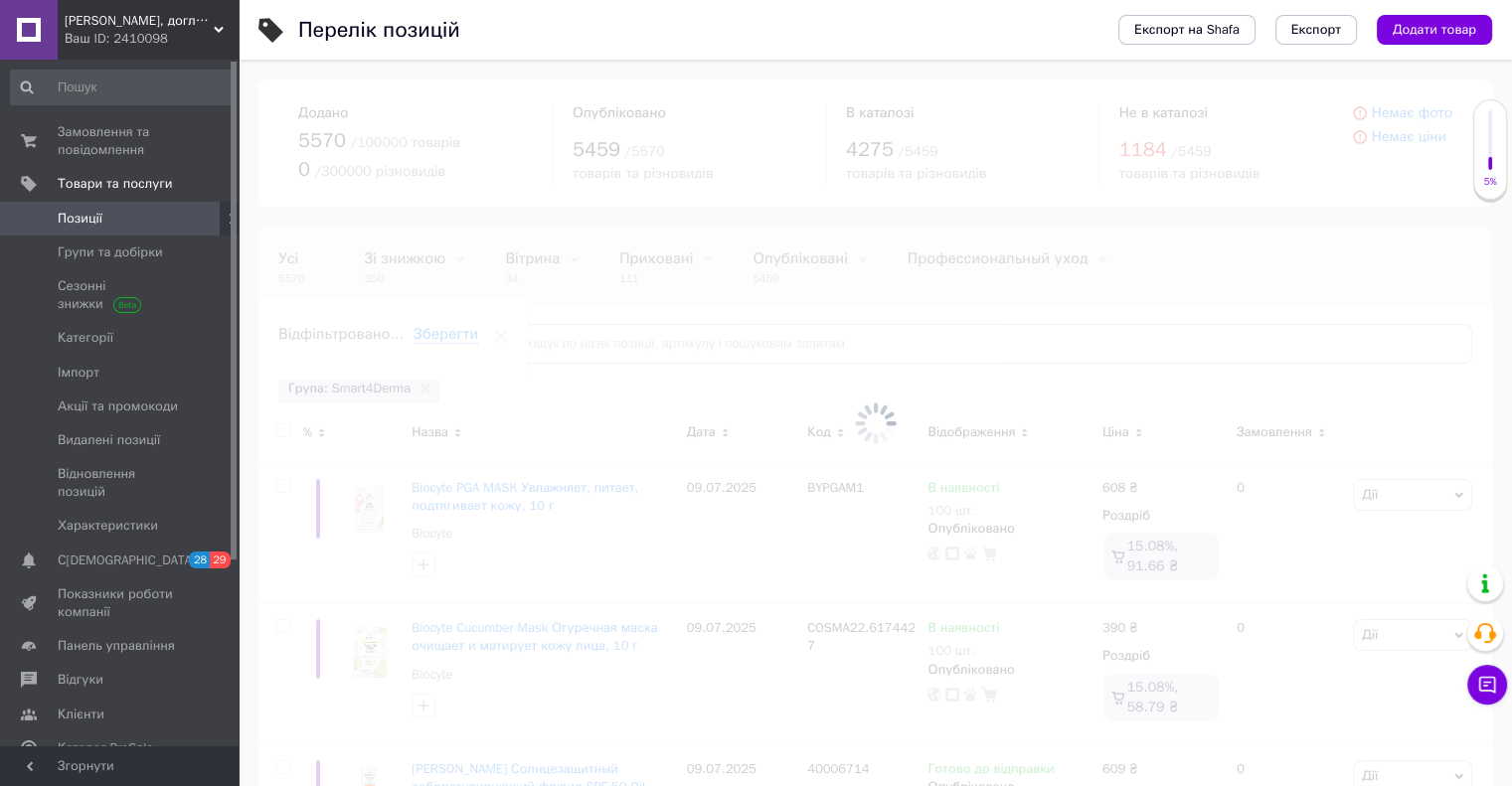scroll, scrollTop: 0, scrollLeft: 53, axis: horizontal 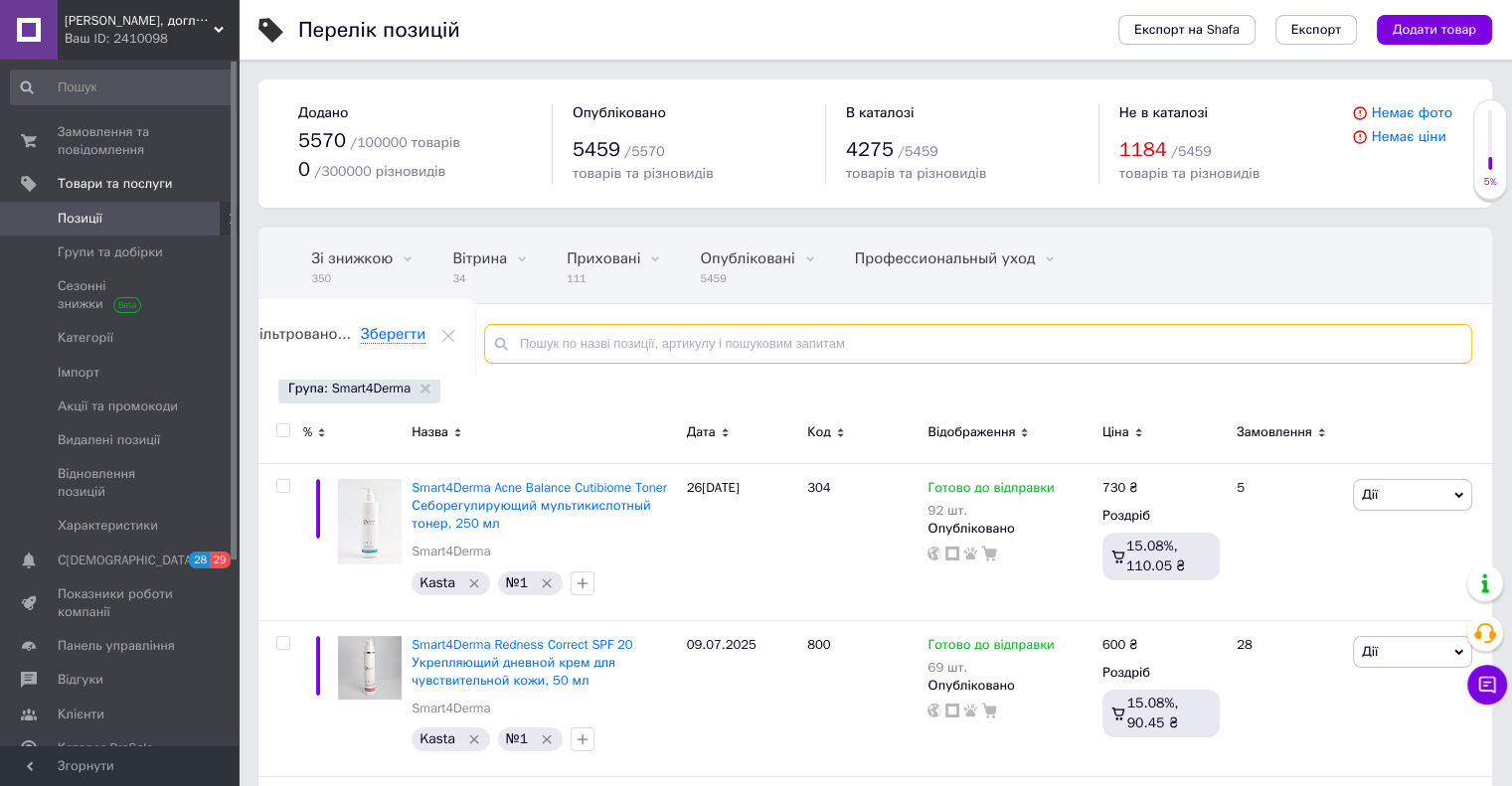 click at bounding box center [978, 344] 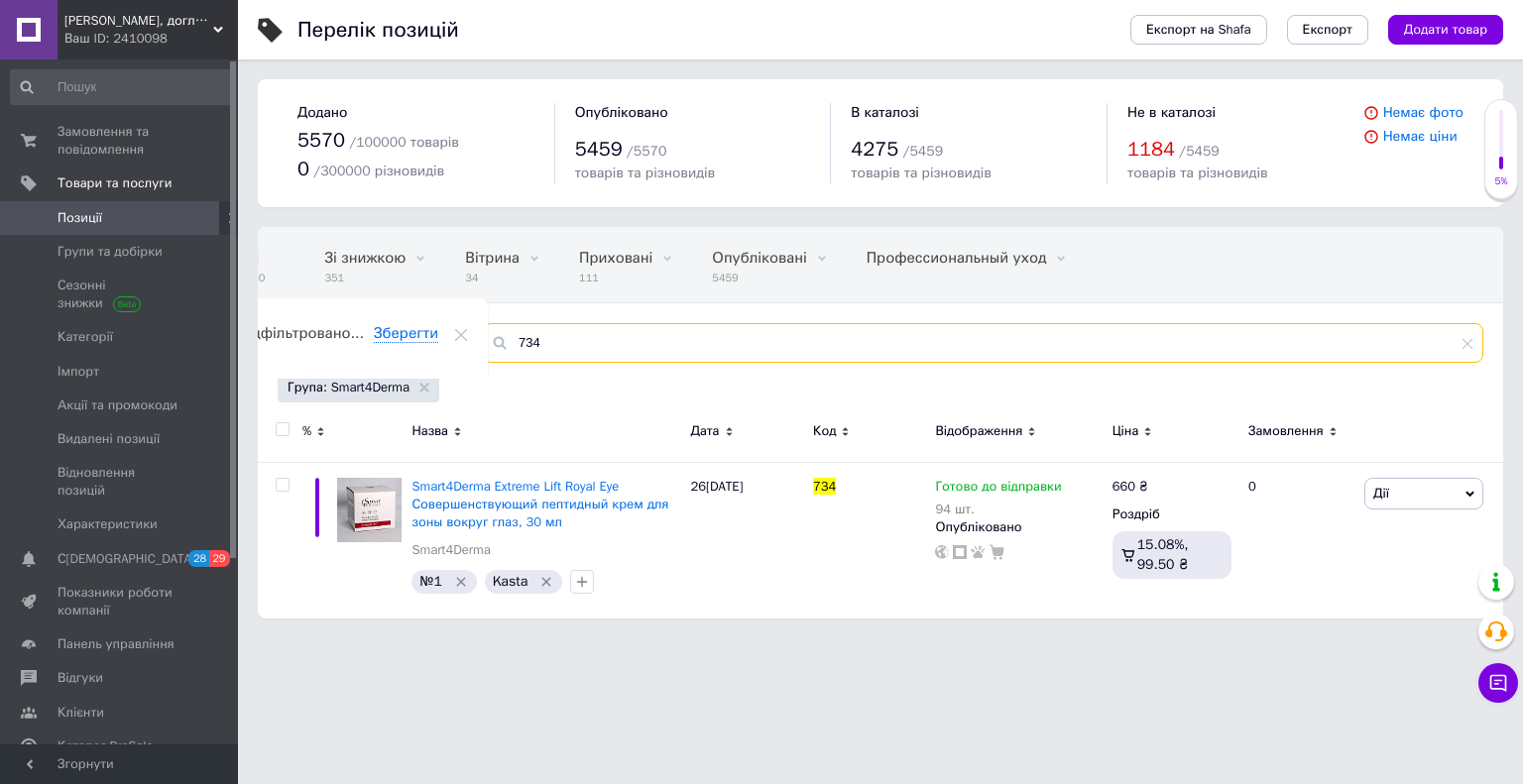 scroll, scrollTop: 0, scrollLeft: 38, axis: horizontal 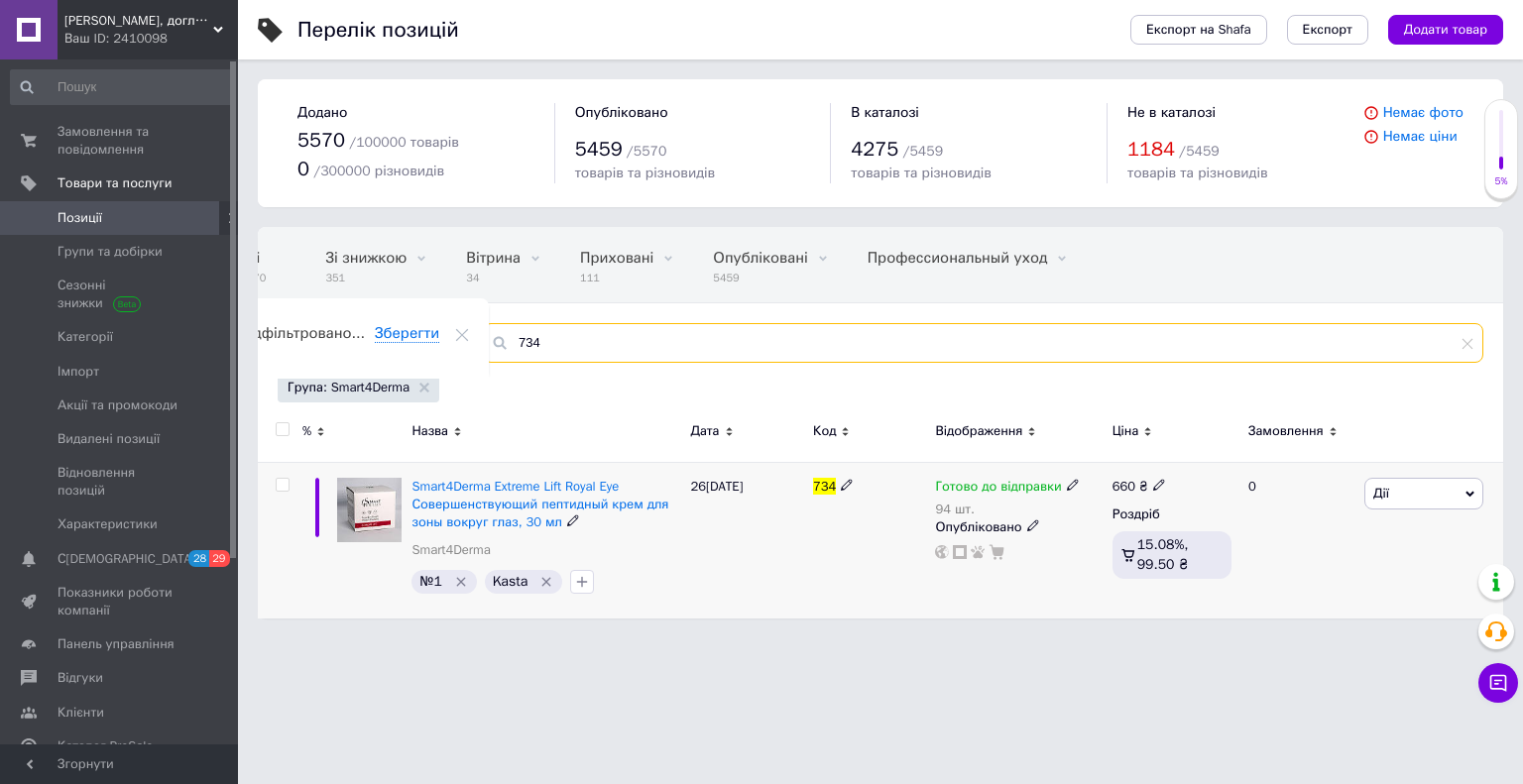 type on "734" 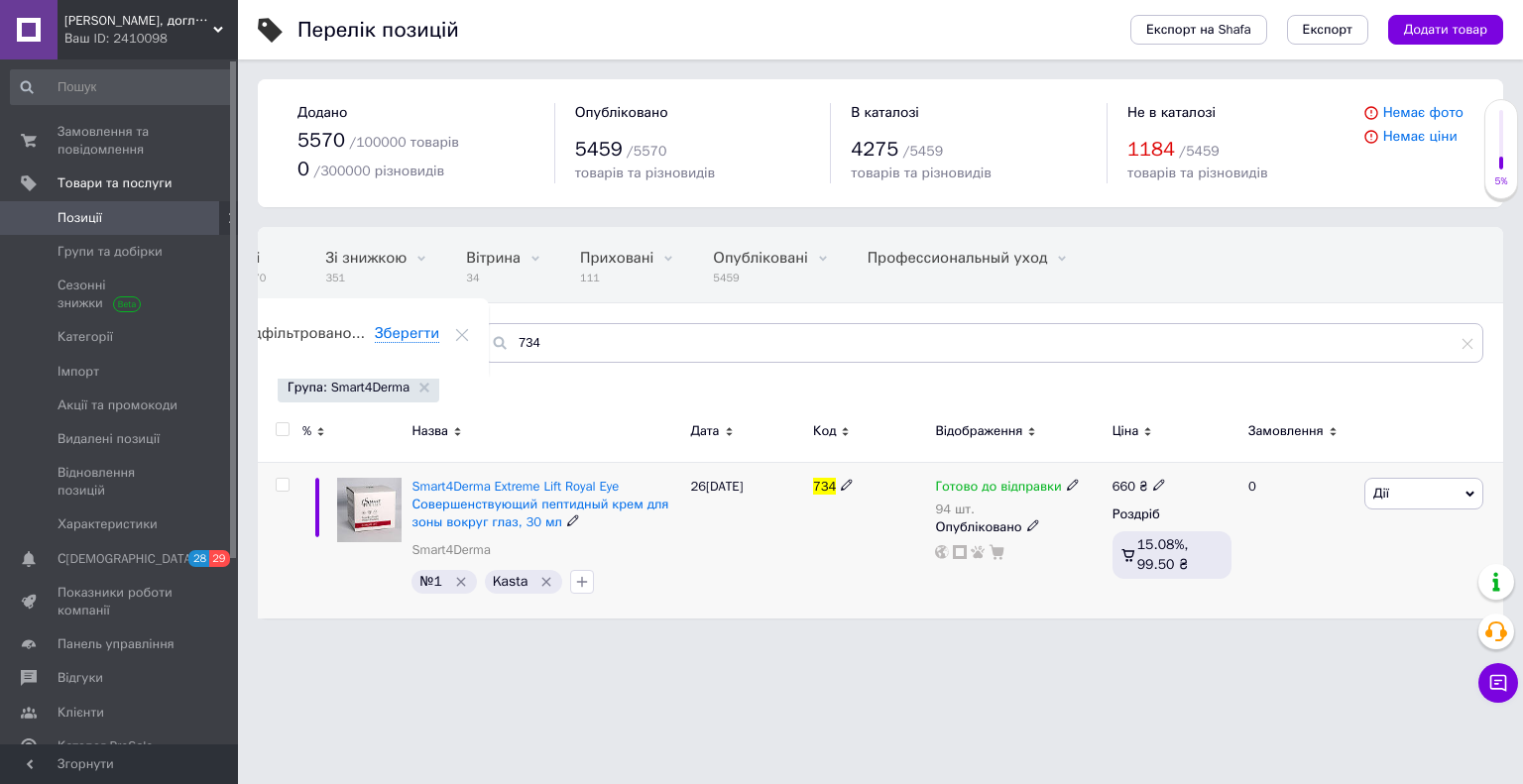 click on "Дії" at bounding box center [1381, 493] 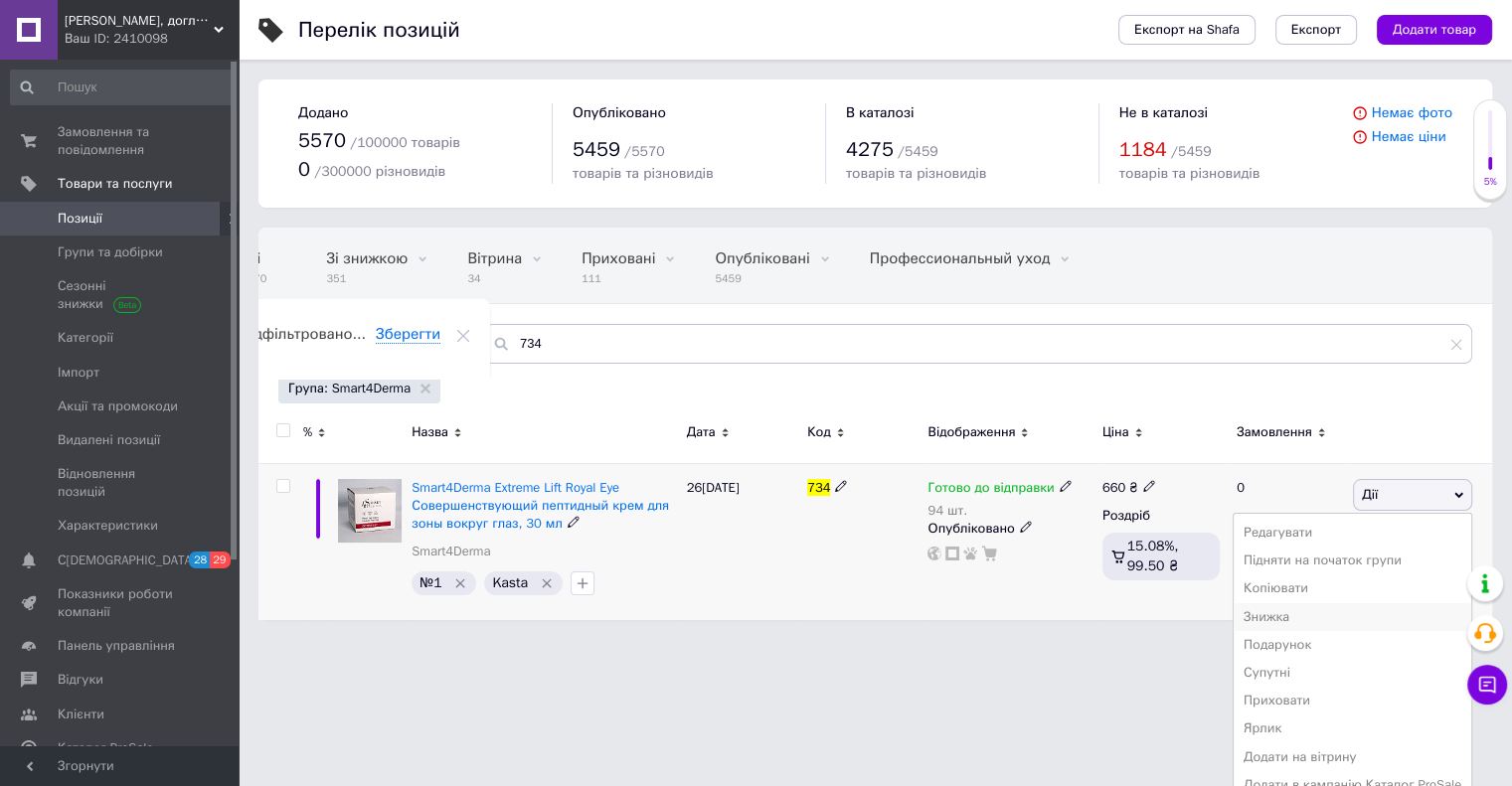 click on "Знижка" at bounding box center [1352, 617] 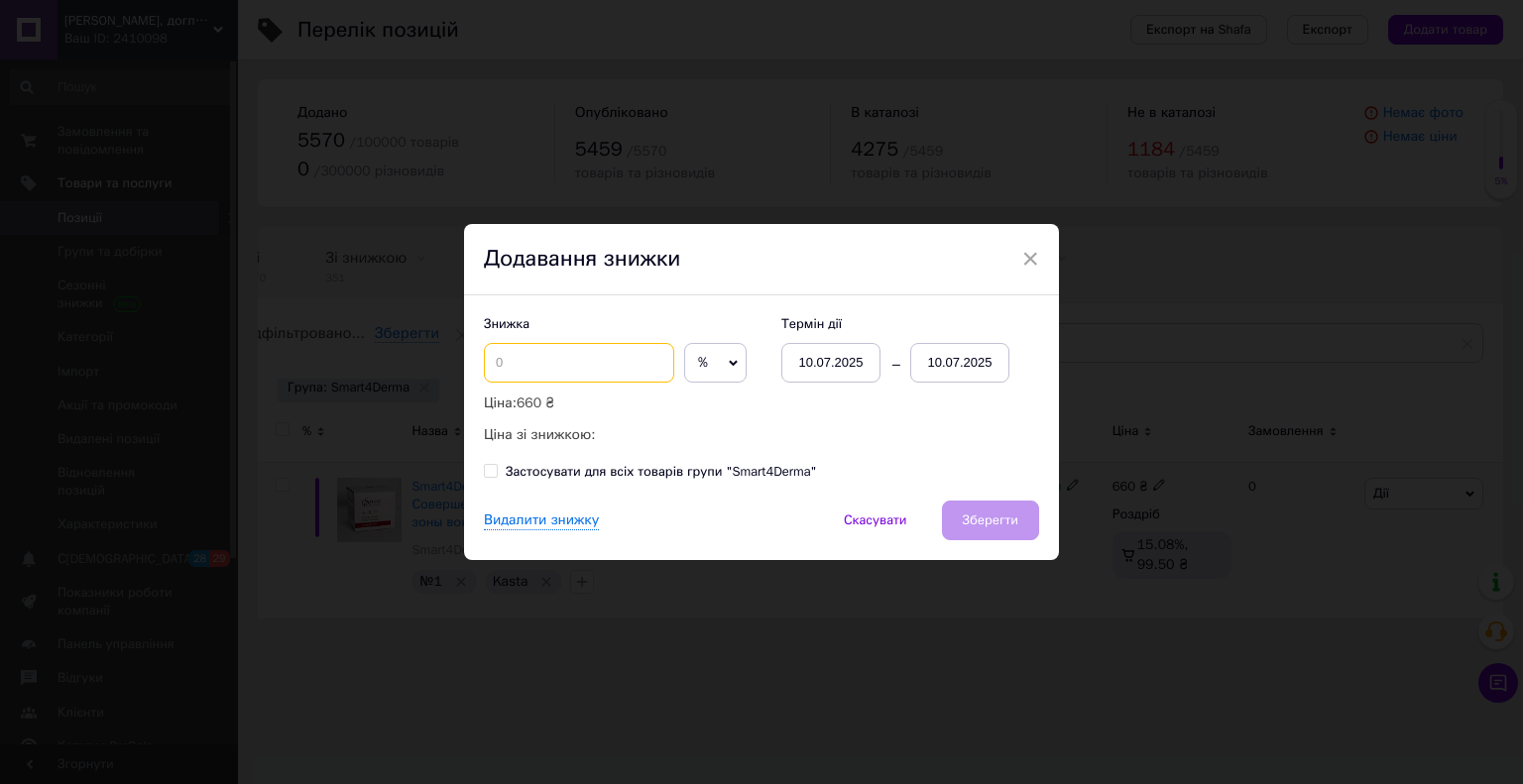 click at bounding box center (579, 363) 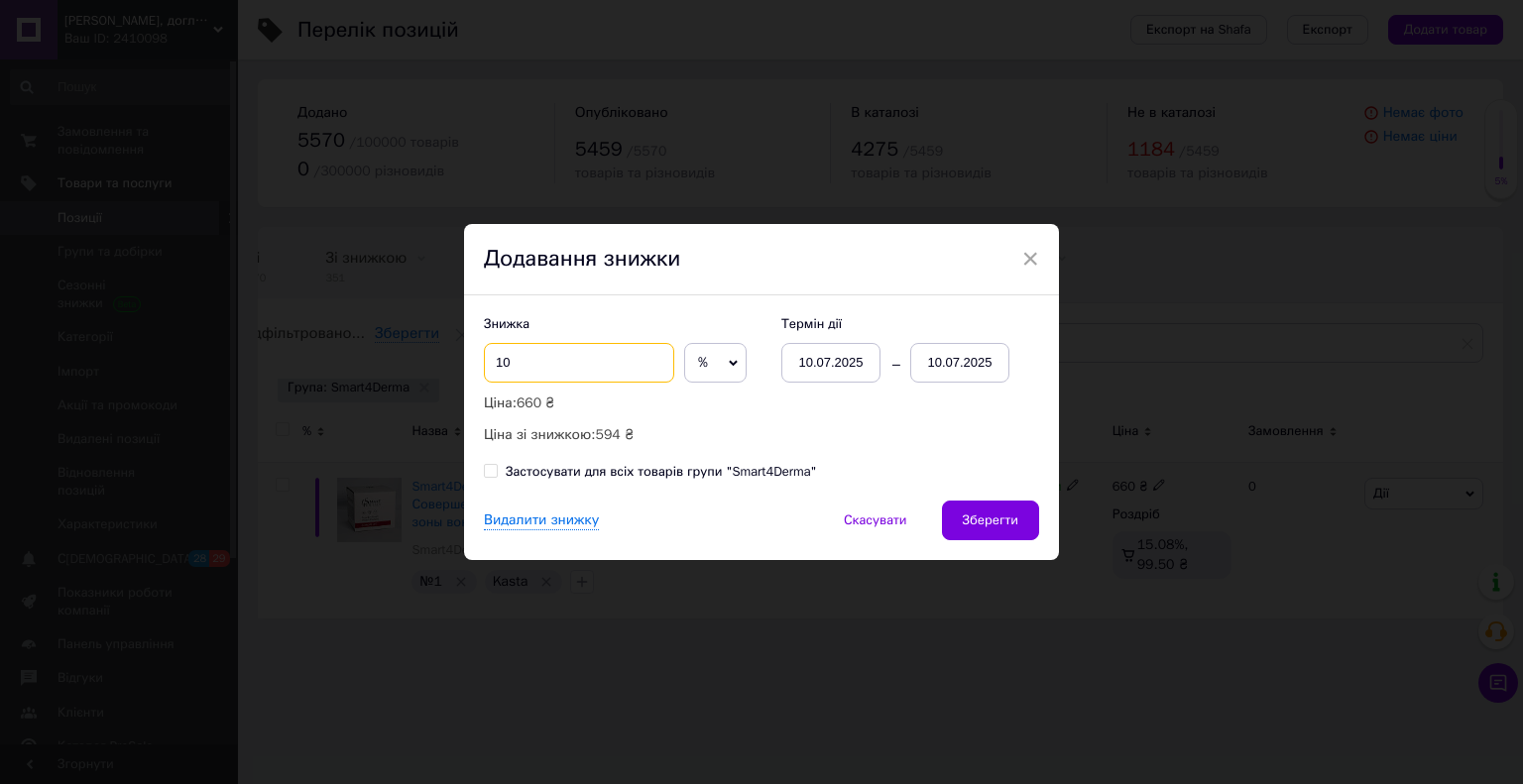 type on "10" 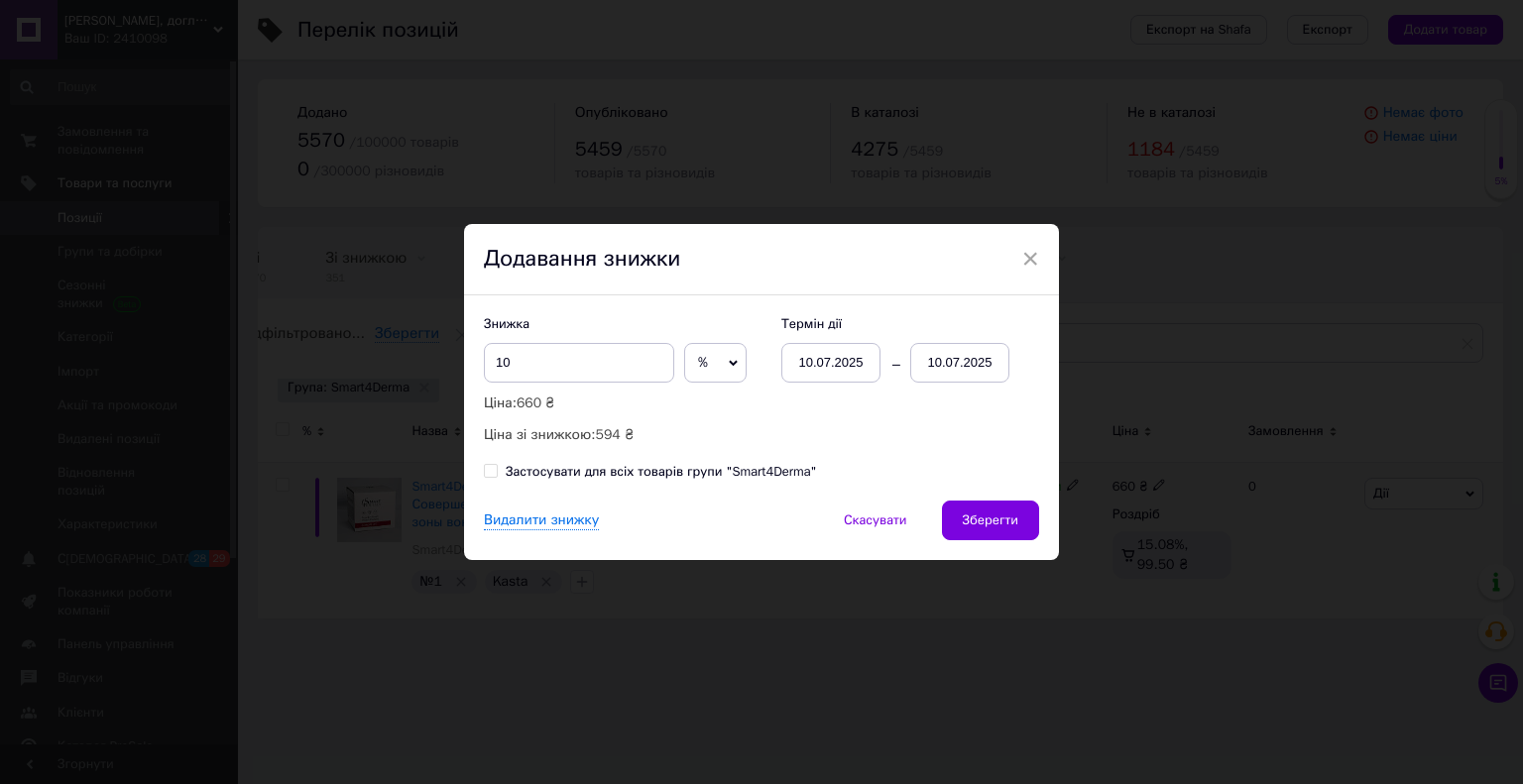 click on "10.07.2025" at bounding box center [960, 363] 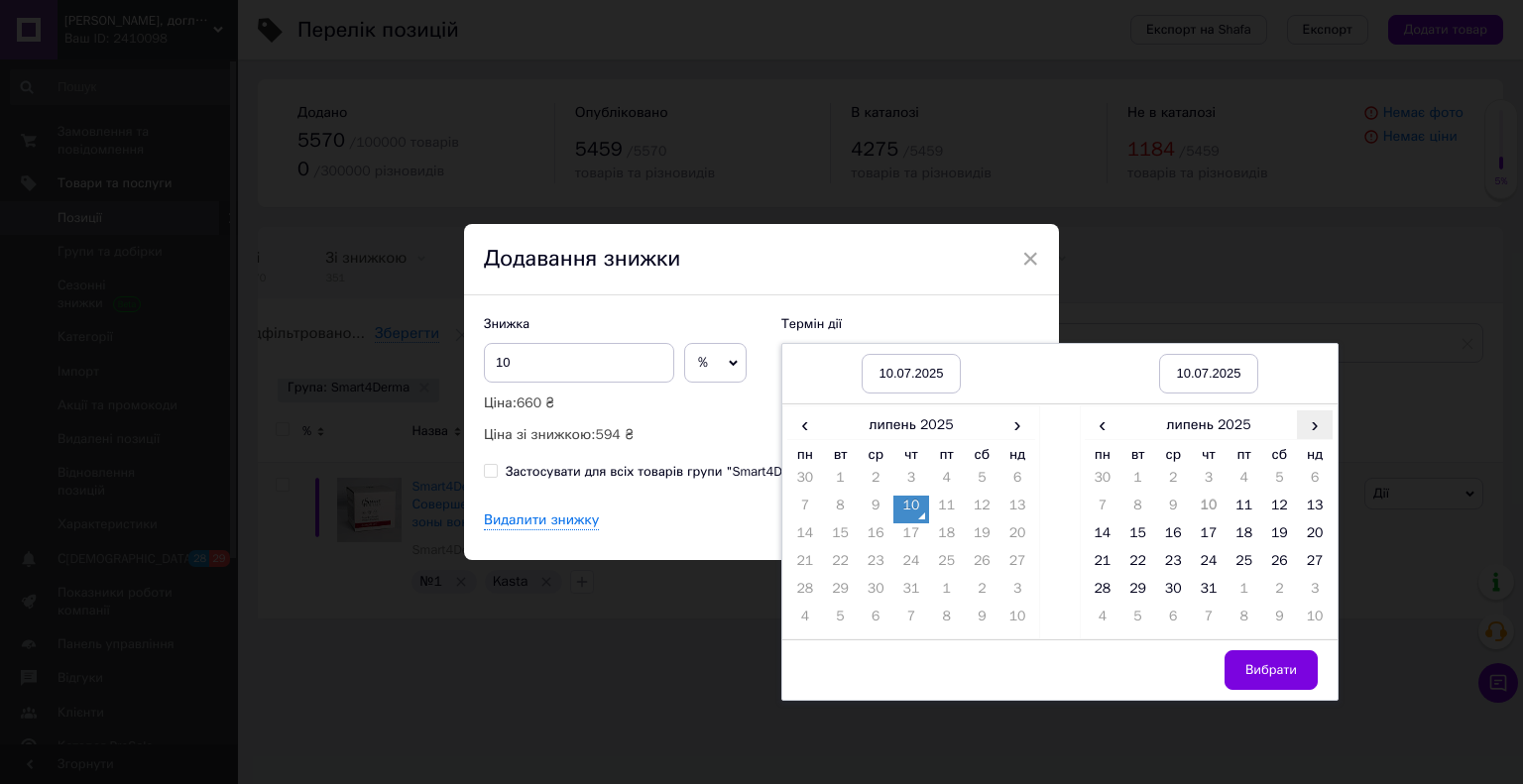 click on "›" at bounding box center (1315, 424) 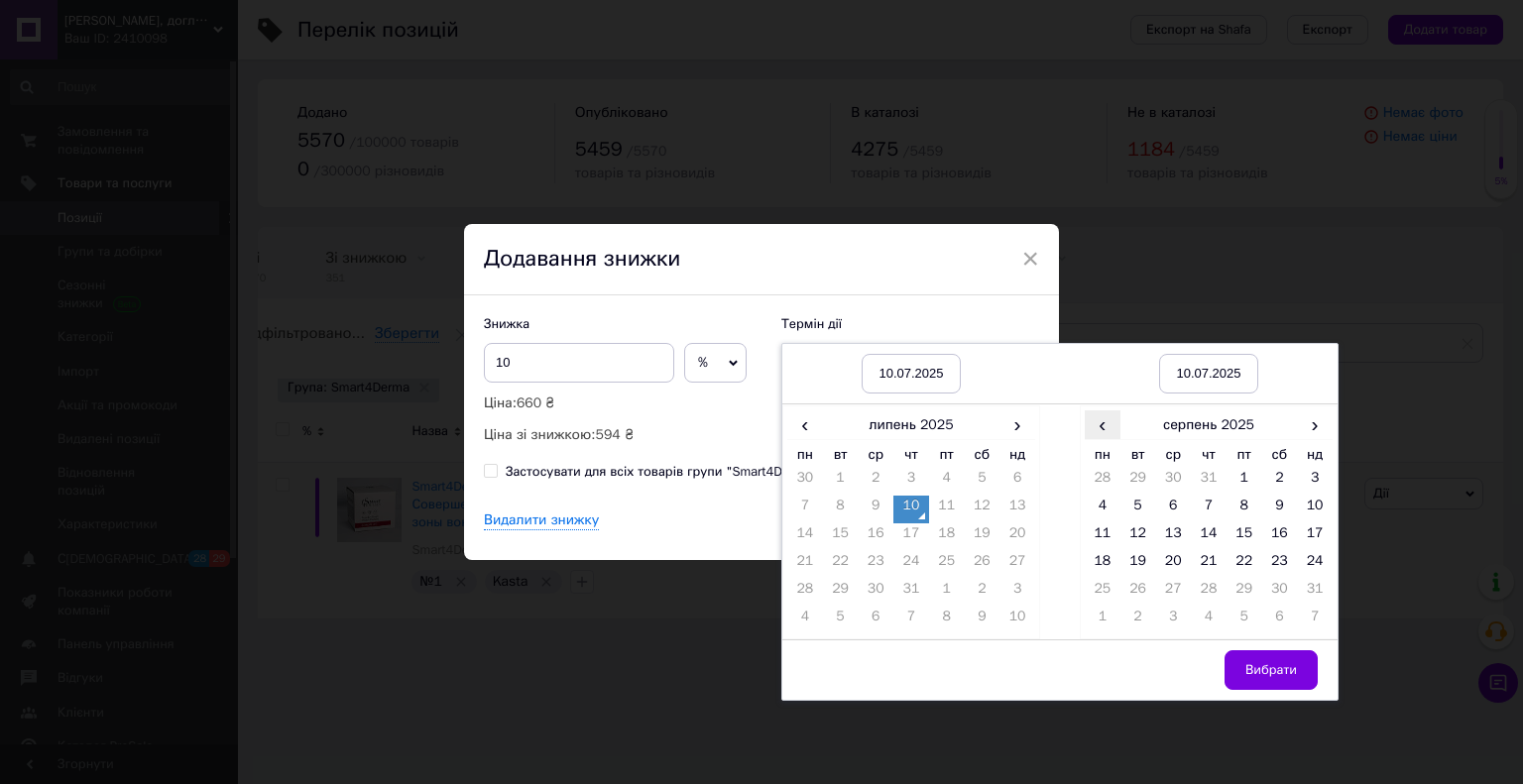 click on "‹" at bounding box center [1103, 424] 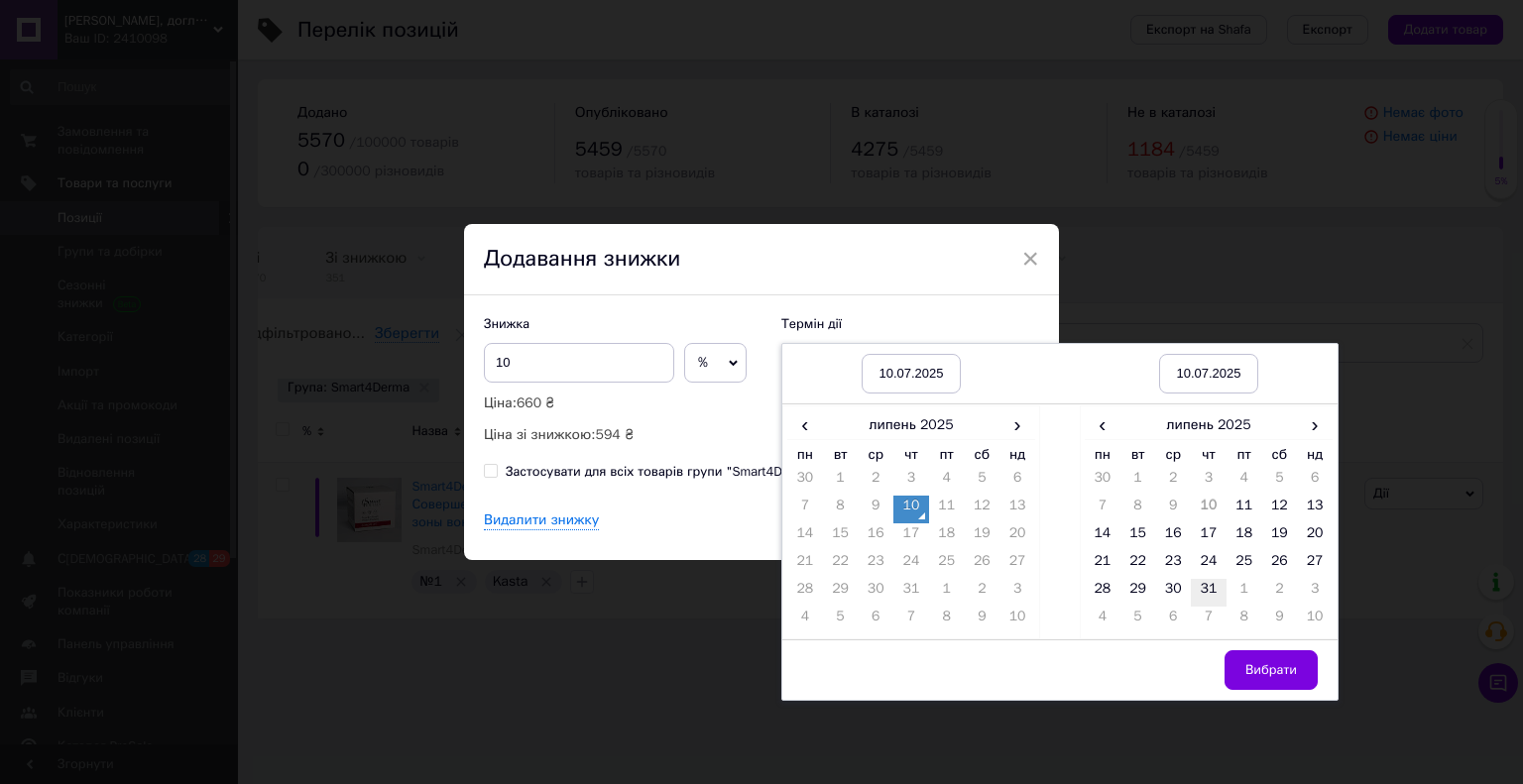 click on "31" at bounding box center [1209, 593] 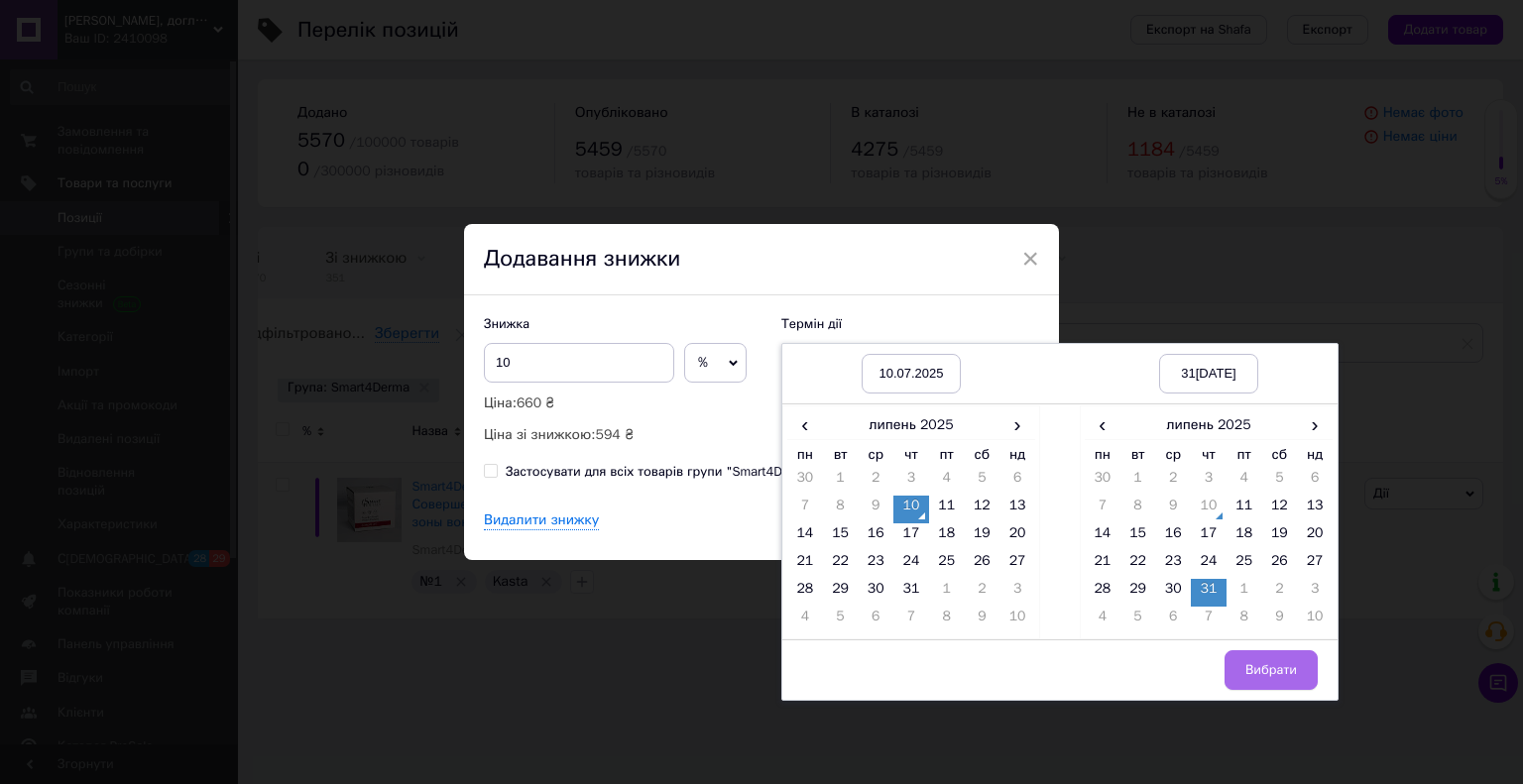 click on "Вибрати" at bounding box center [1271, 670] 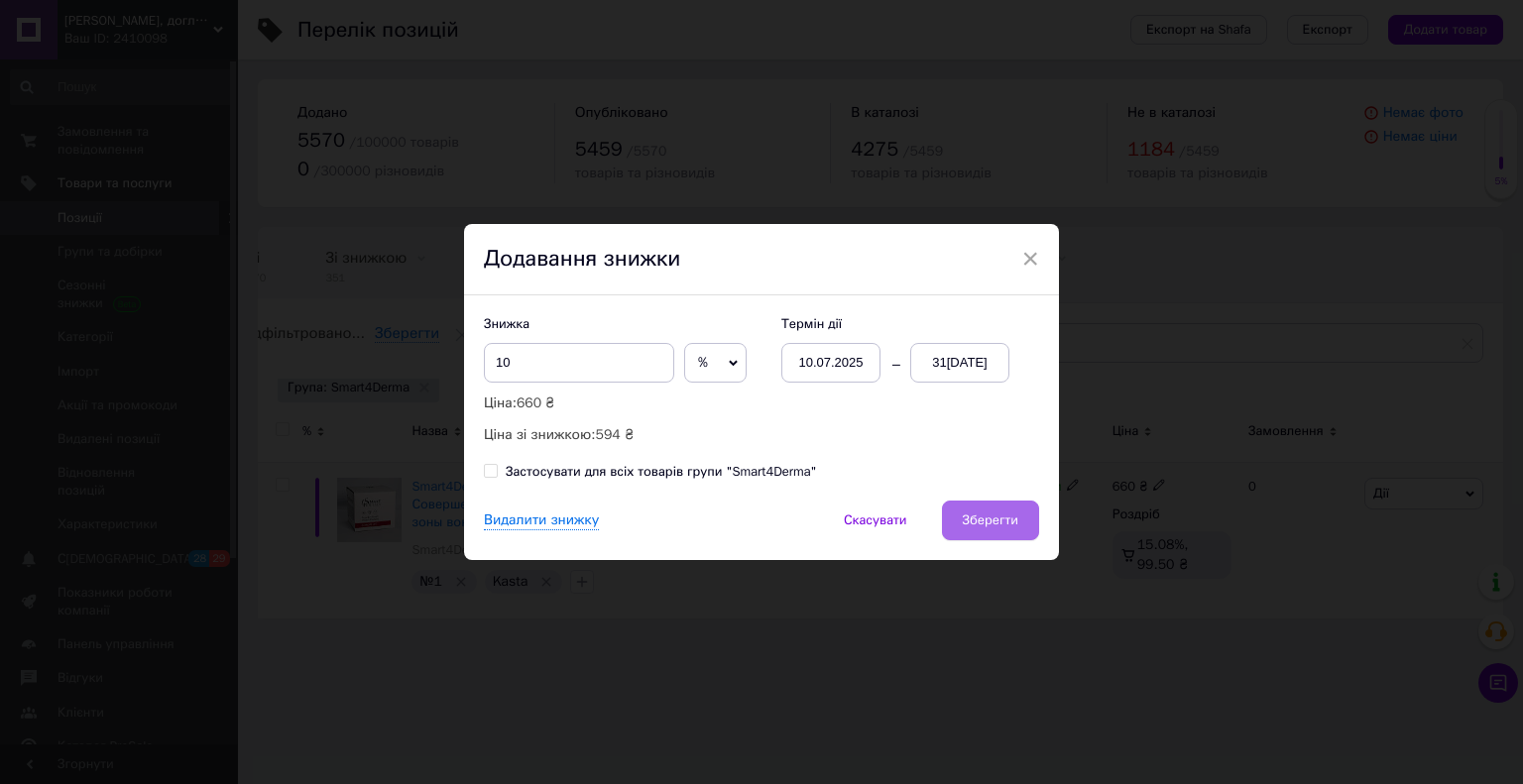 click on "Зберегти" at bounding box center [991, 520] 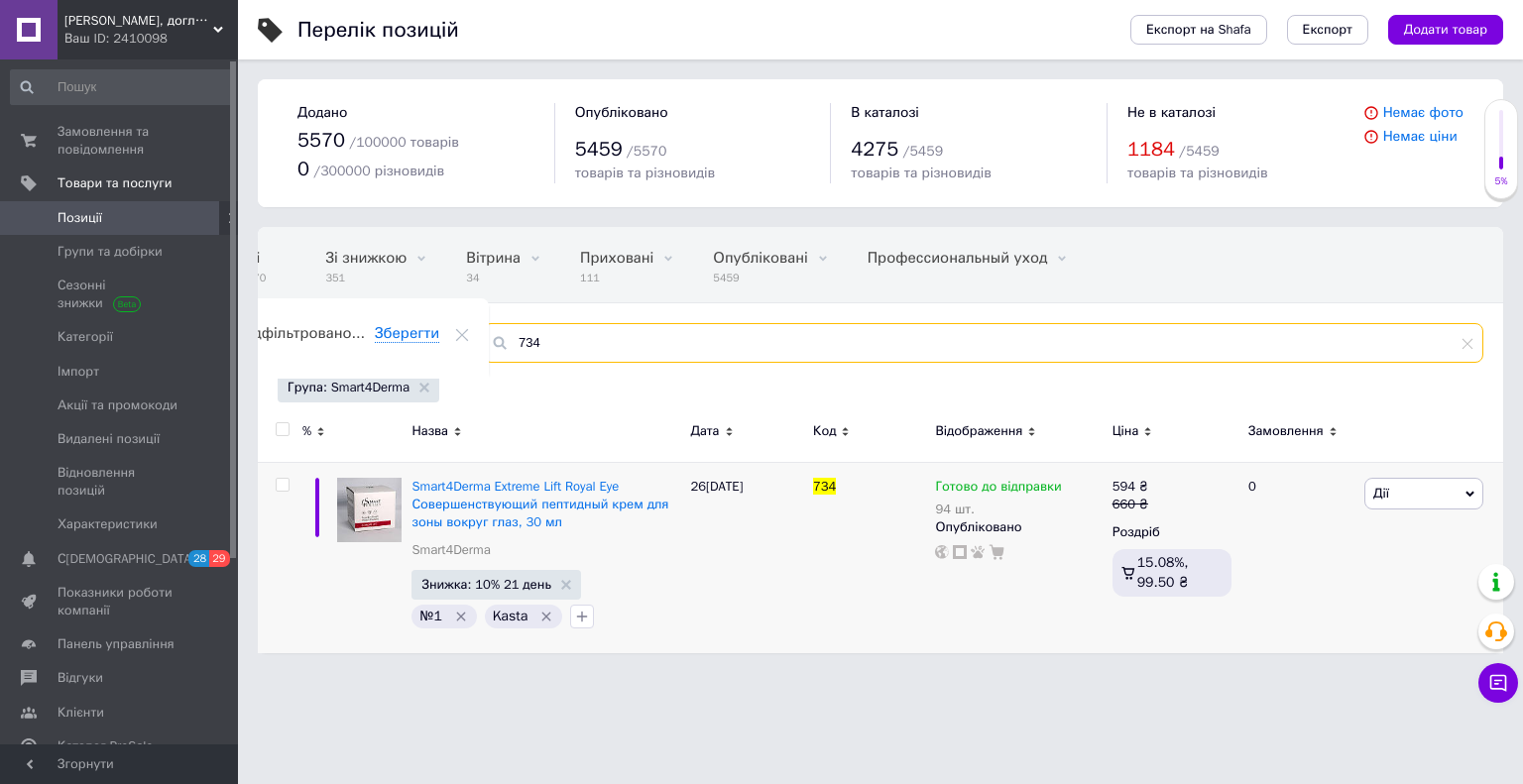 drag, startPoint x: 583, startPoint y: 348, endPoint x: 472, endPoint y: 324, distance: 113.56496 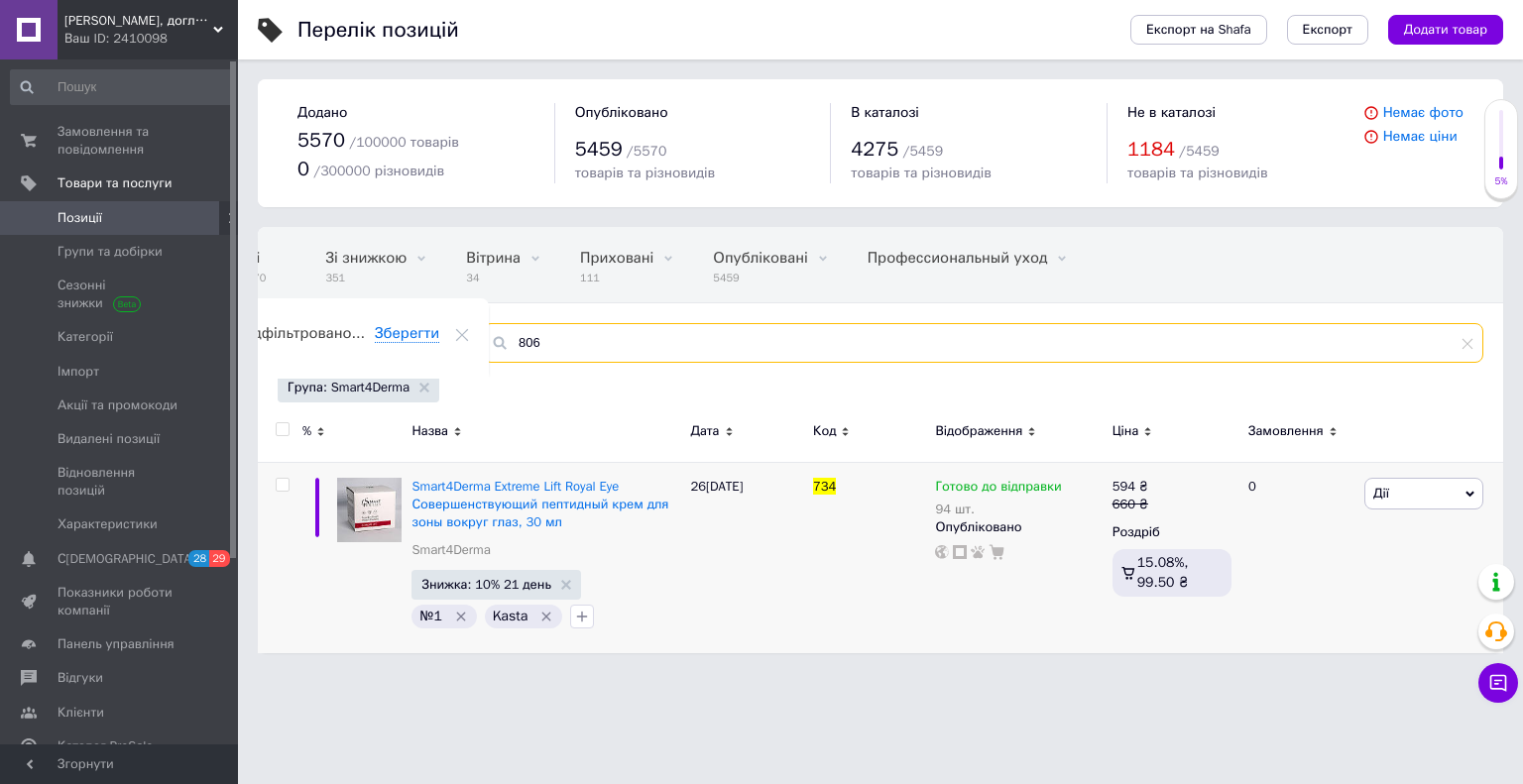 type on "806" 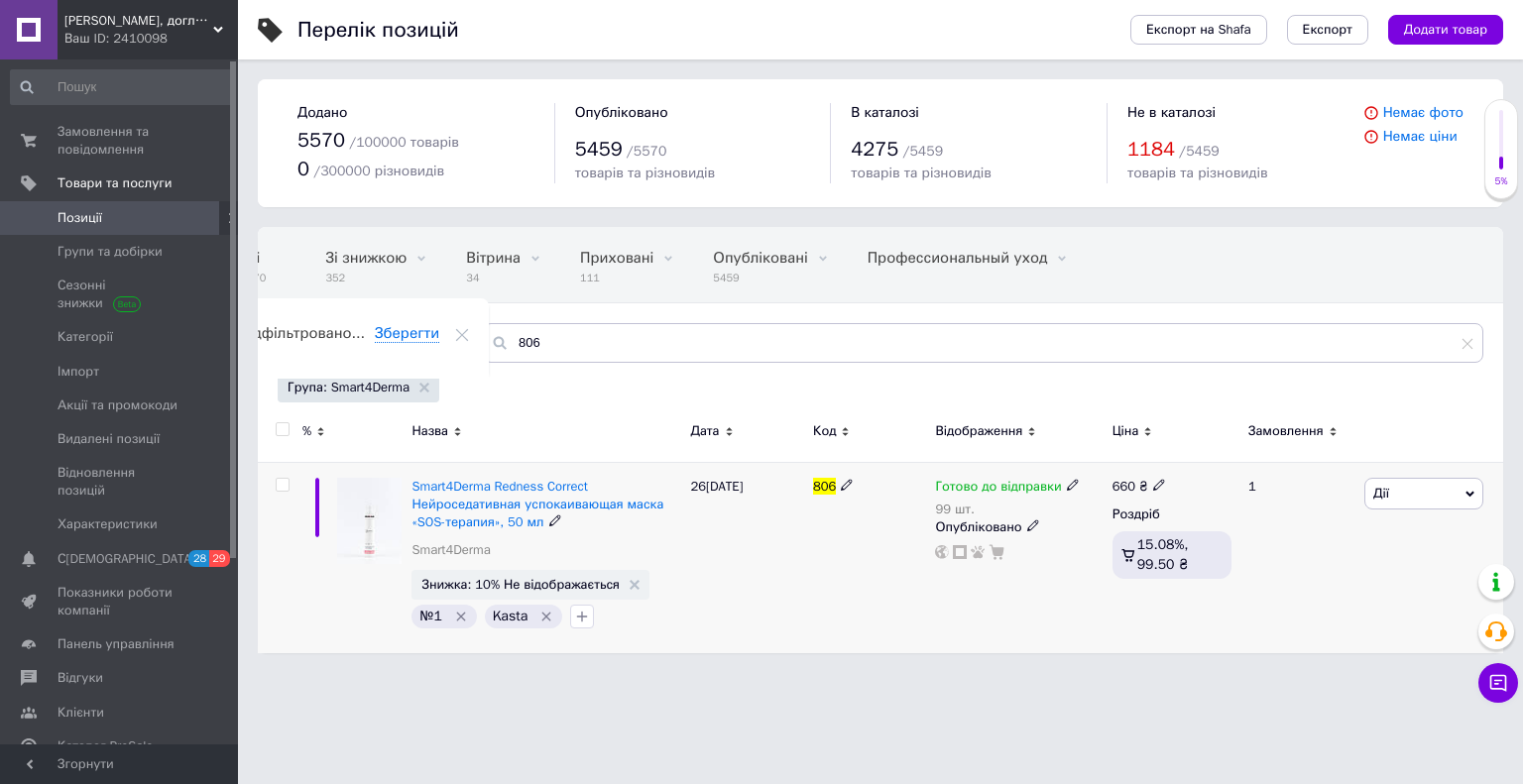 click on "Дії" at bounding box center (1381, 493) 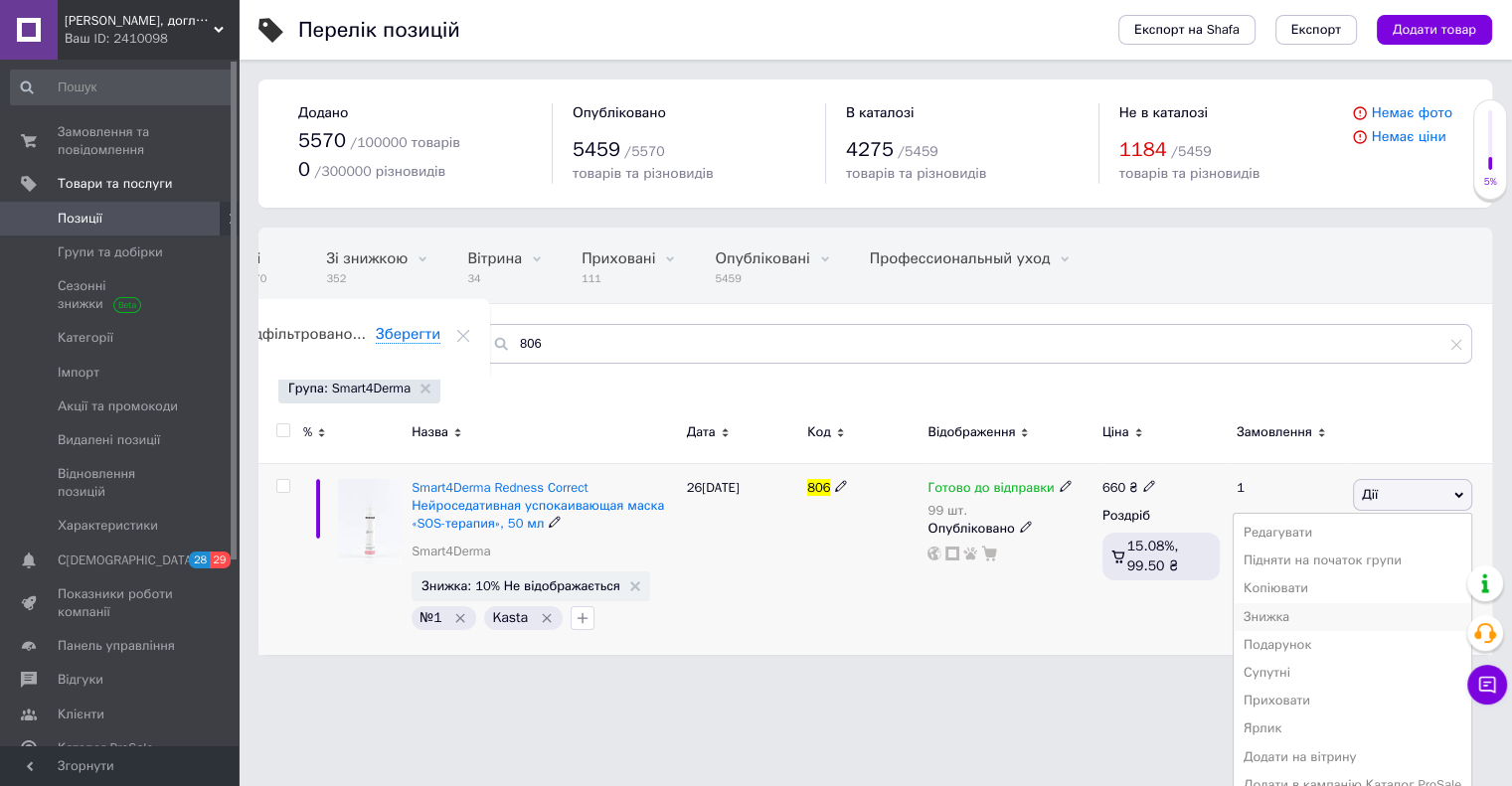click on "Знижка" at bounding box center (1352, 617) 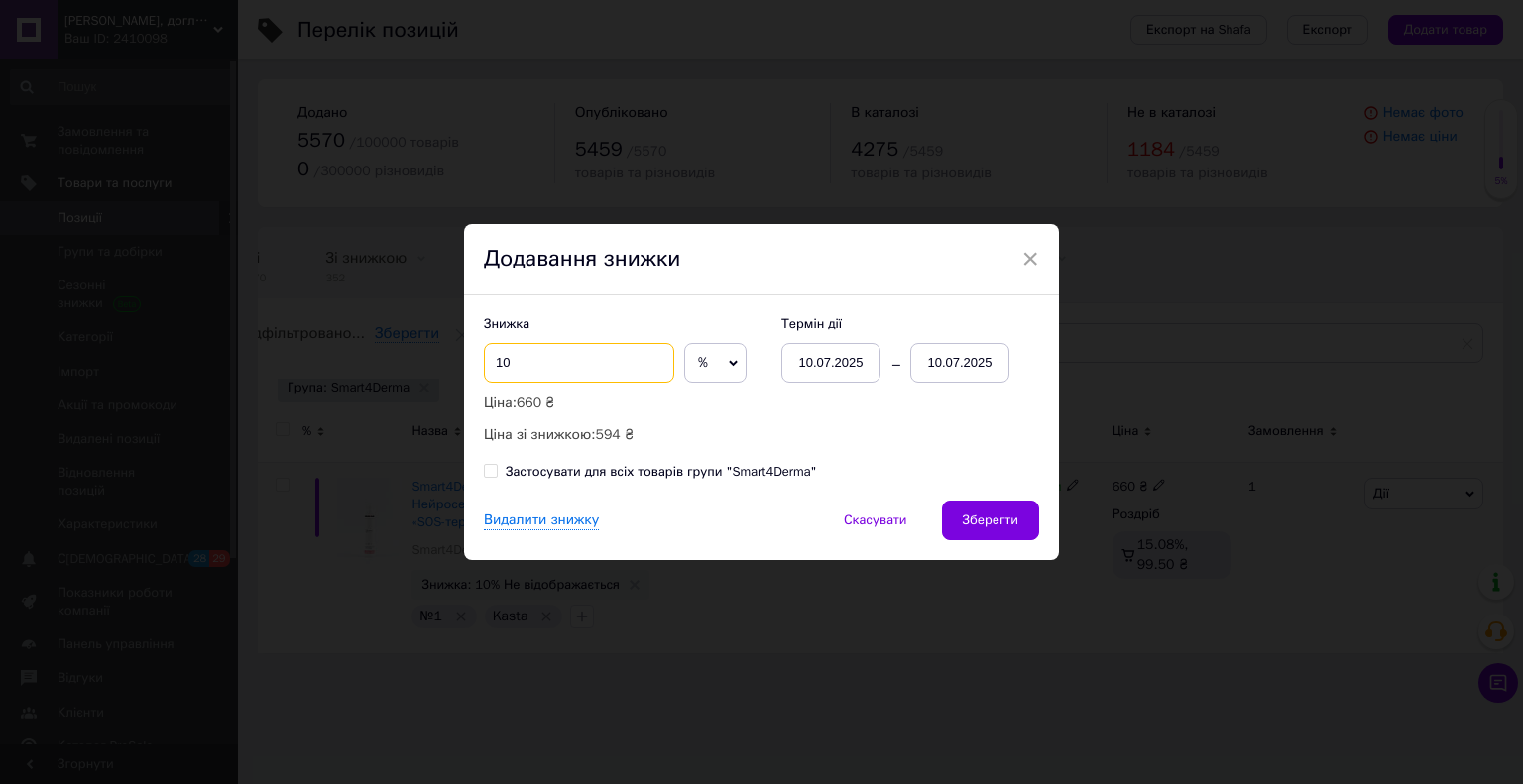 click on "10" at bounding box center [579, 363] 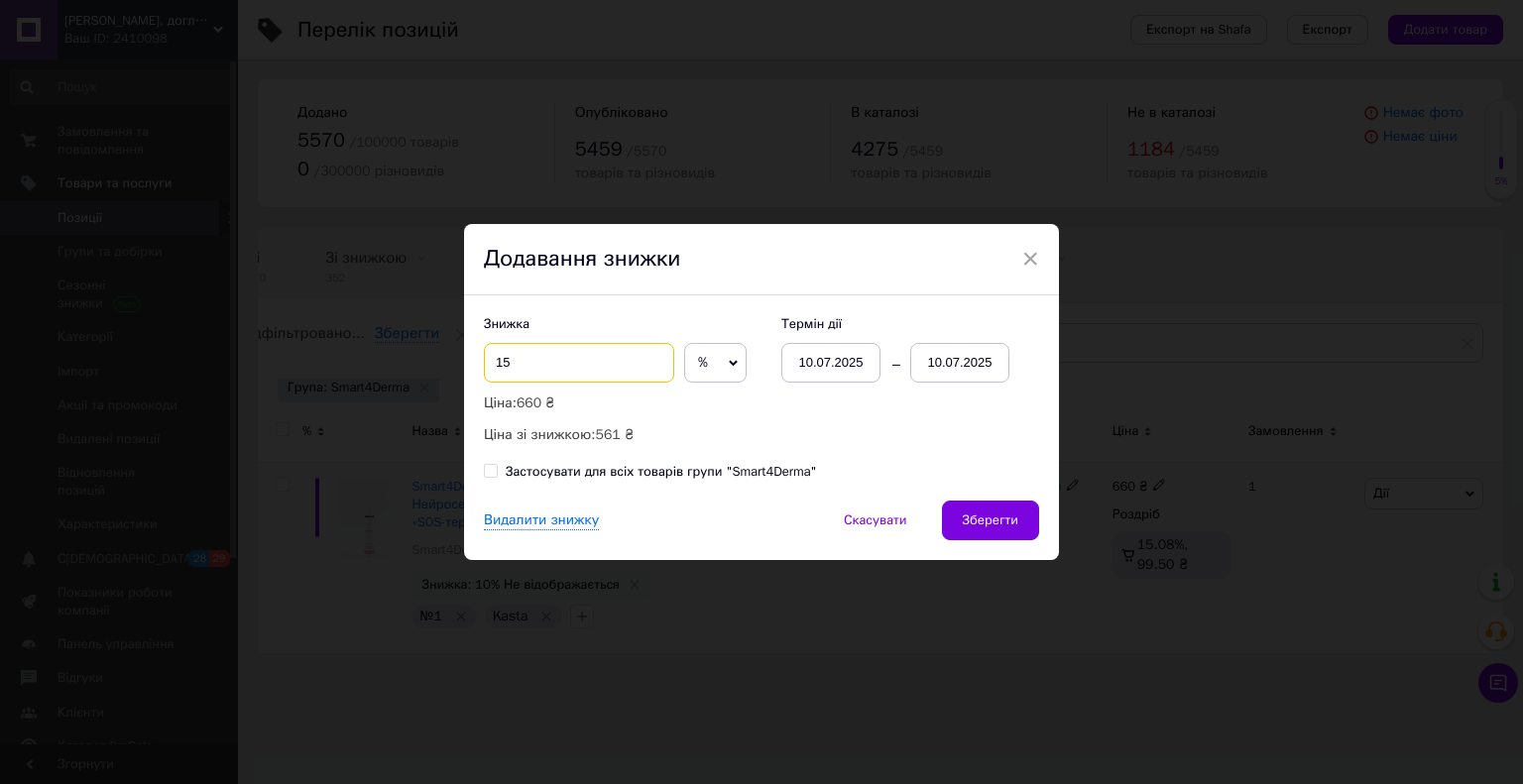 type on "15" 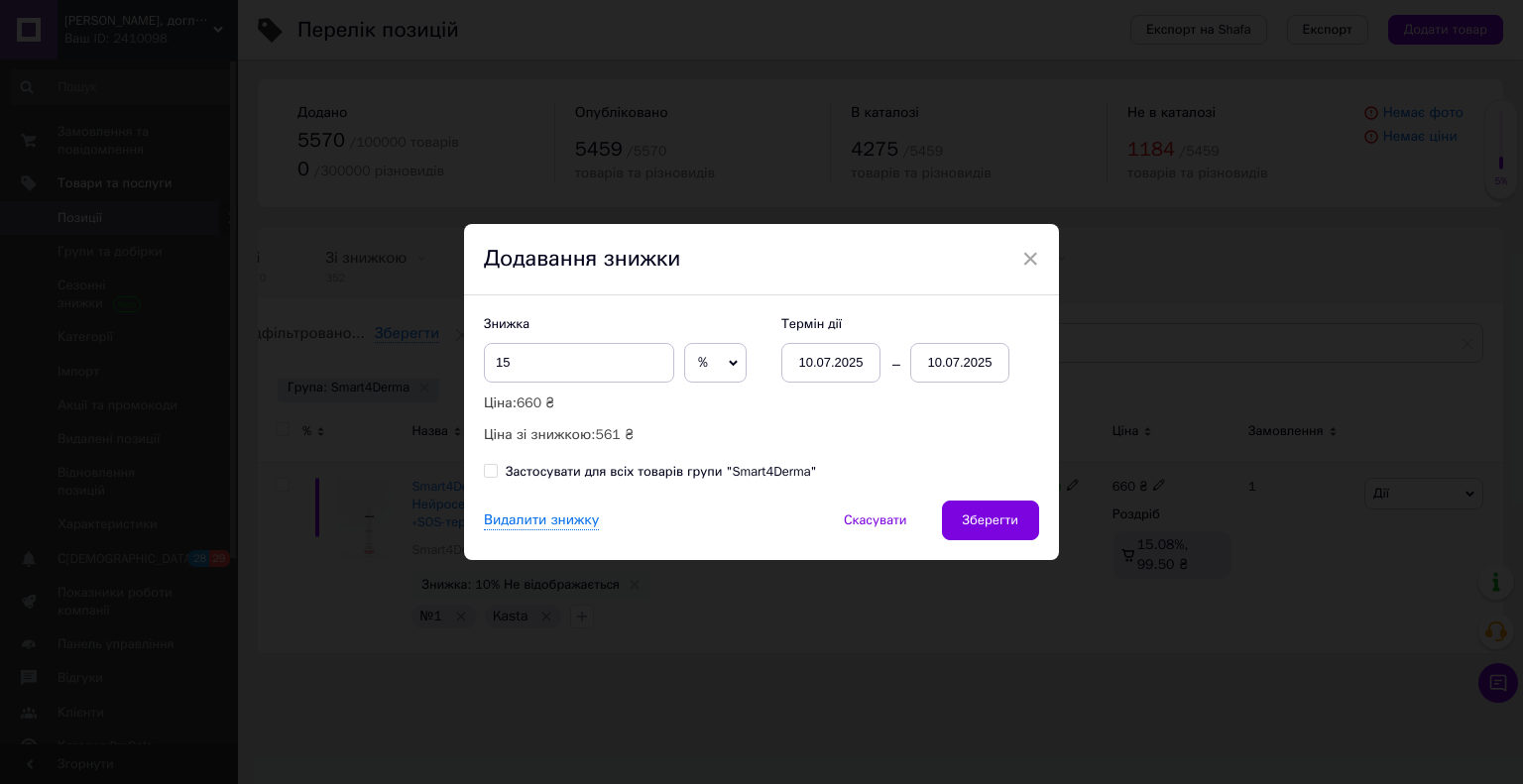 click on "10.07.2025" at bounding box center (960, 363) 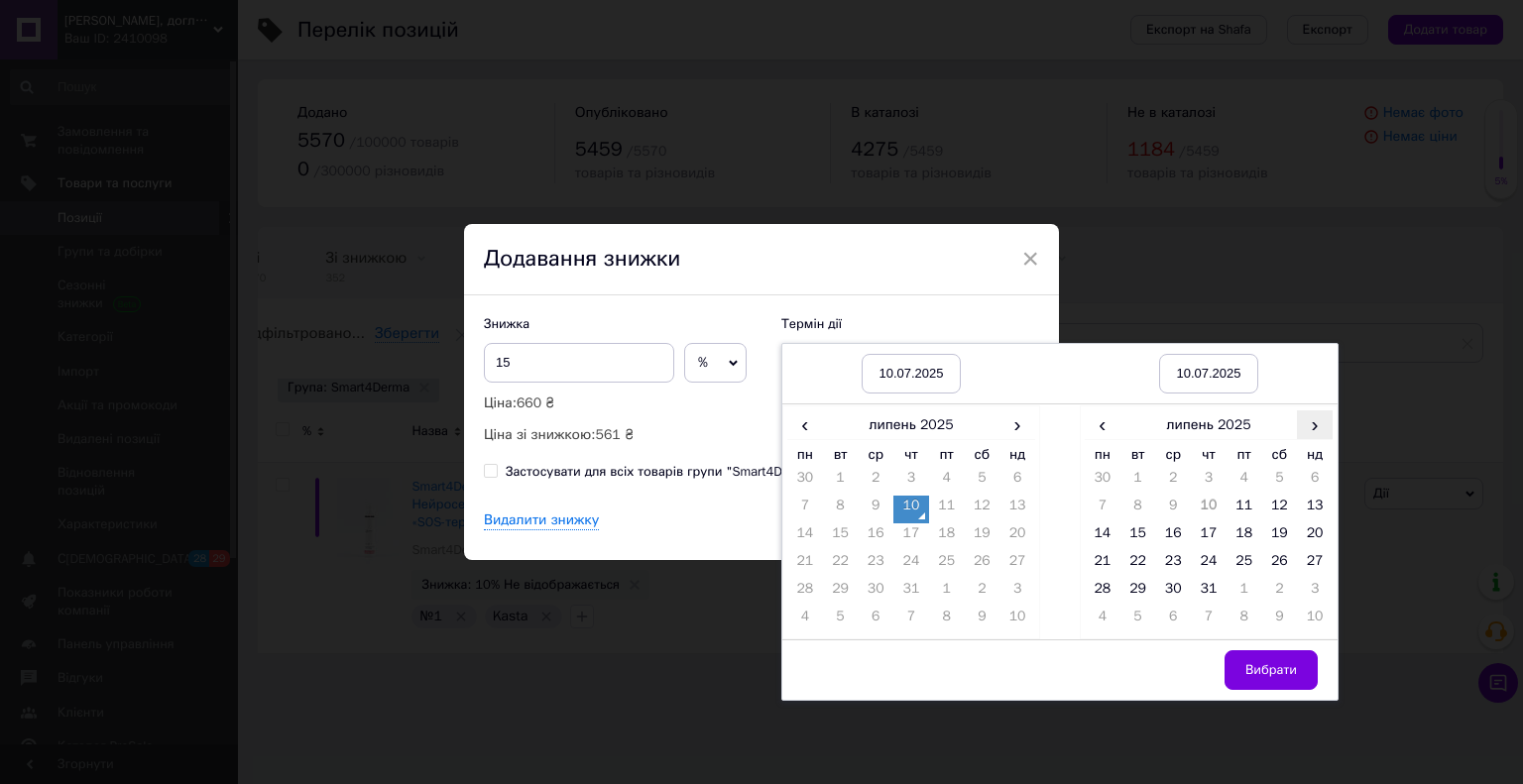 click on "›" at bounding box center (1315, 424) 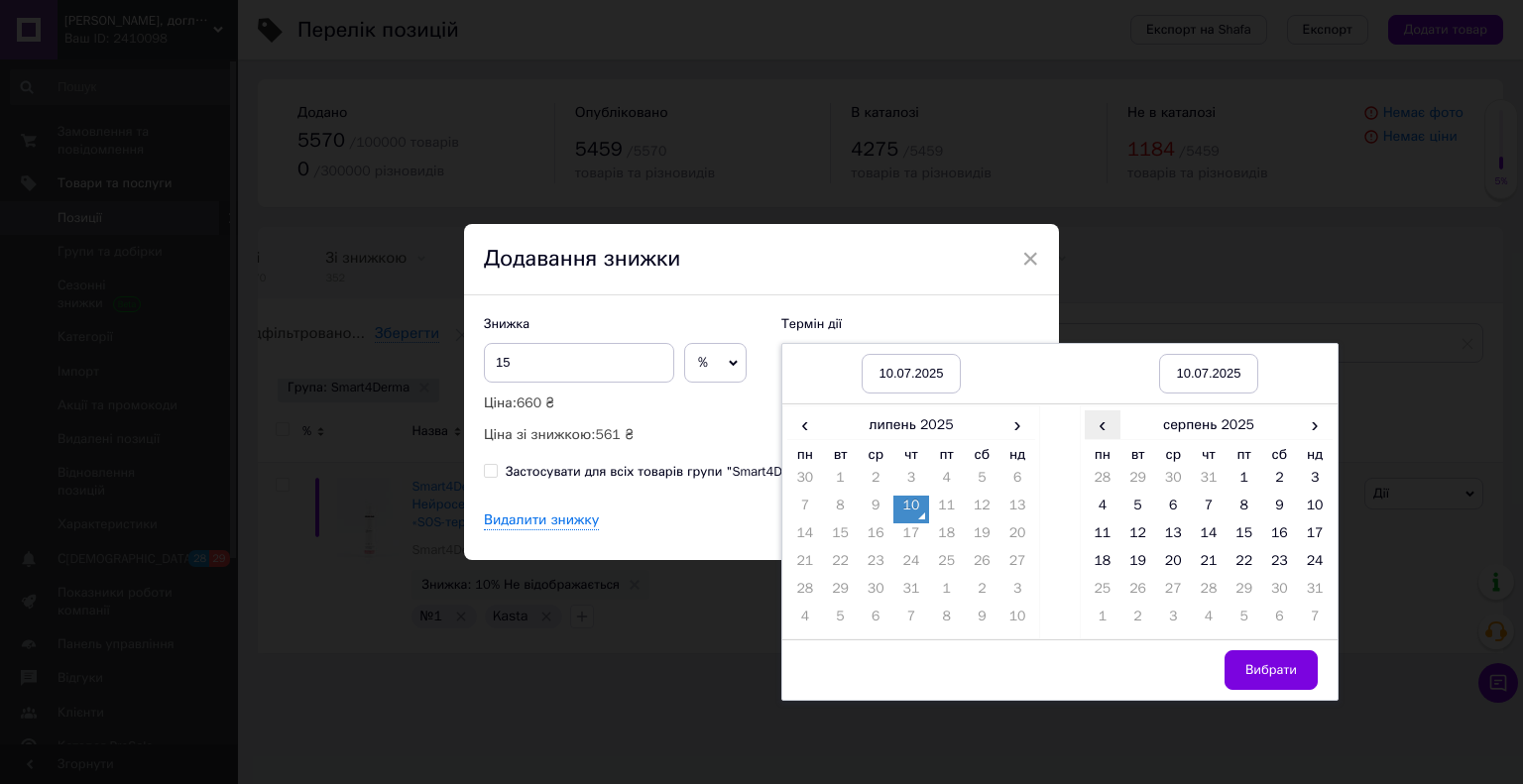 click on "‹" at bounding box center [1103, 424] 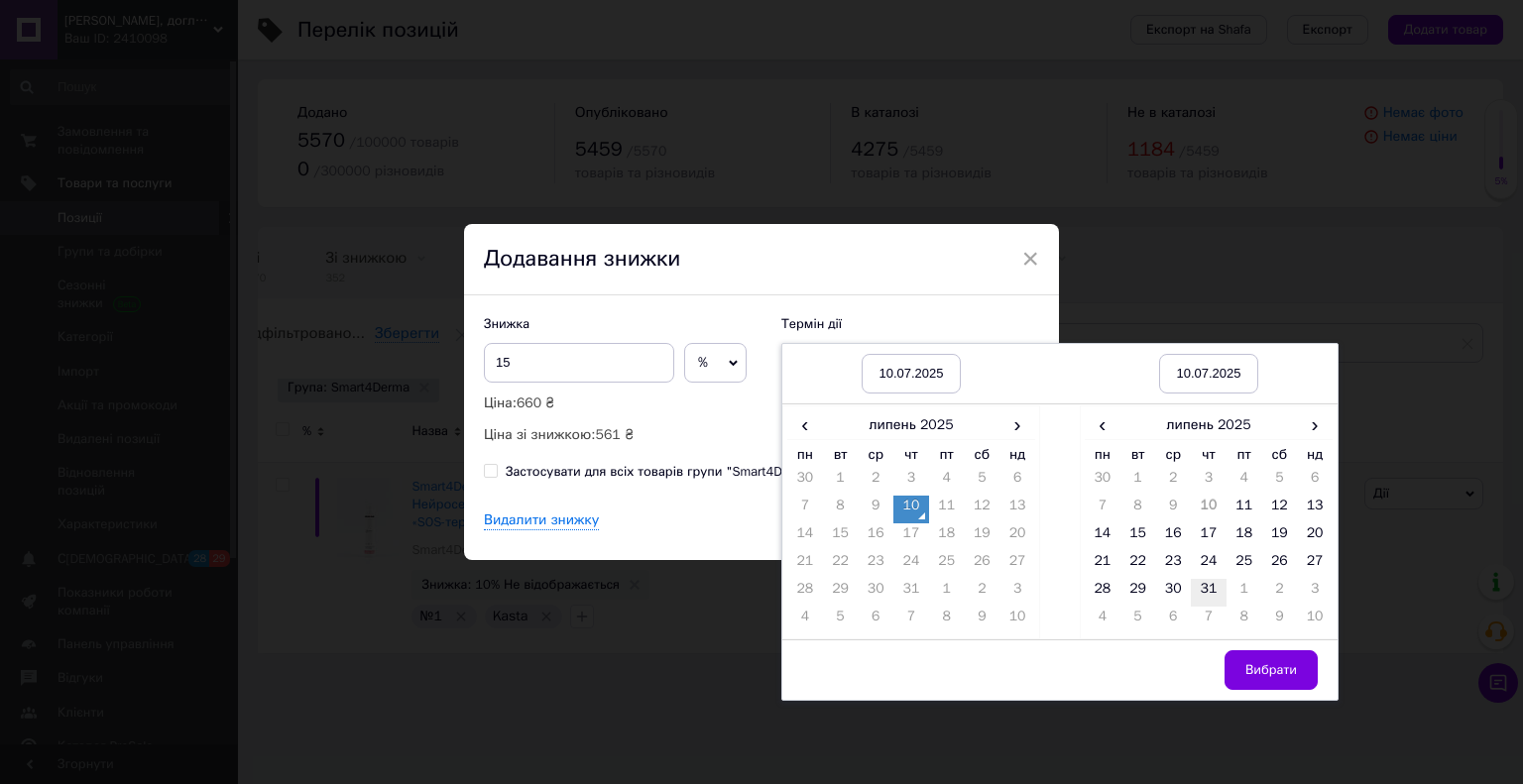 click on "31" at bounding box center [1209, 593] 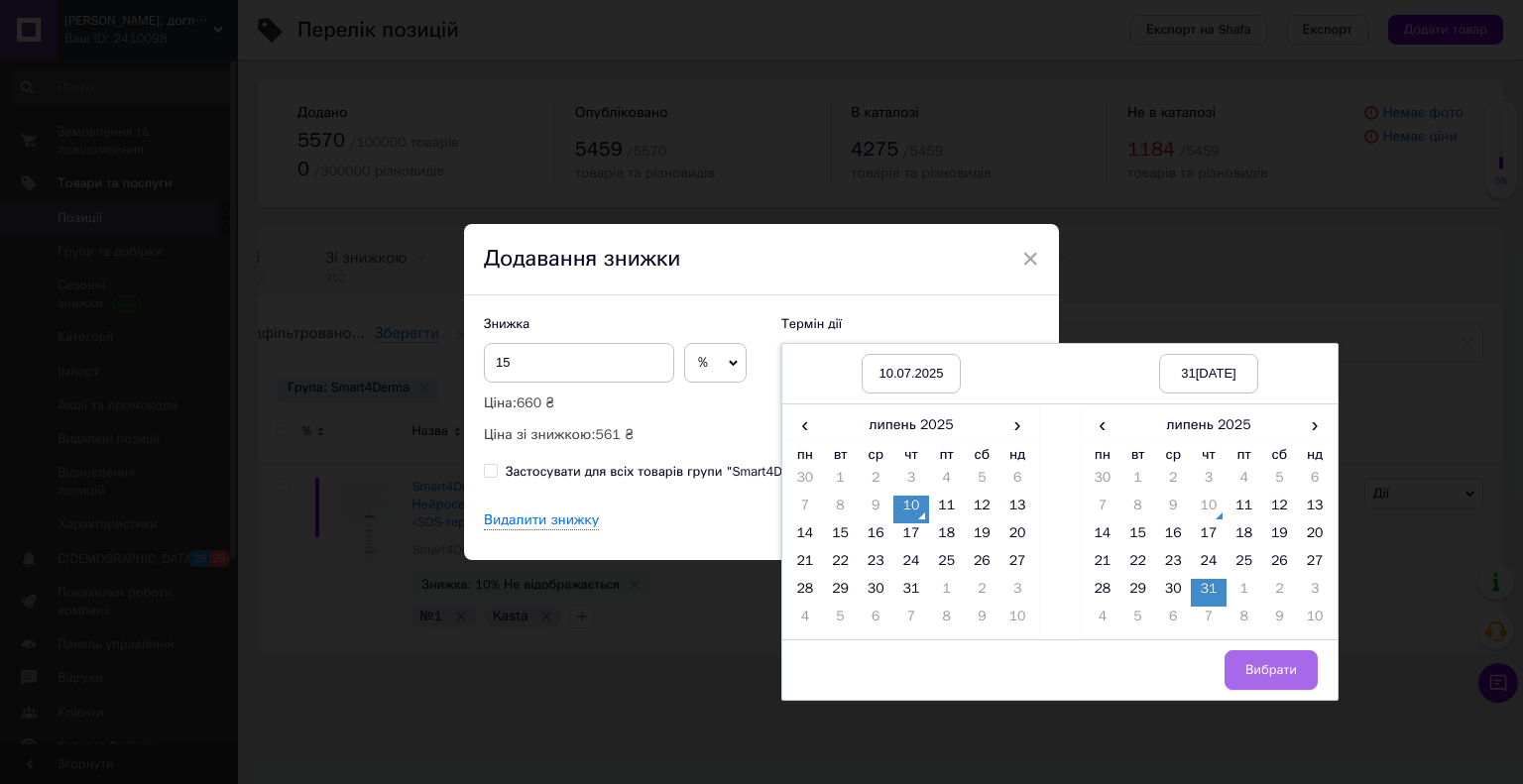 click on "Вибрати" at bounding box center [1271, 670] 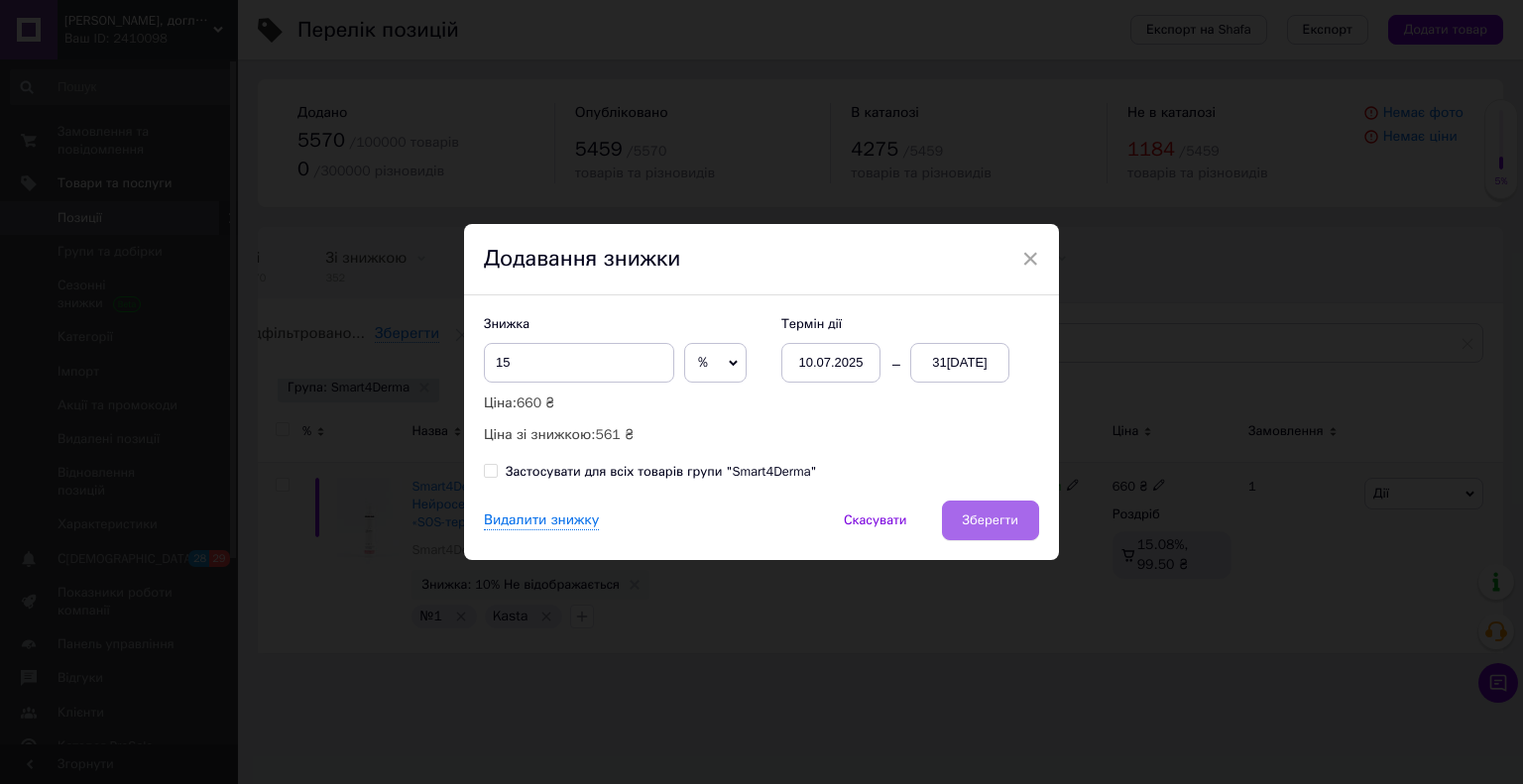 click on "Зберегти" at bounding box center (991, 520) 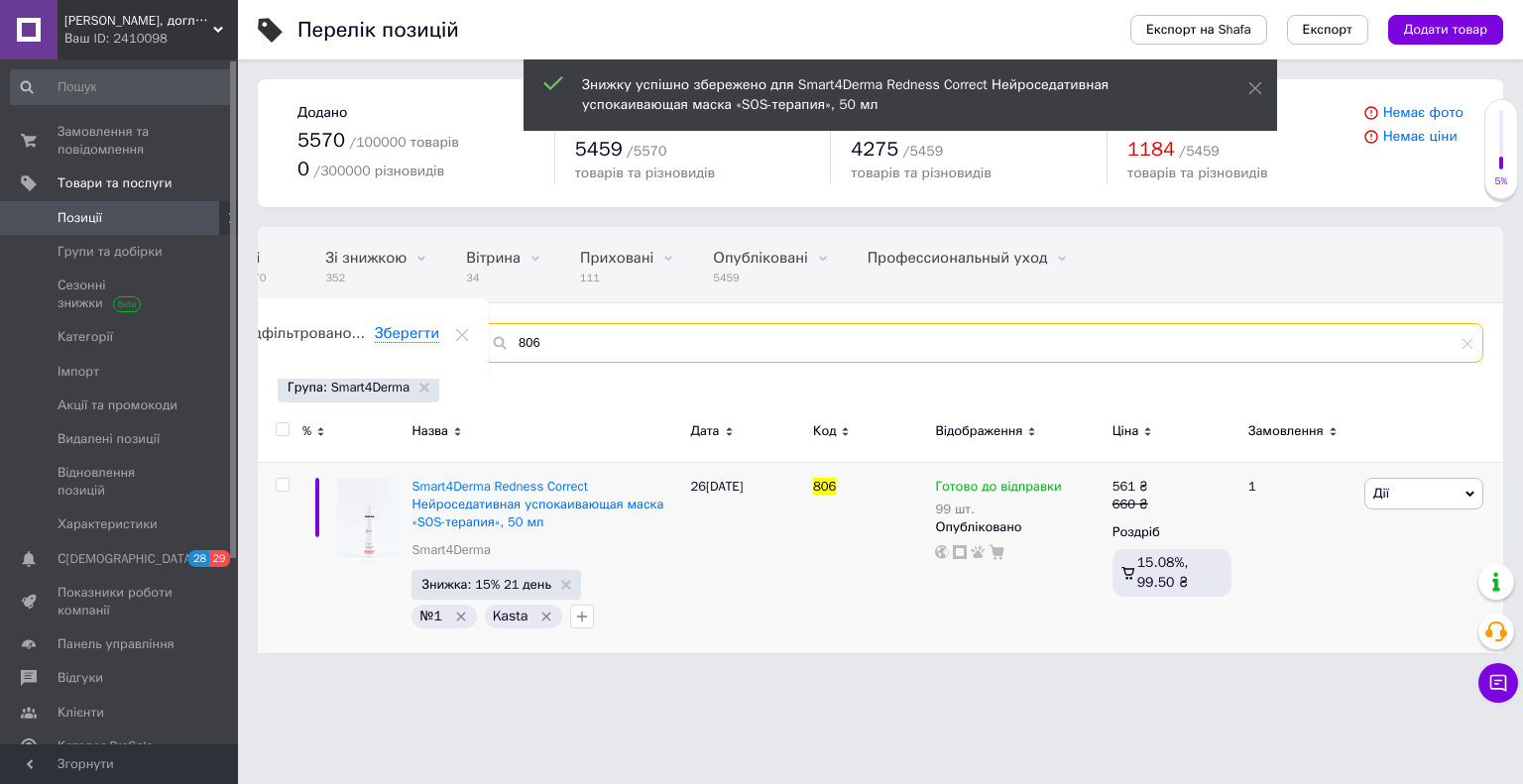 click on "806" at bounding box center [983, 343] 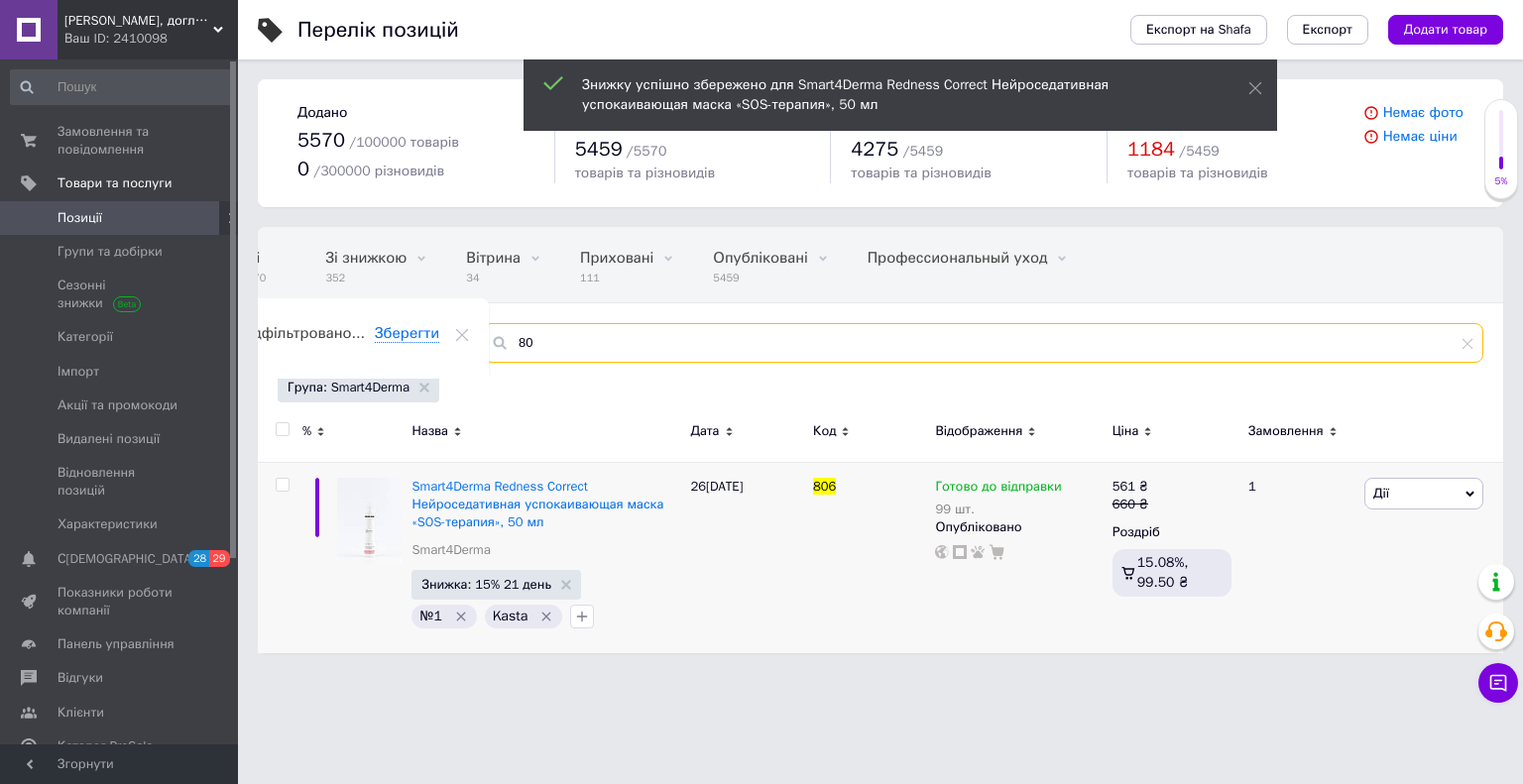 type on "8" 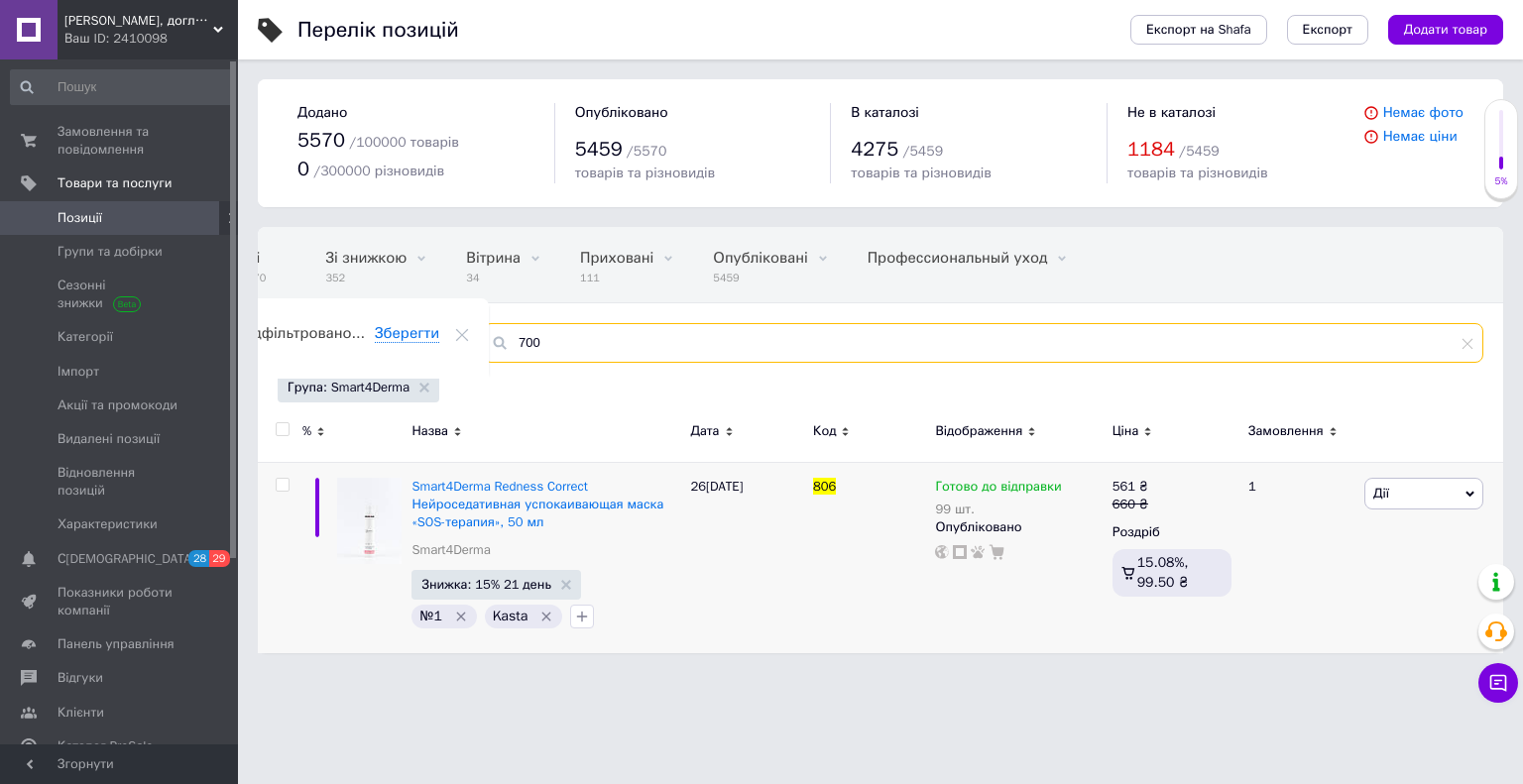 type on "700" 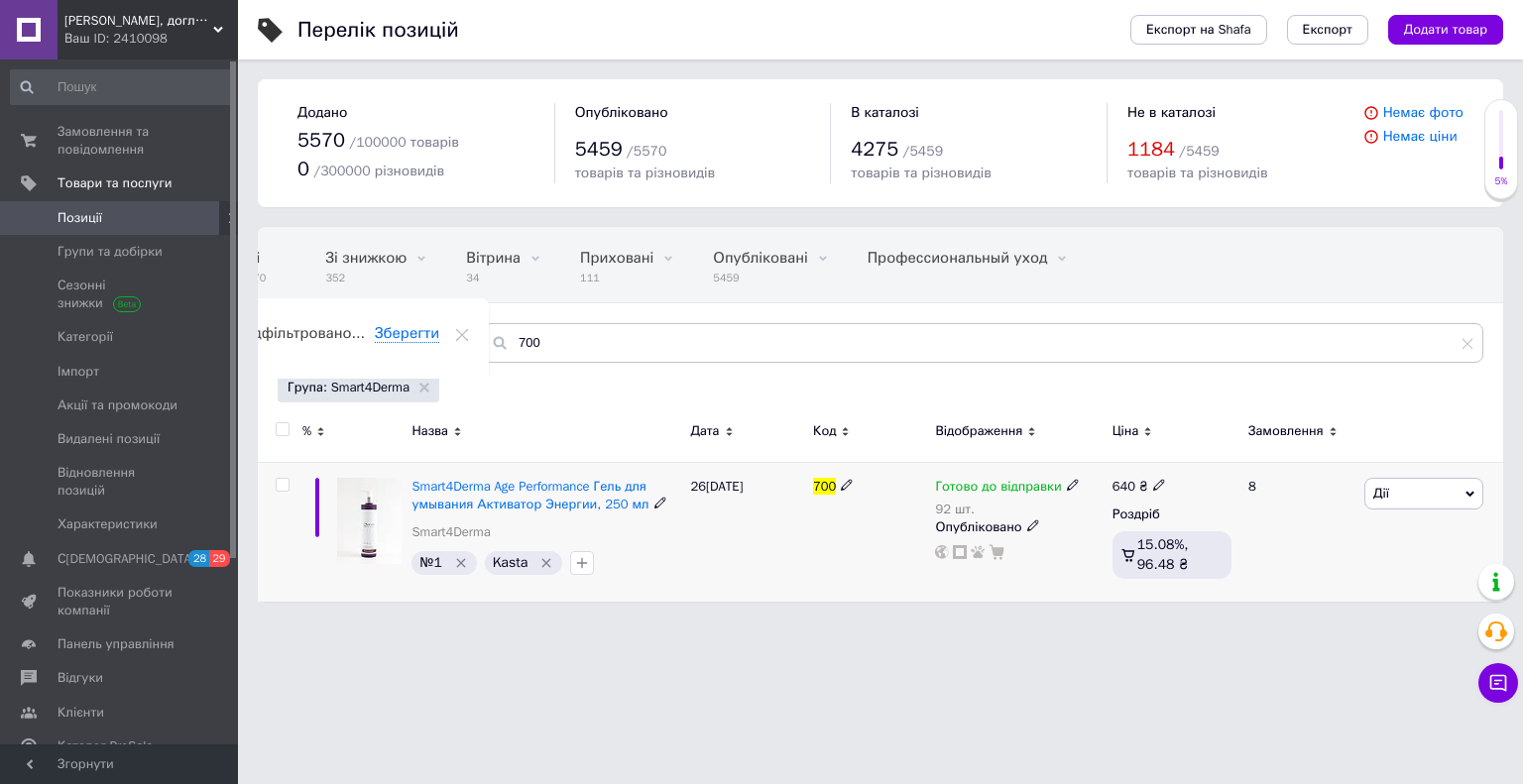 click on "Дії" at bounding box center [1424, 494] 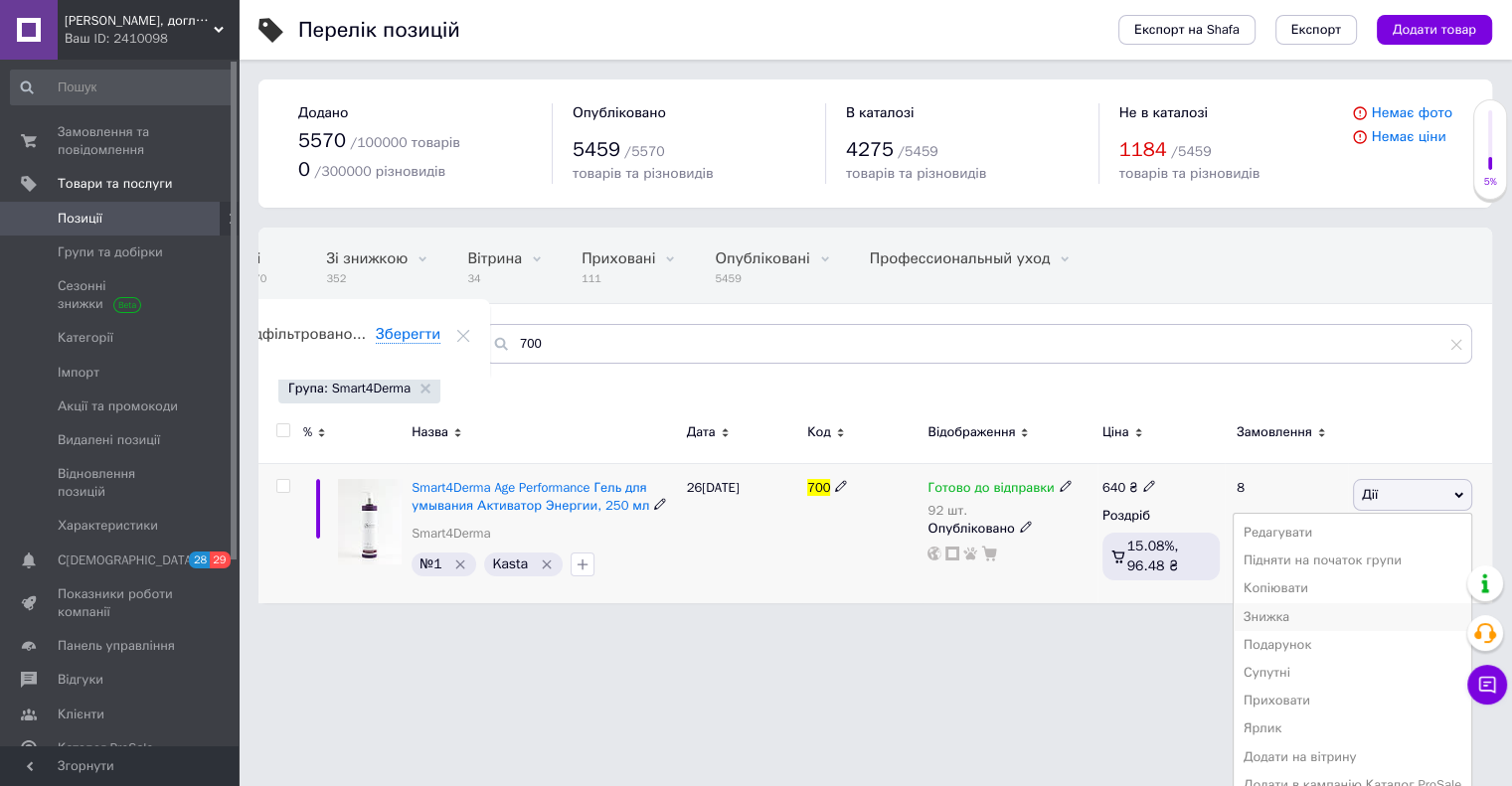 click on "Знижка" at bounding box center (1352, 617) 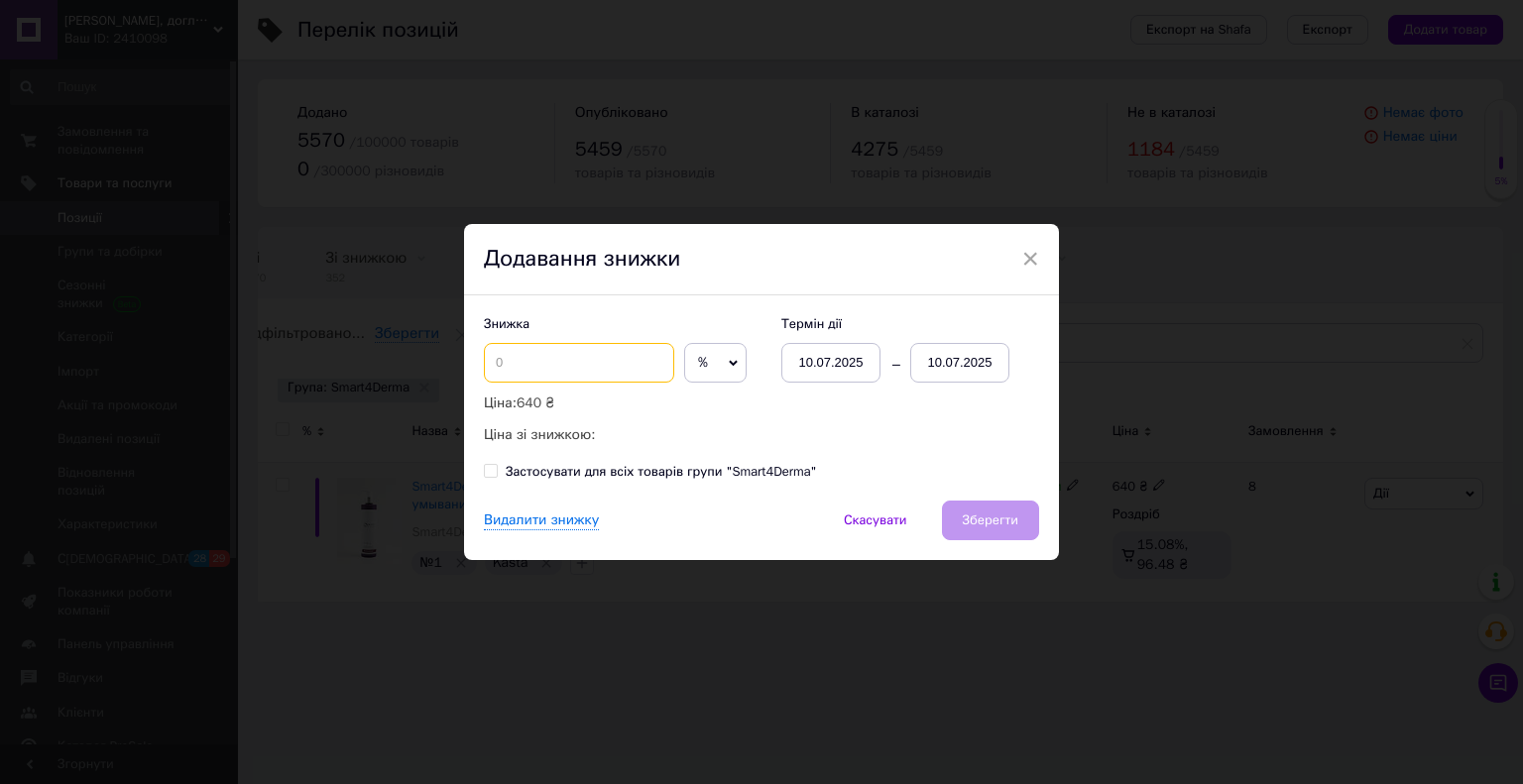click at bounding box center [579, 363] 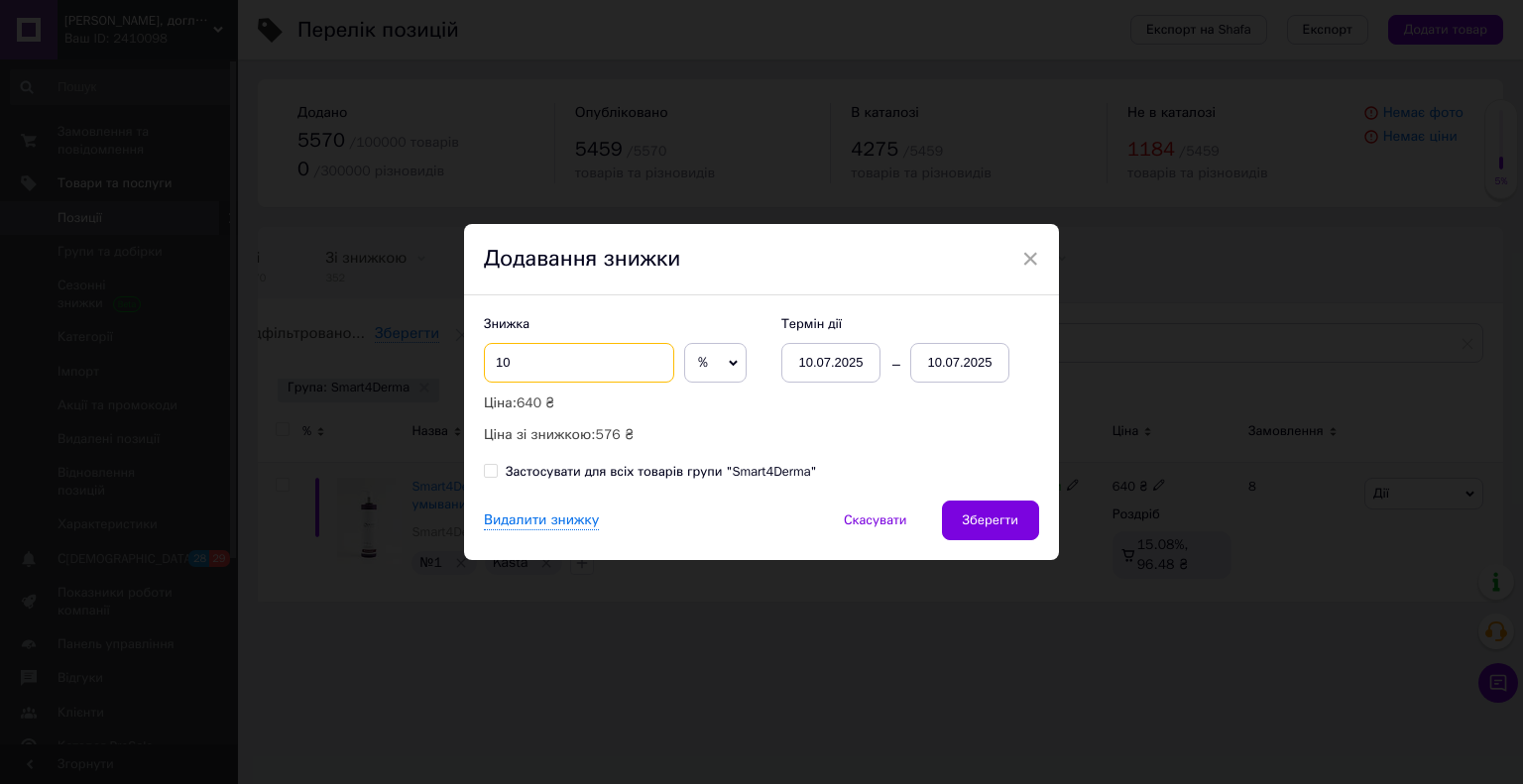 type on "10" 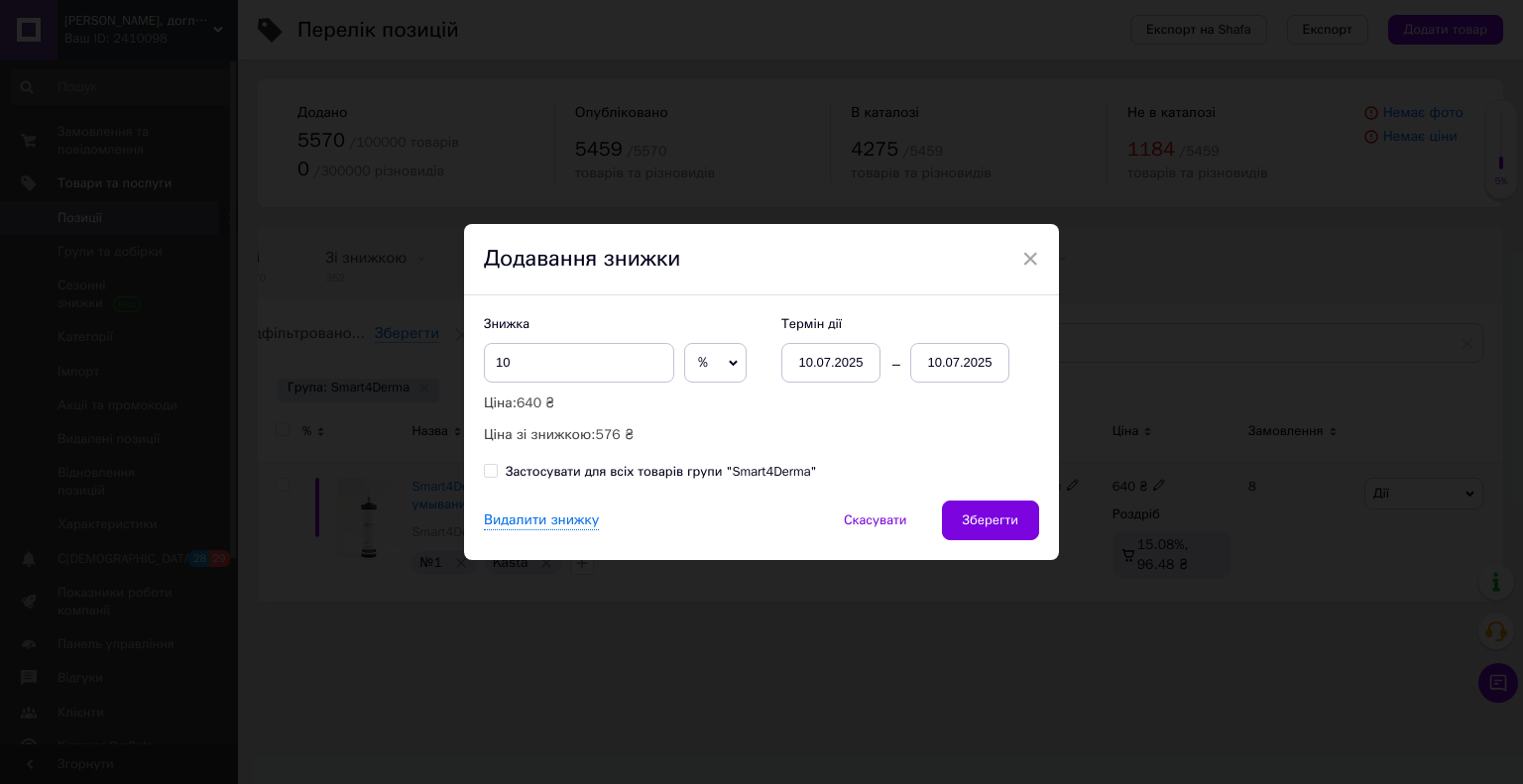 click on "10.07.2025" at bounding box center (960, 363) 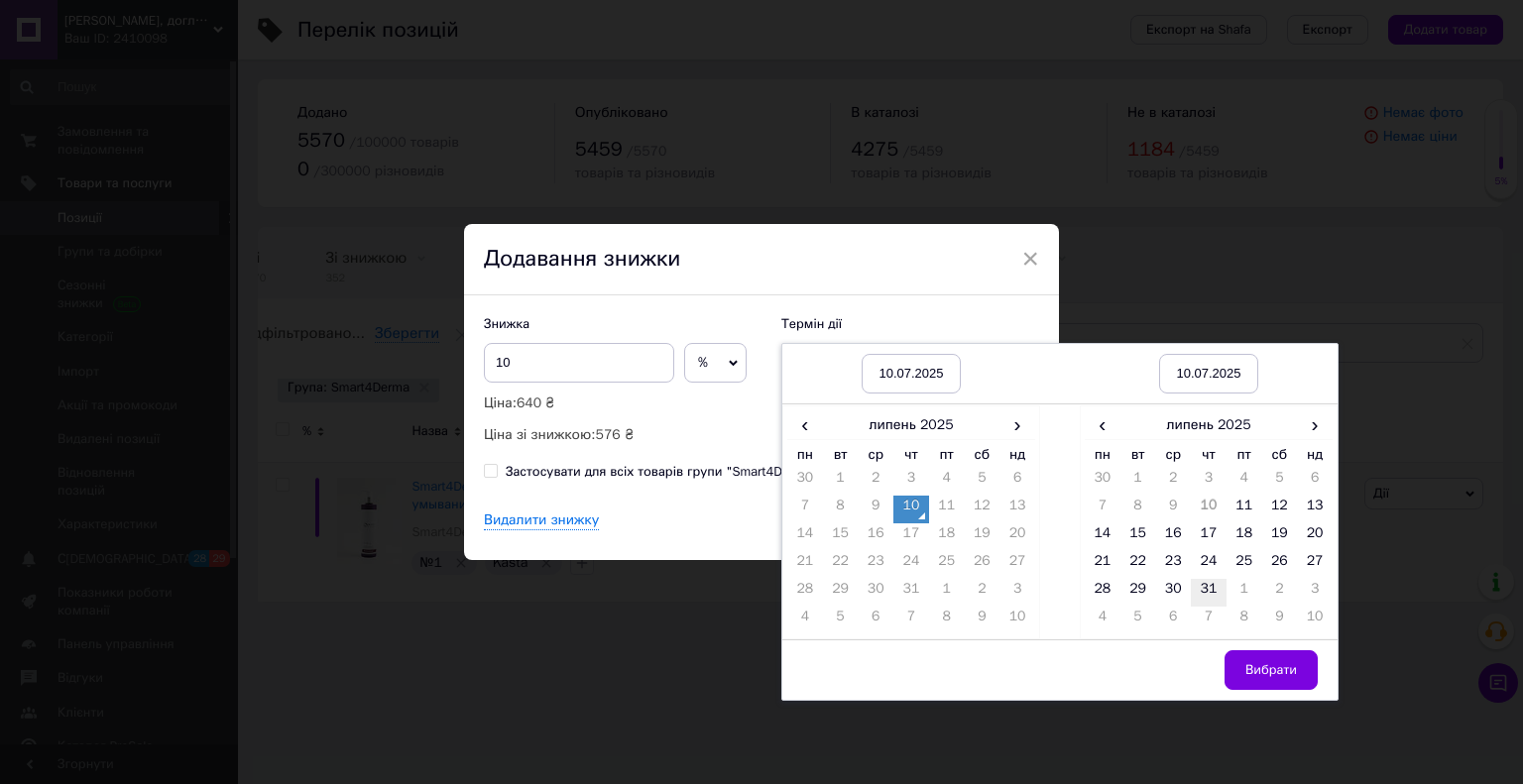 click on "31" at bounding box center [1209, 593] 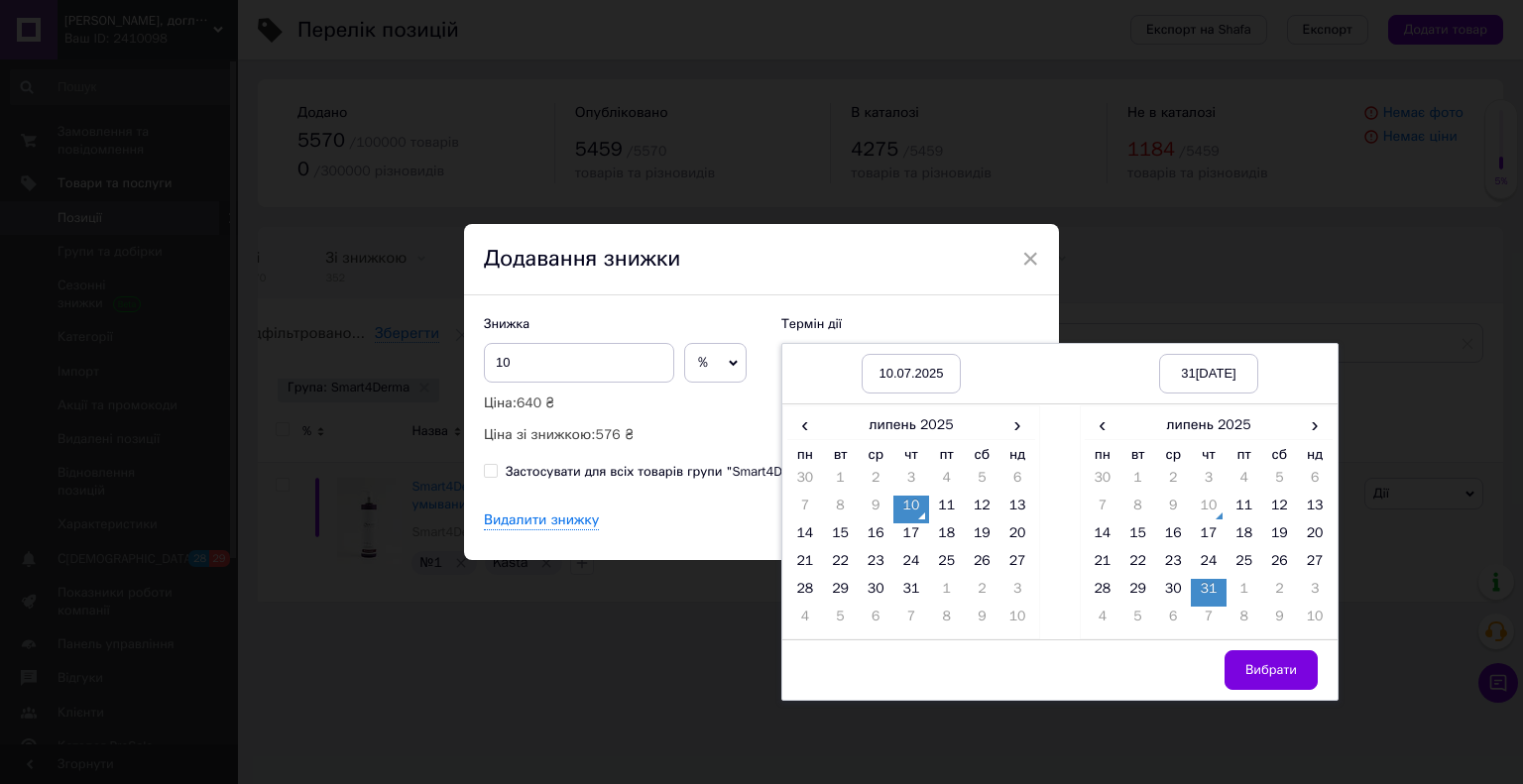 click on "Вибрати" at bounding box center [1271, 670] 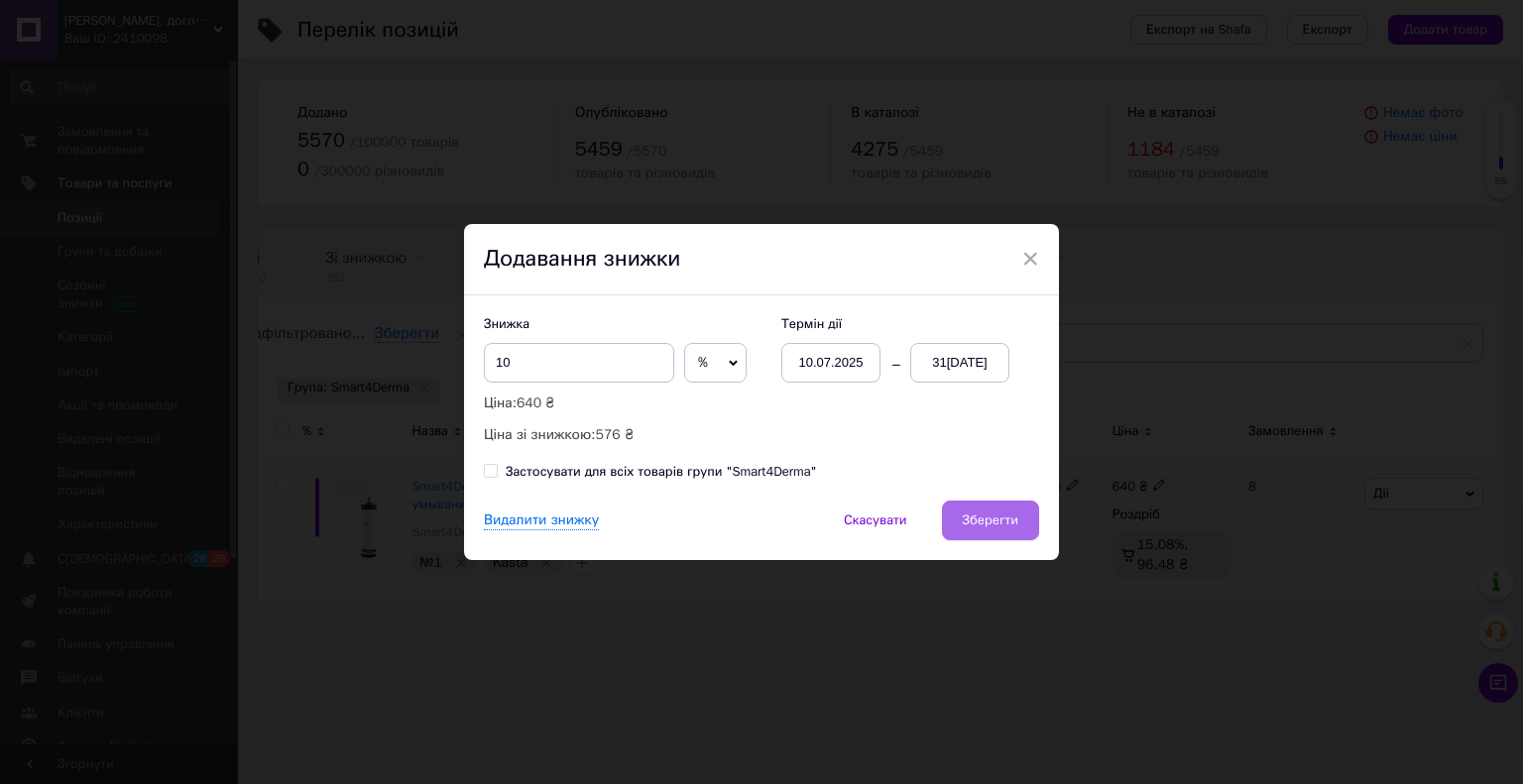 click on "Зберегти" at bounding box center [991, 520] 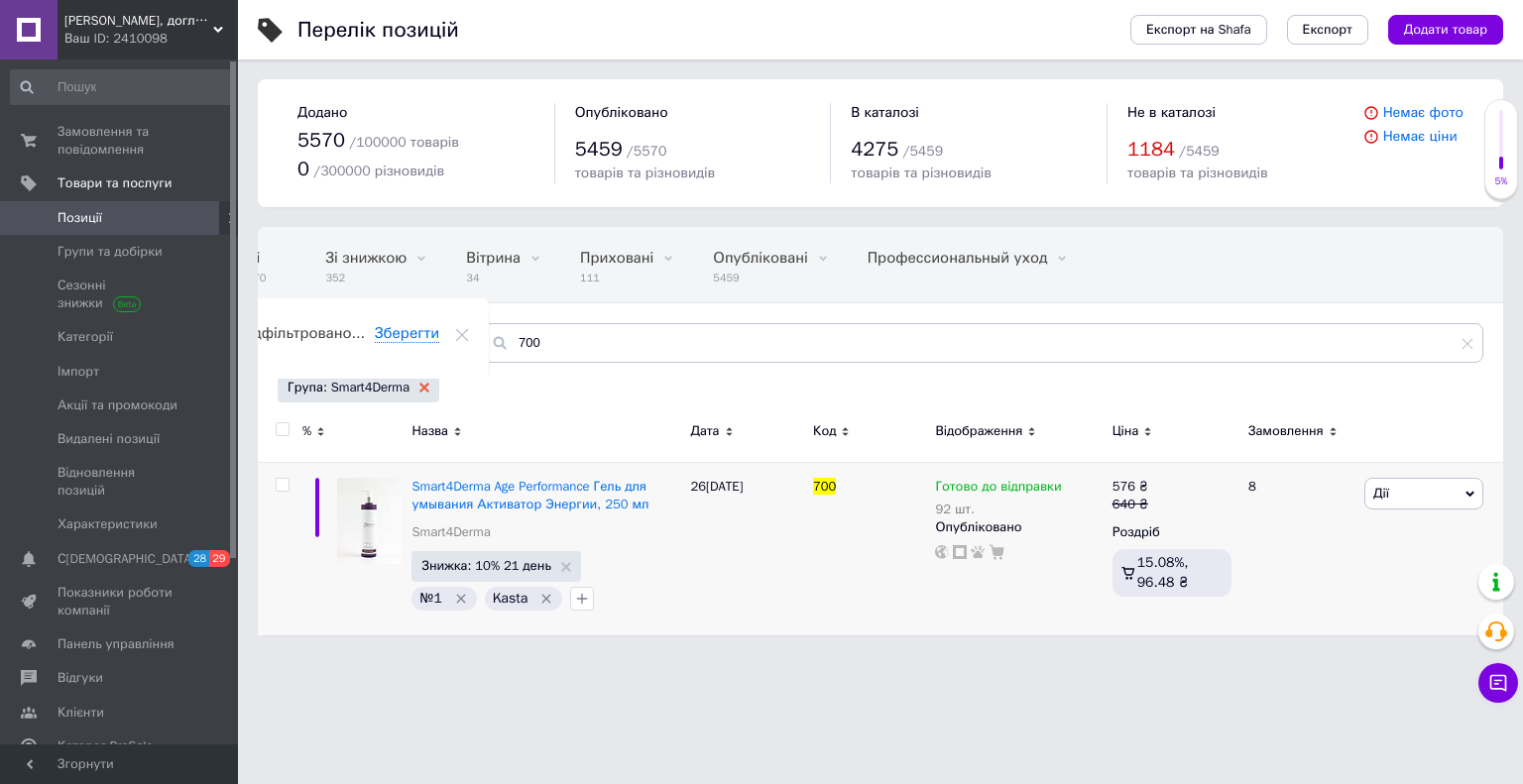 click 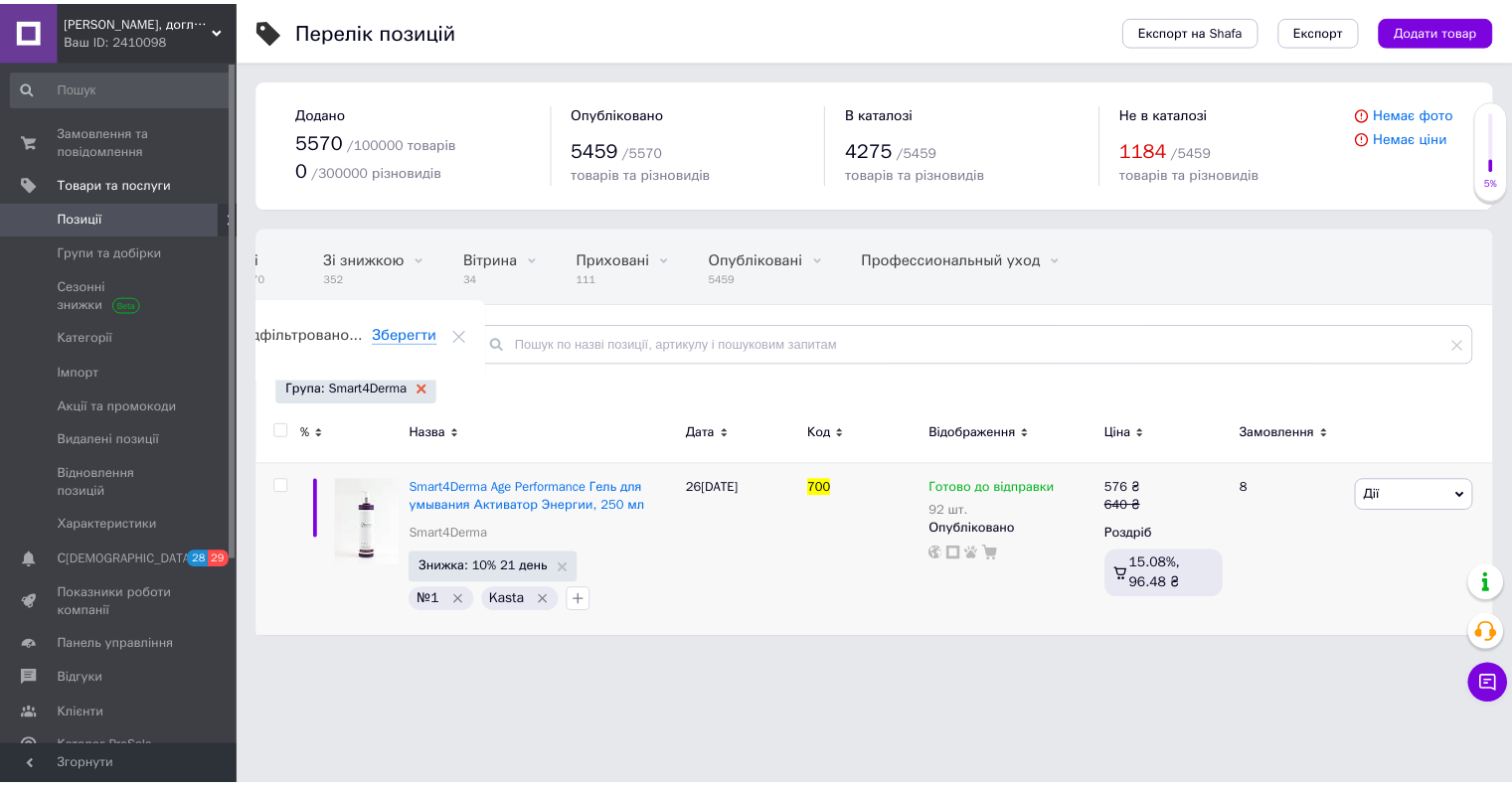 scroll, scrollTop: 0, scrollLeft: 0, axis: both 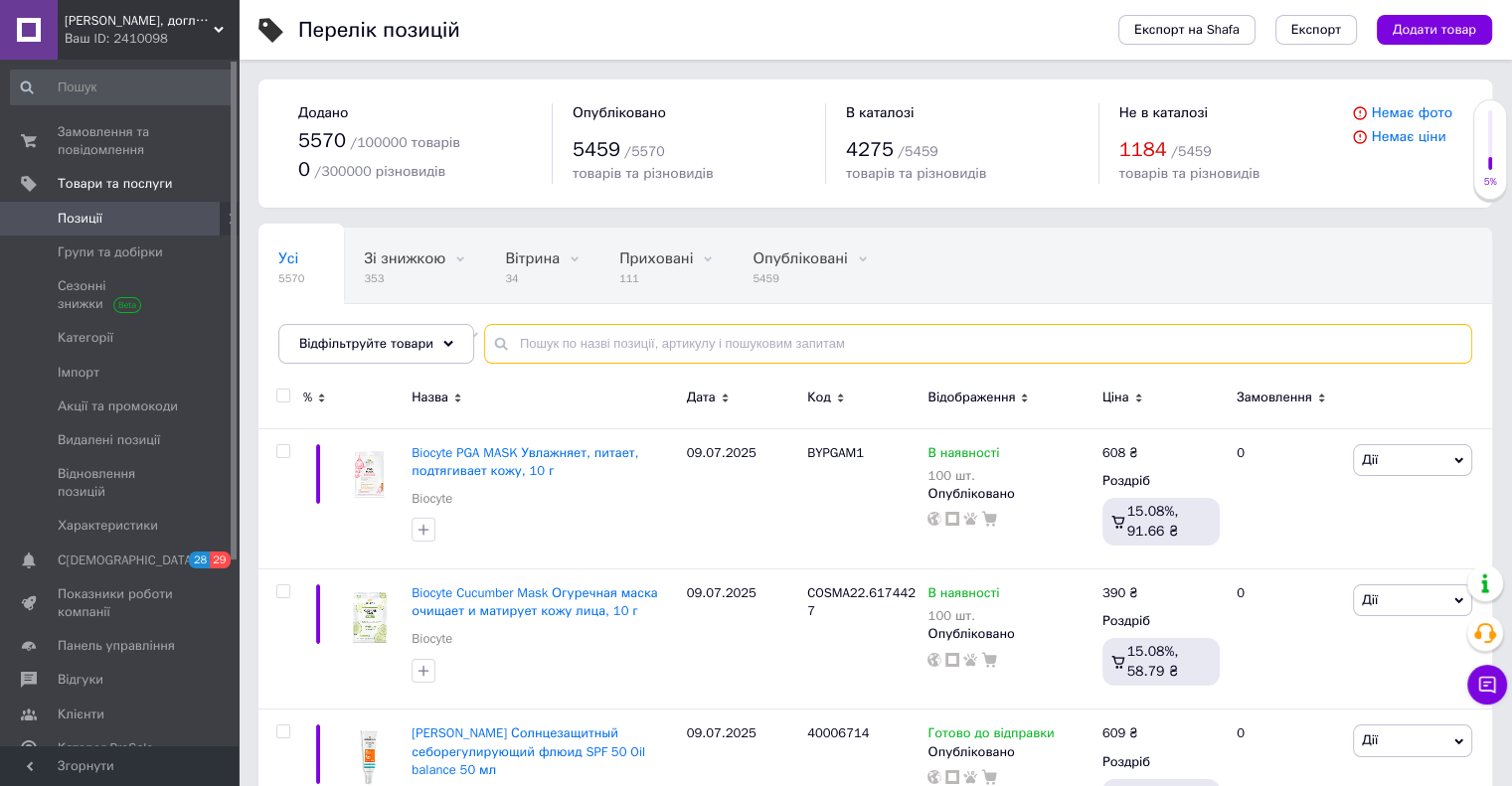 click at bounding box center [978, 344] 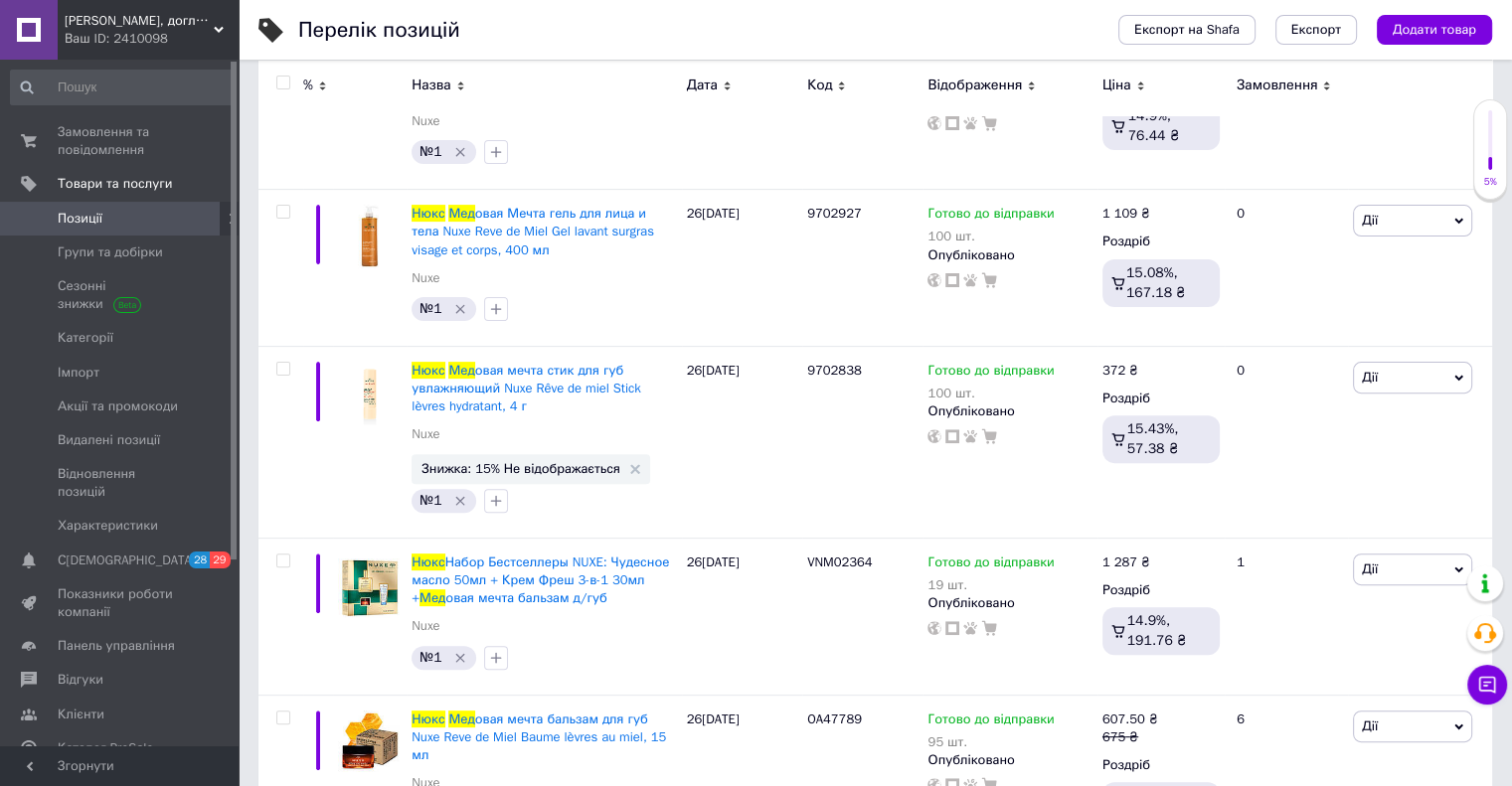 scroll, scrollTop: 596, scrollLeft: 0, axis: vertical 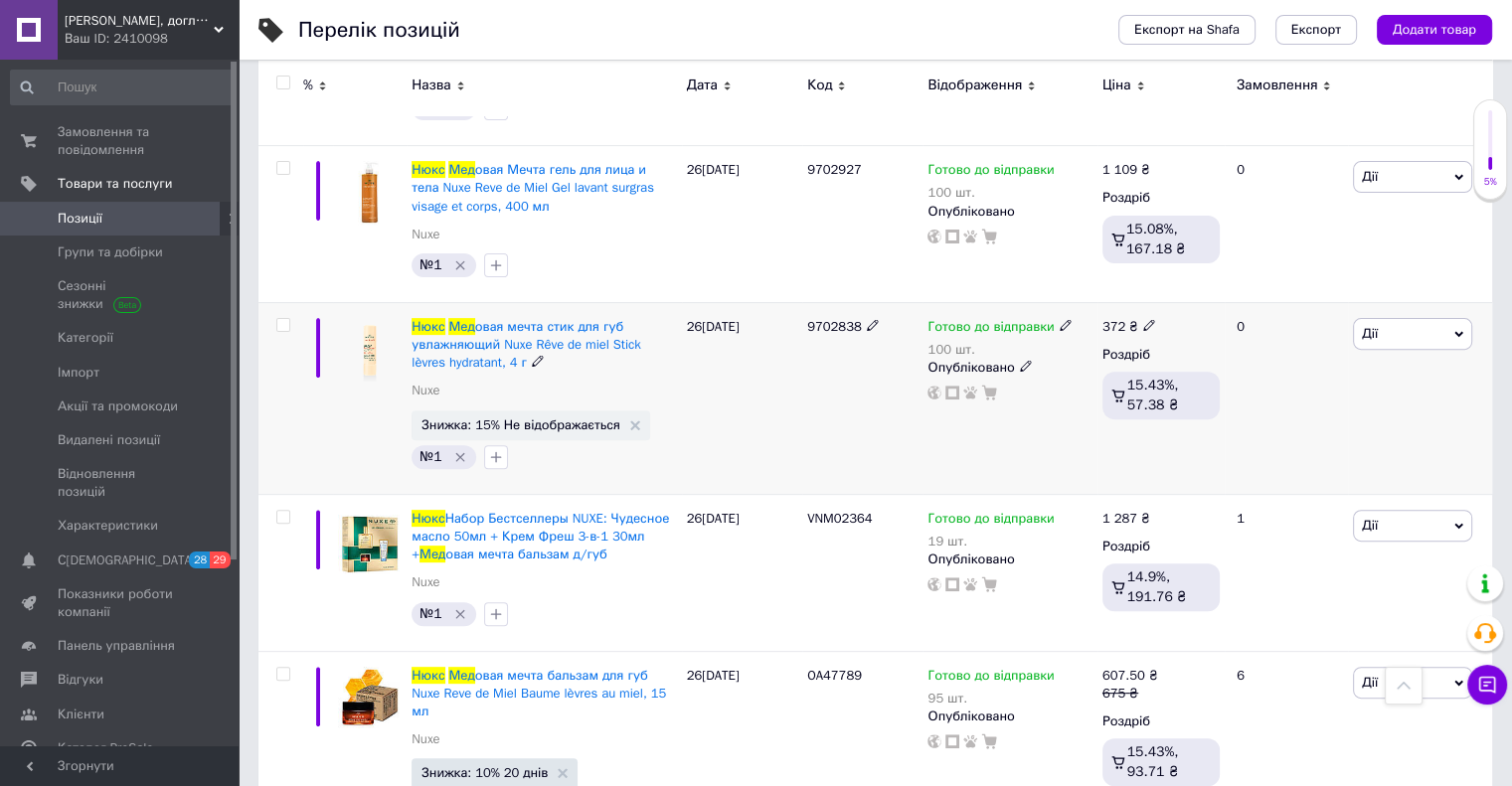 type on "нюкс мед" 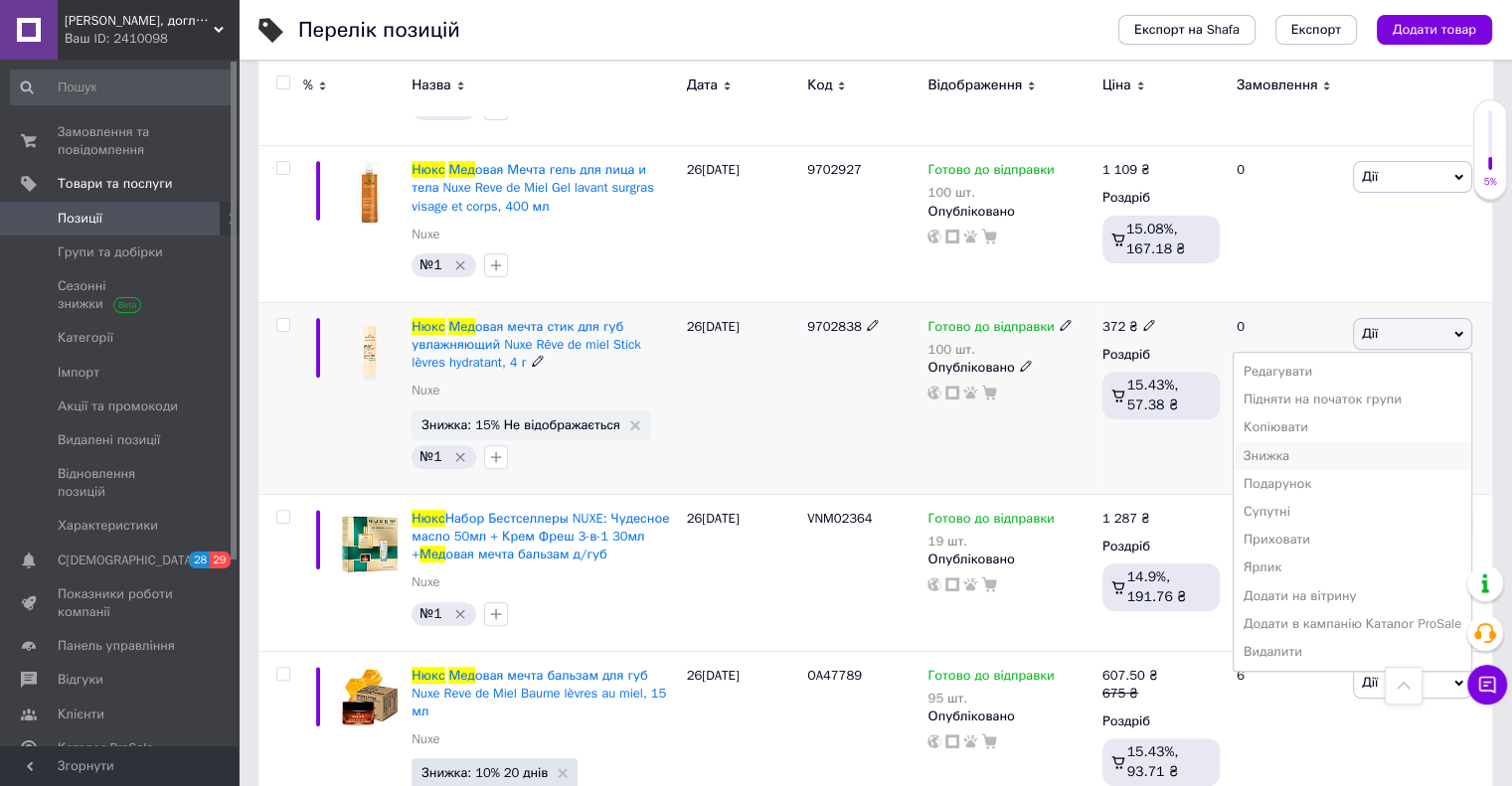 click on "Знижка" at bounding box center (1352, 456) 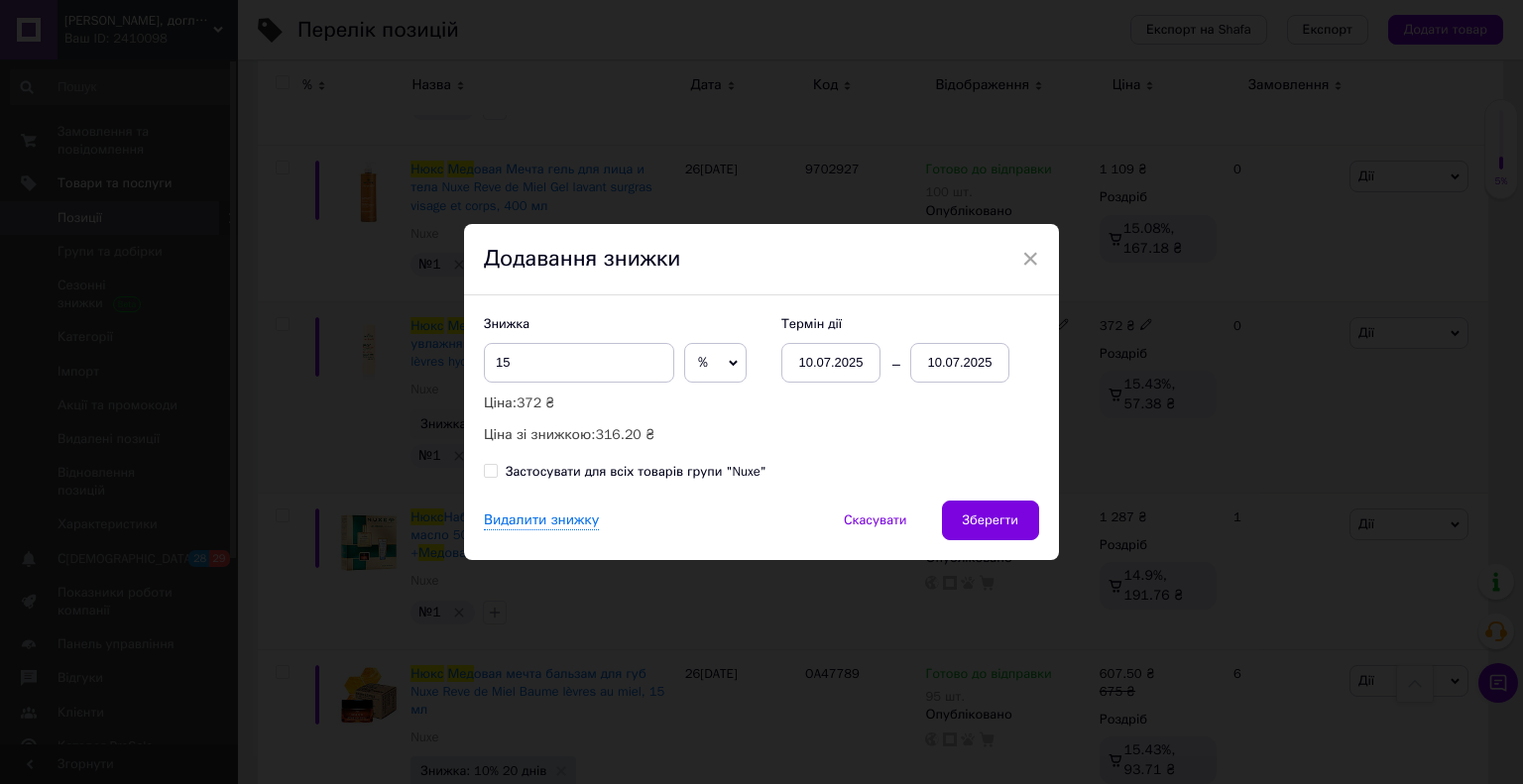 click on "10.07.2025" at bounding box center (960, 363) 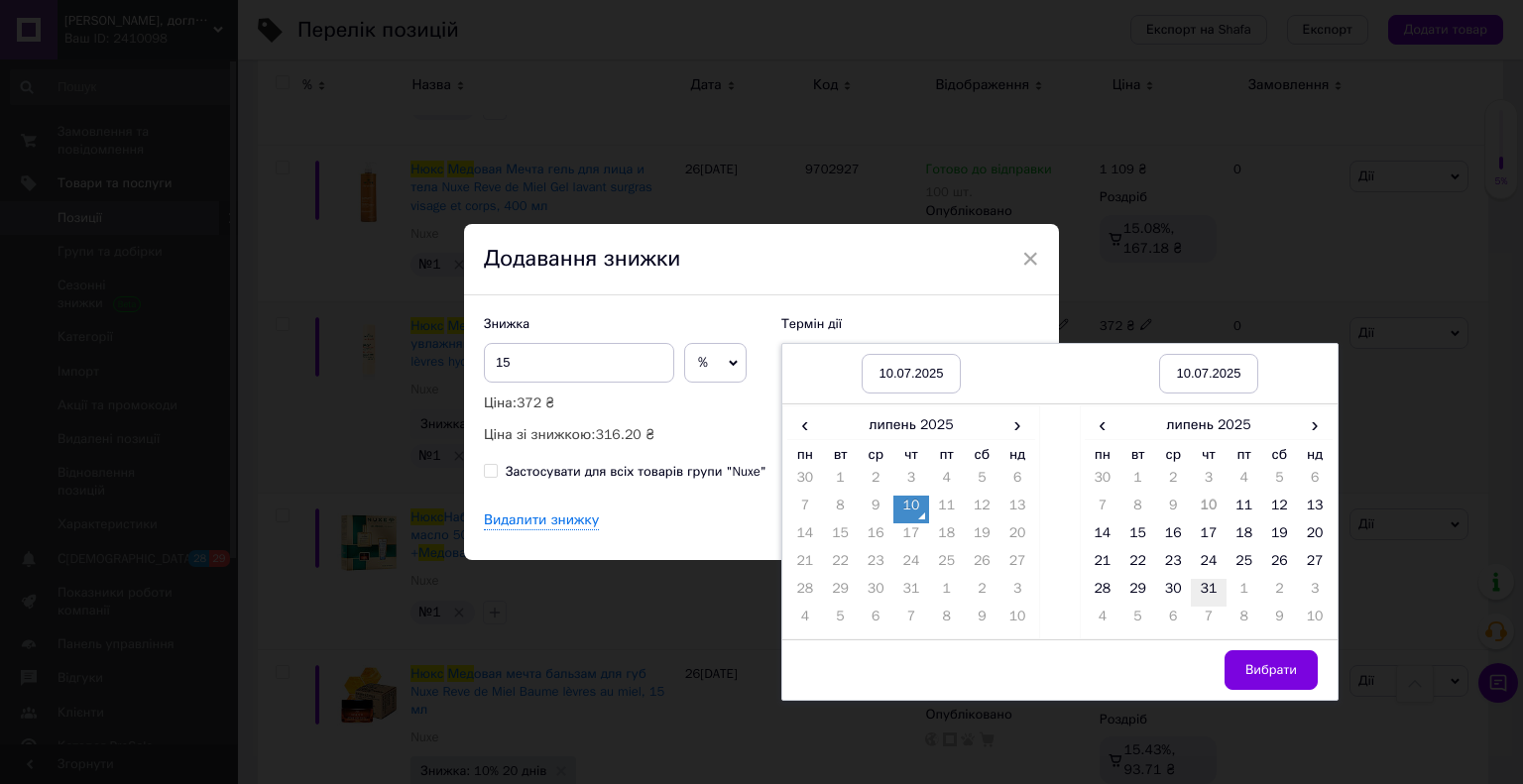 click on "31" at bounding box center [1209, 593] 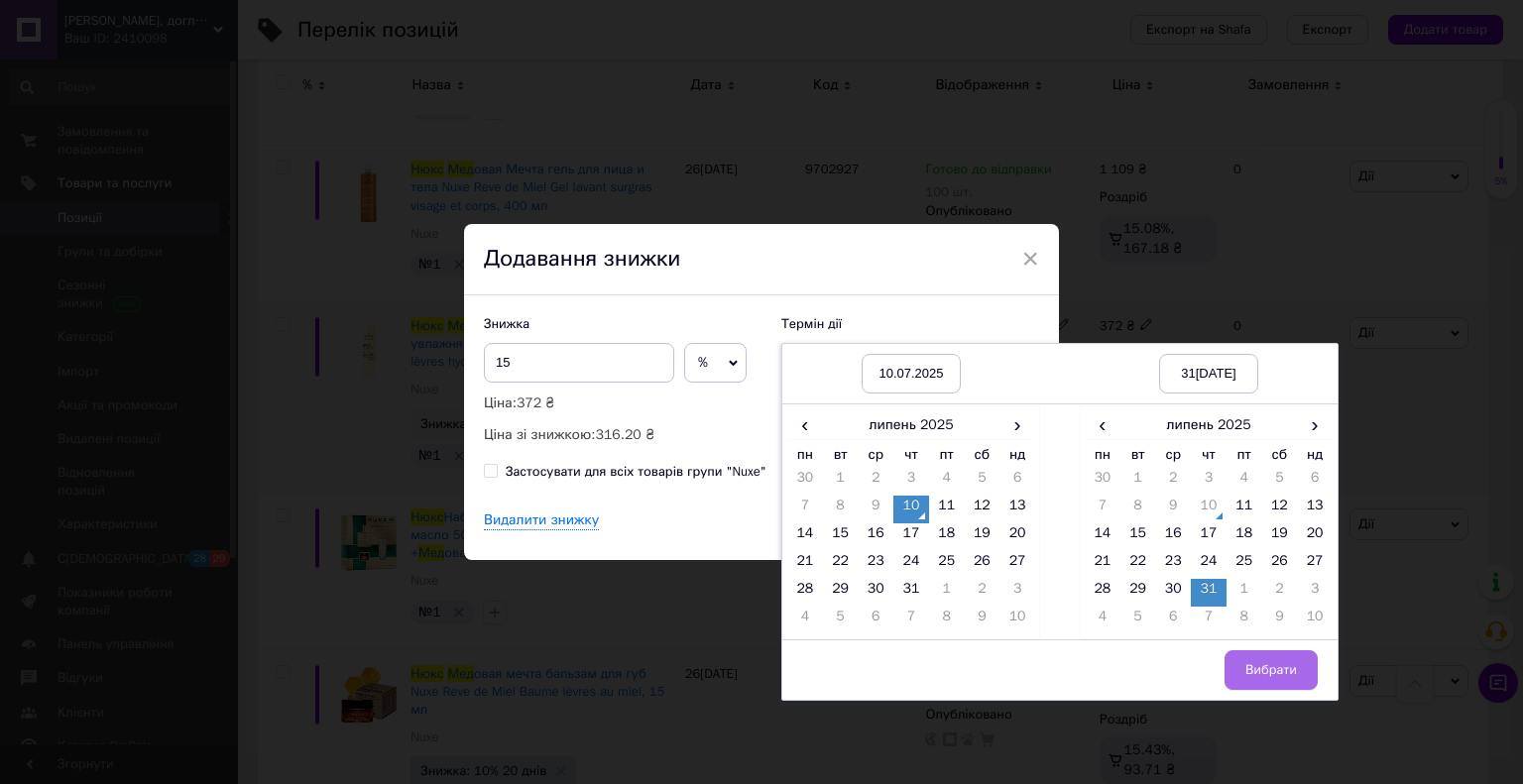 click on "Вибрати" at bounding box center (1271, 670) 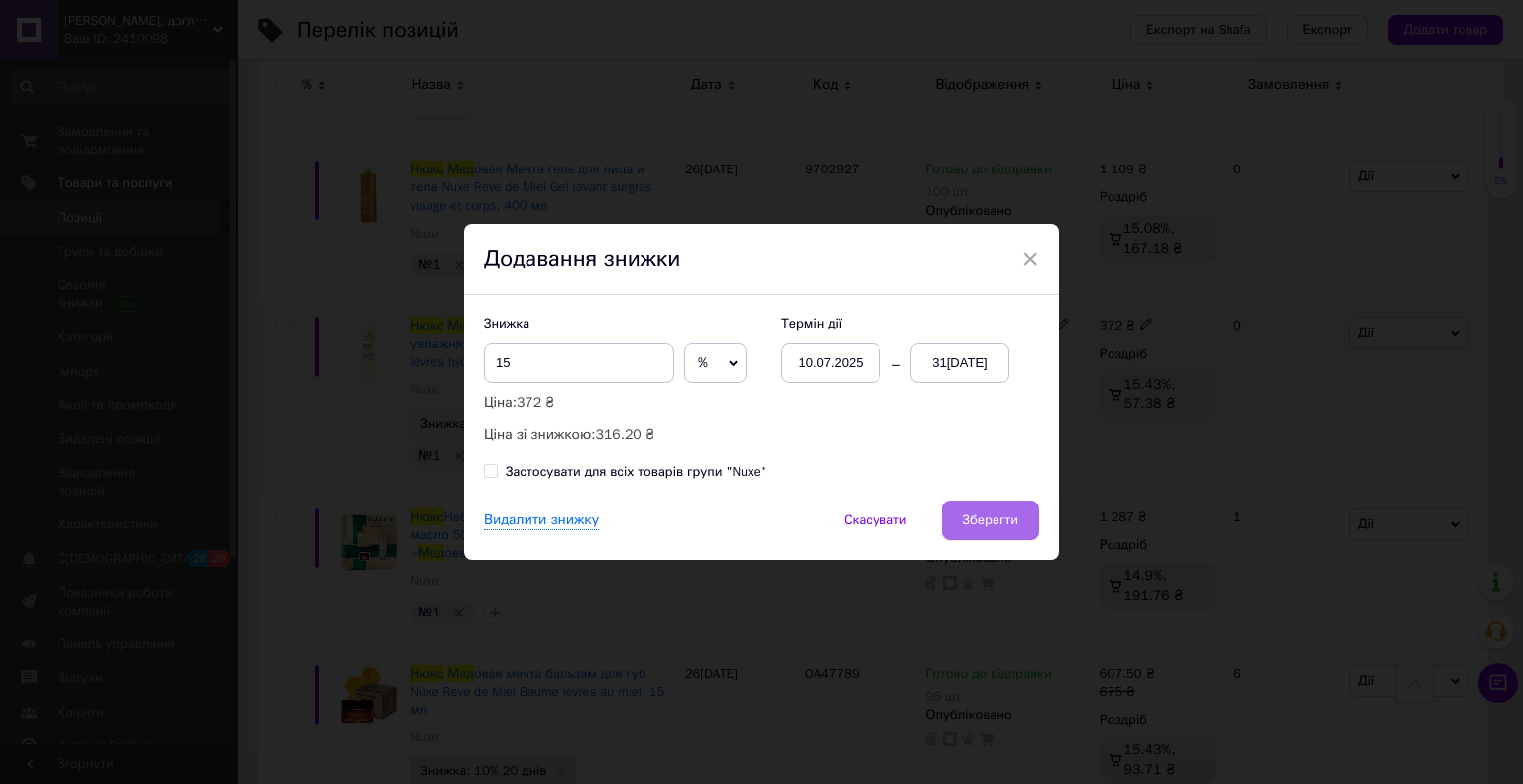 click on "Зберегти" at bounding box center [991, 520] 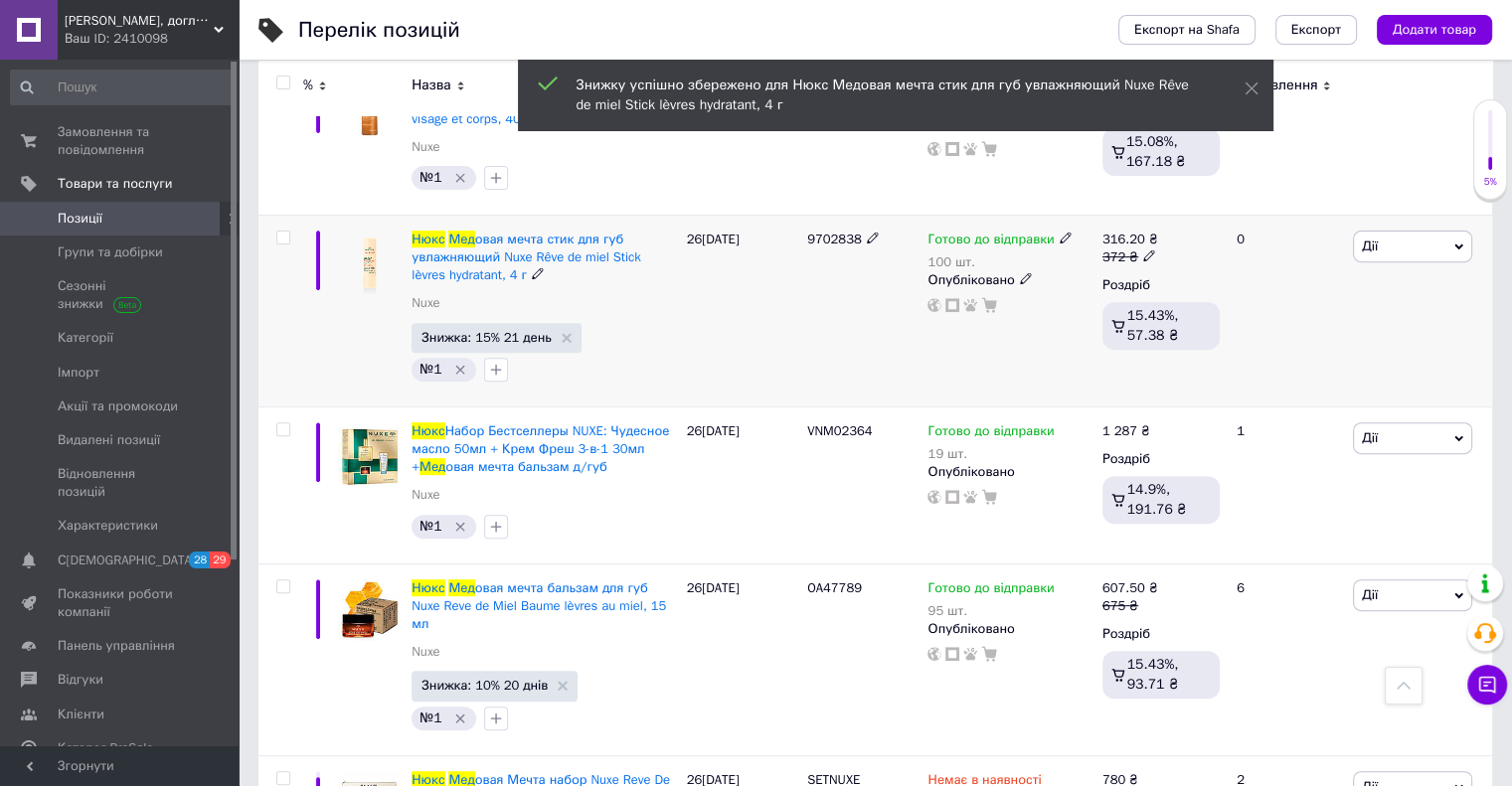 scroll, scrollTop: 795, scrollLeft: 0, axis: vertical 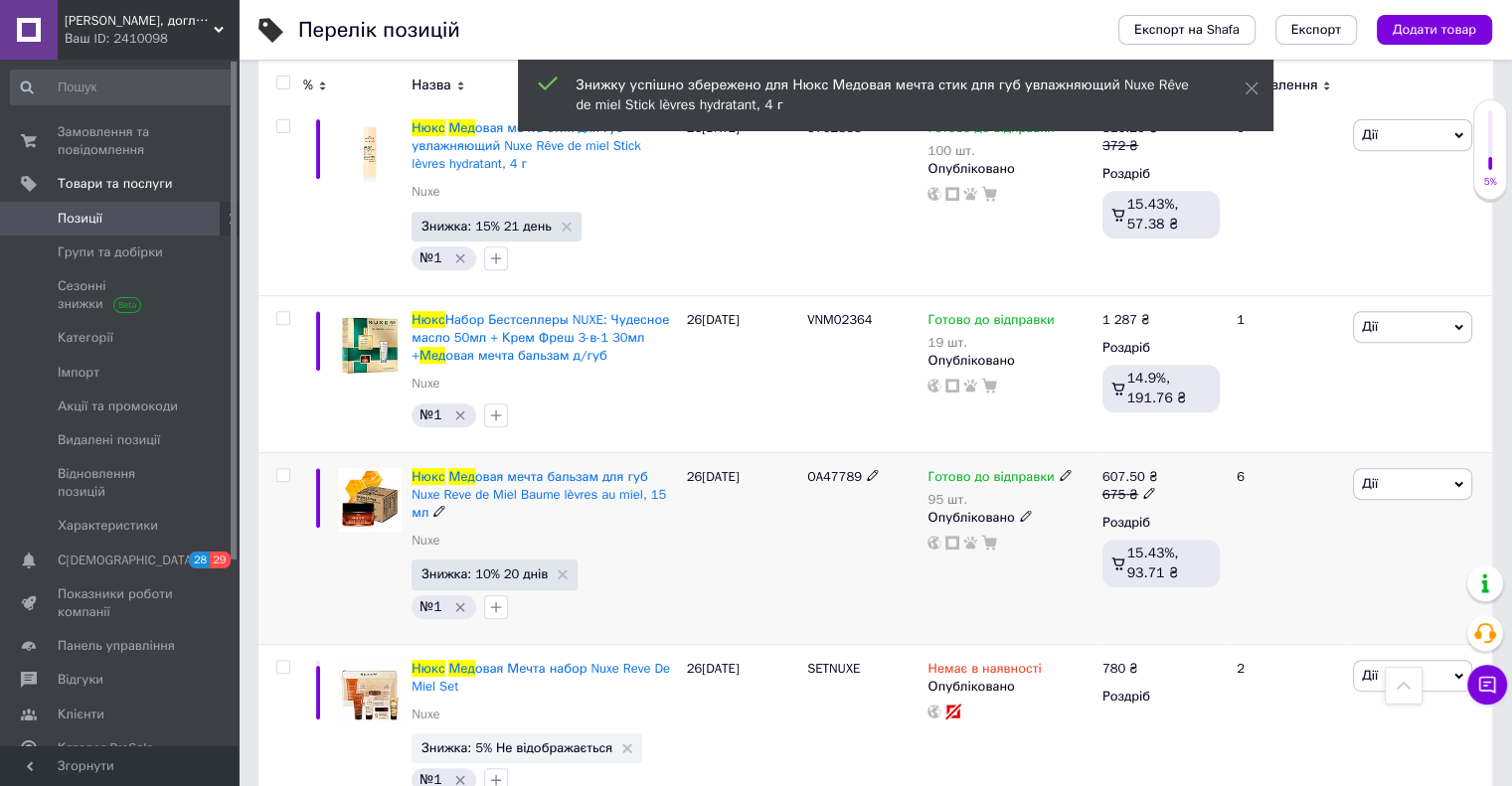 click on "Дії" at bounding box center [1413, 484] 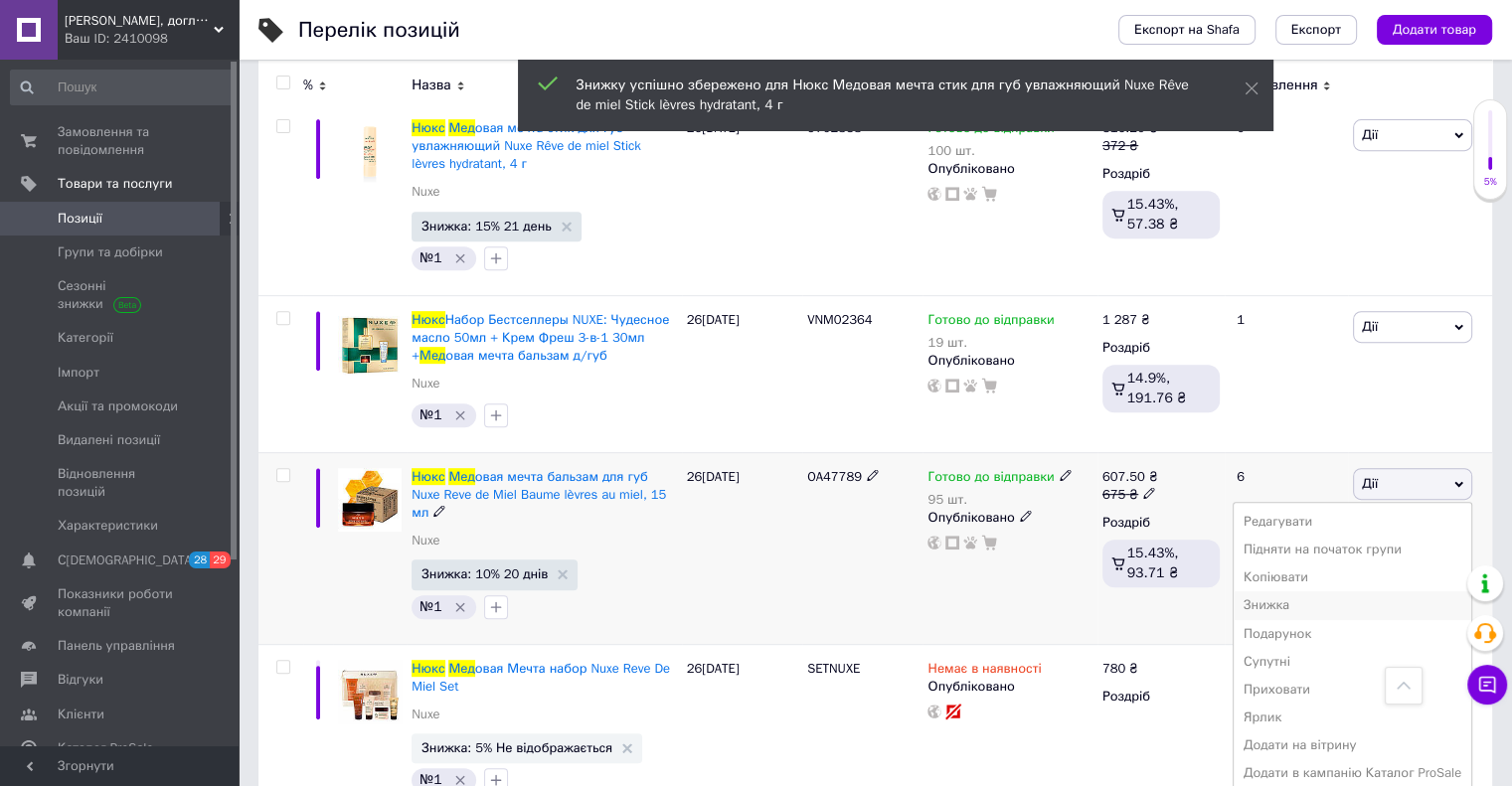 click on "Знижка" at bounding box center (1352, 605) 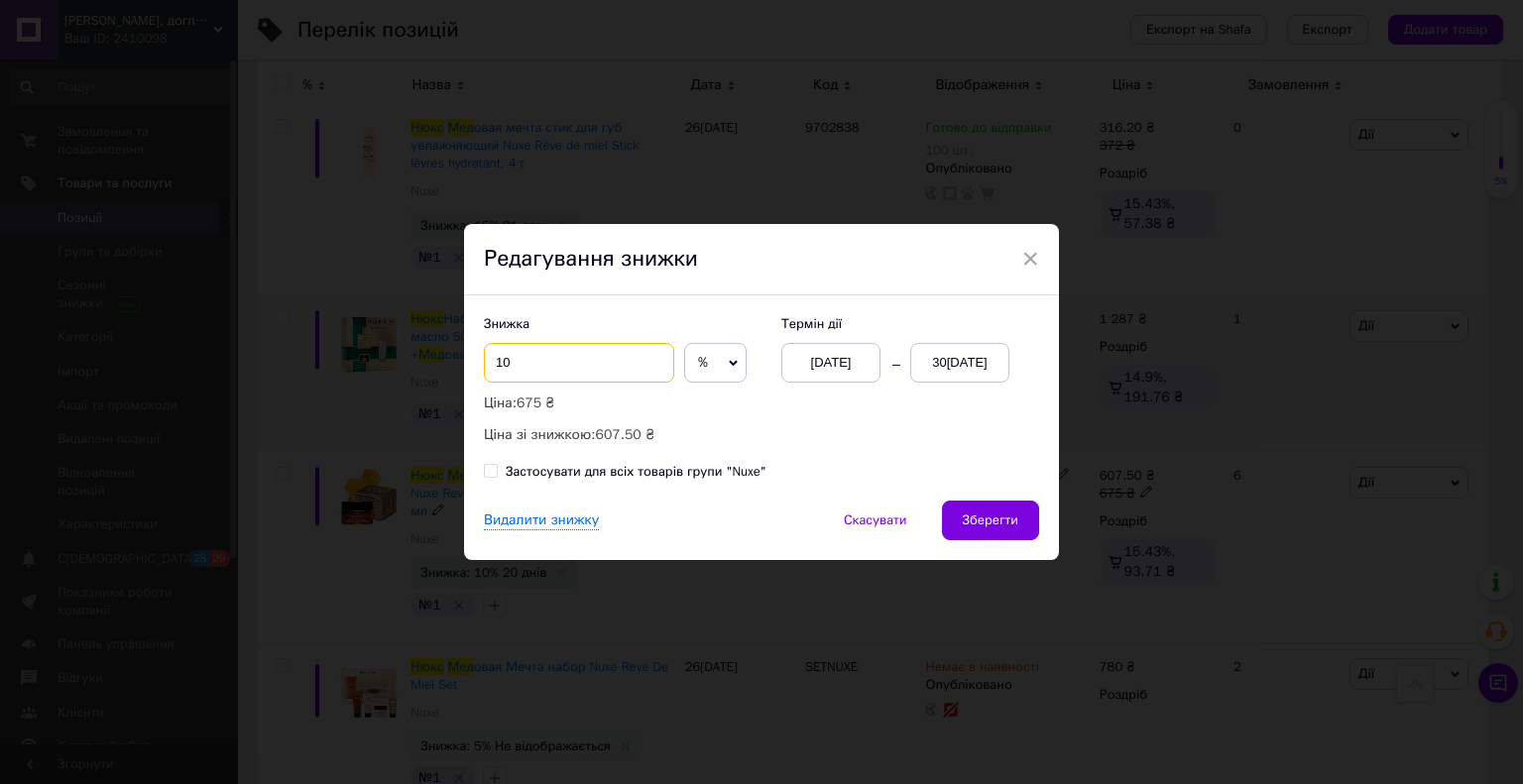 drag, startPoint x: 634, startPoint y: 367, endPoint x: 309, endPoint y: 382, distance: 325.34597 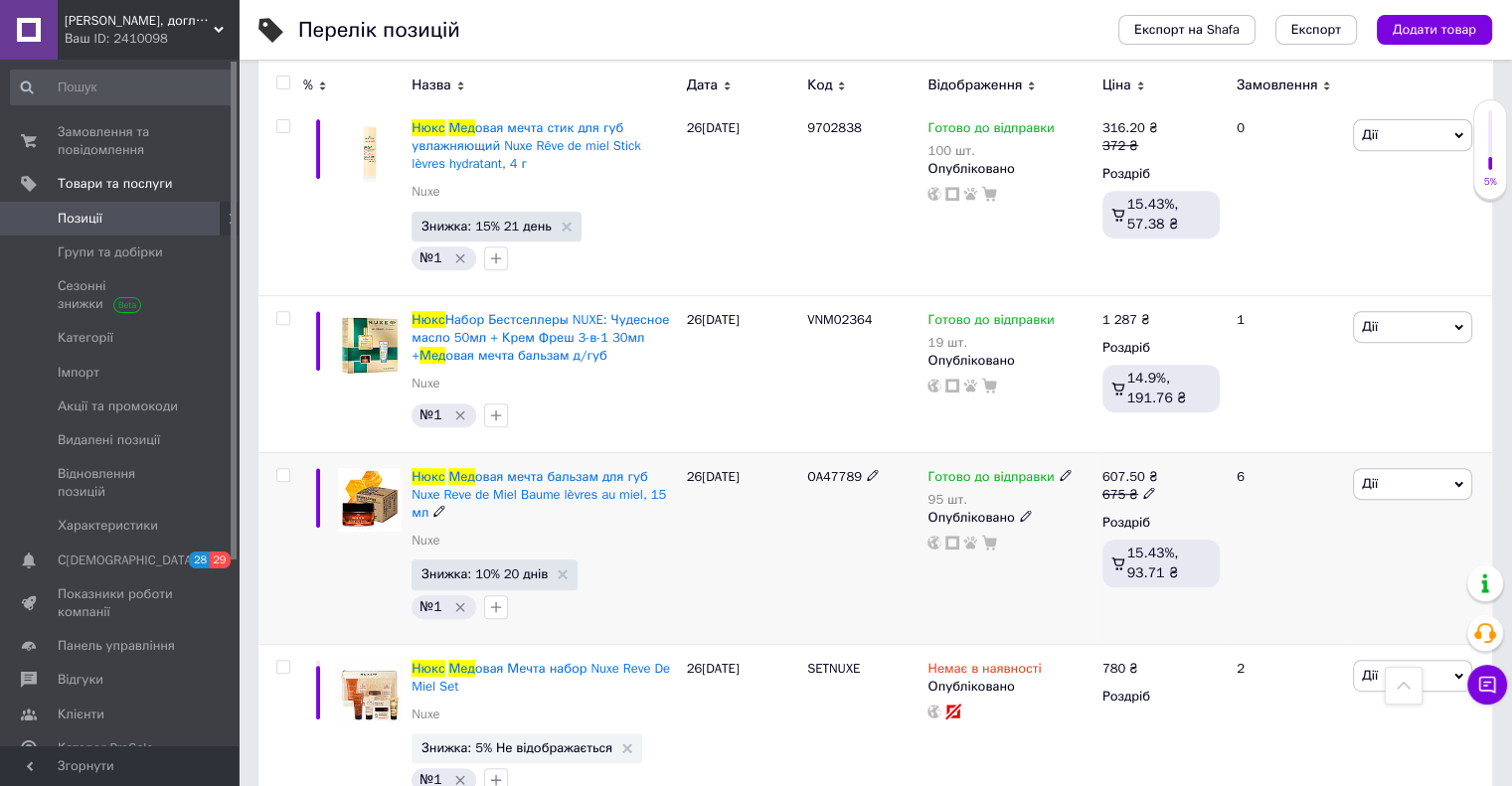 drag, startPoint x: 1392, startPoint y: 476, endPoint x: 1324, endPoint y: 522, distance: 82.0975 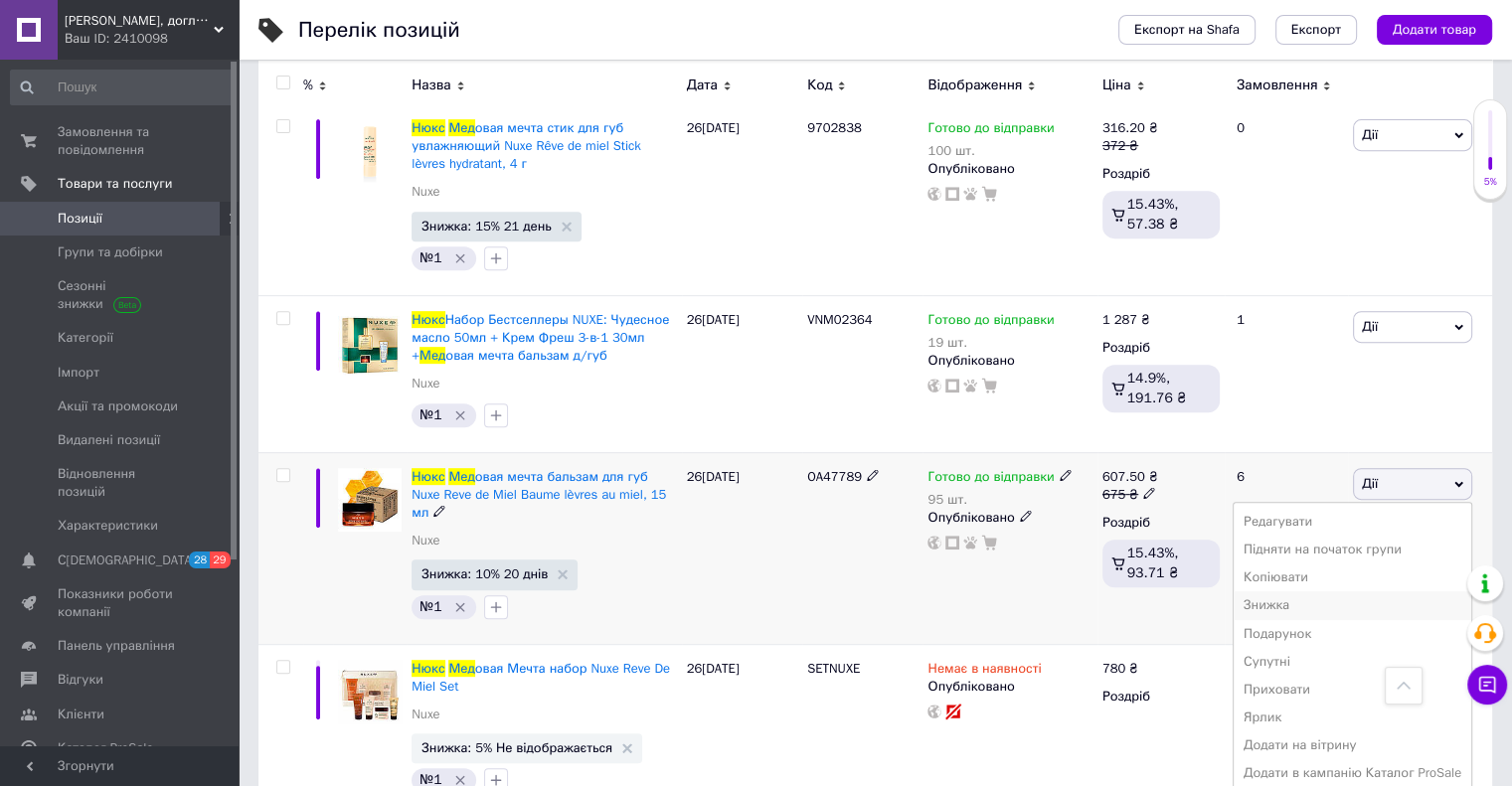click on "Знижка" at bounding box center (1352, 605) 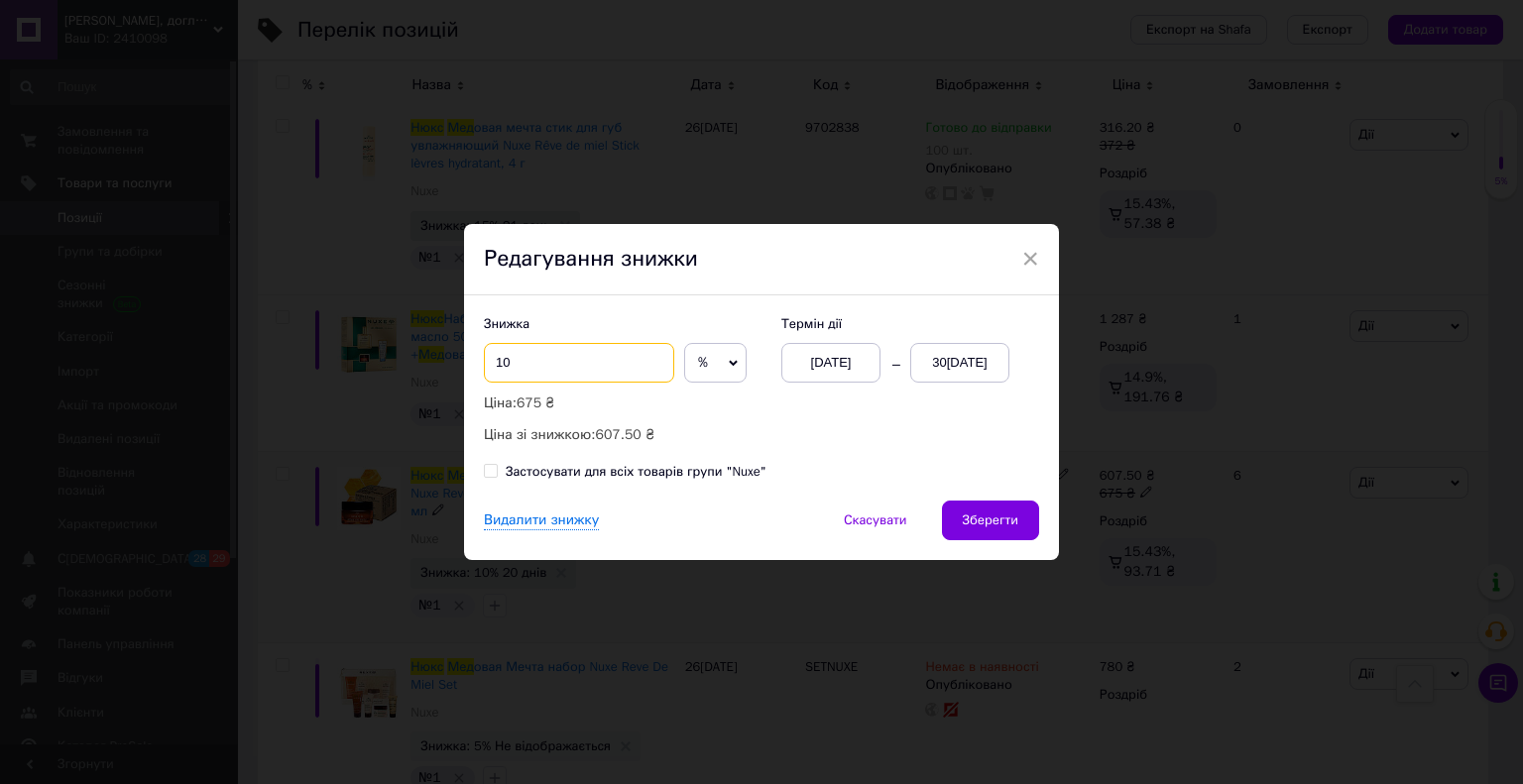 click on "10" at bounding box center [579, 363] 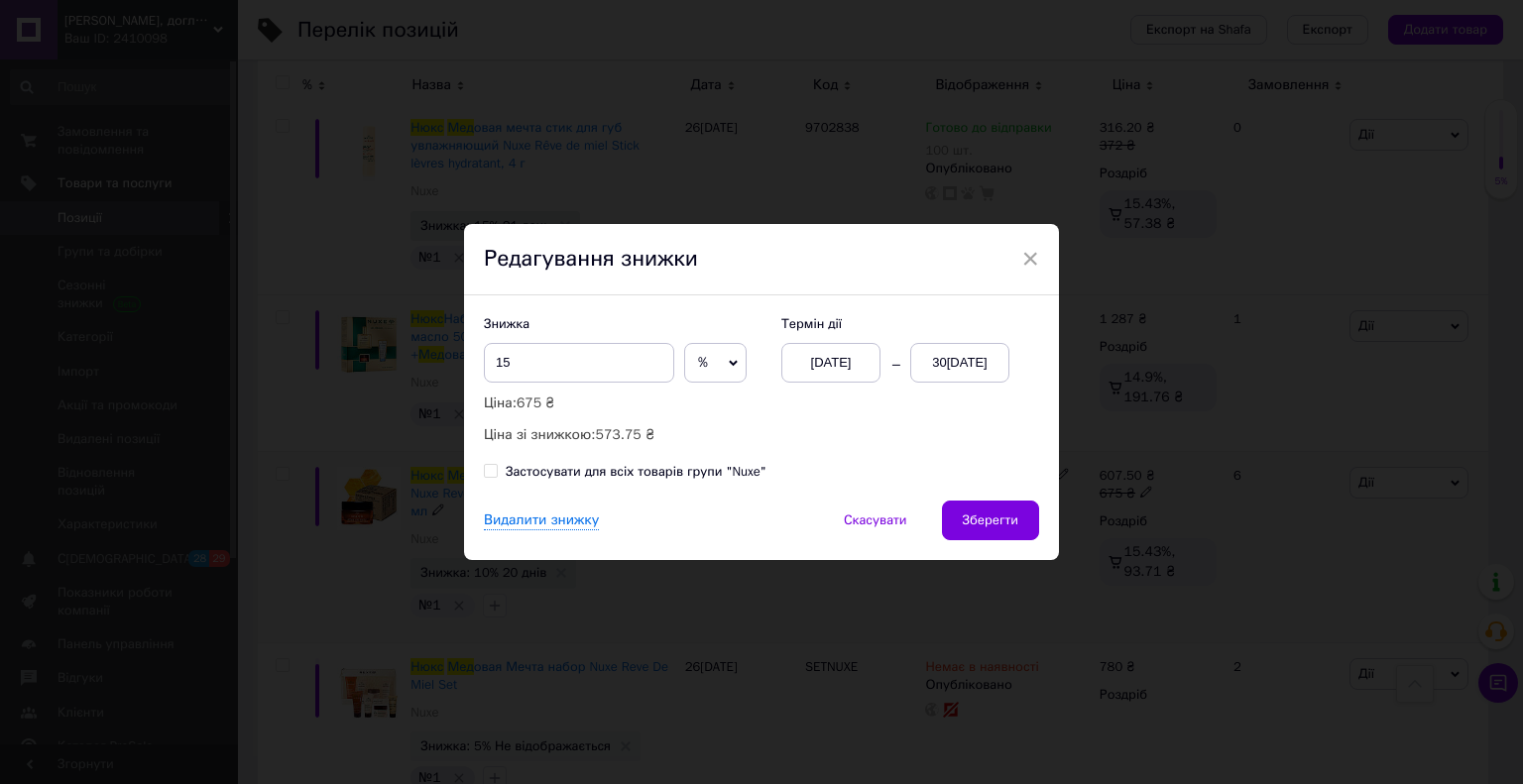 click on "30[DATE]" at bounding box center (960, 363) 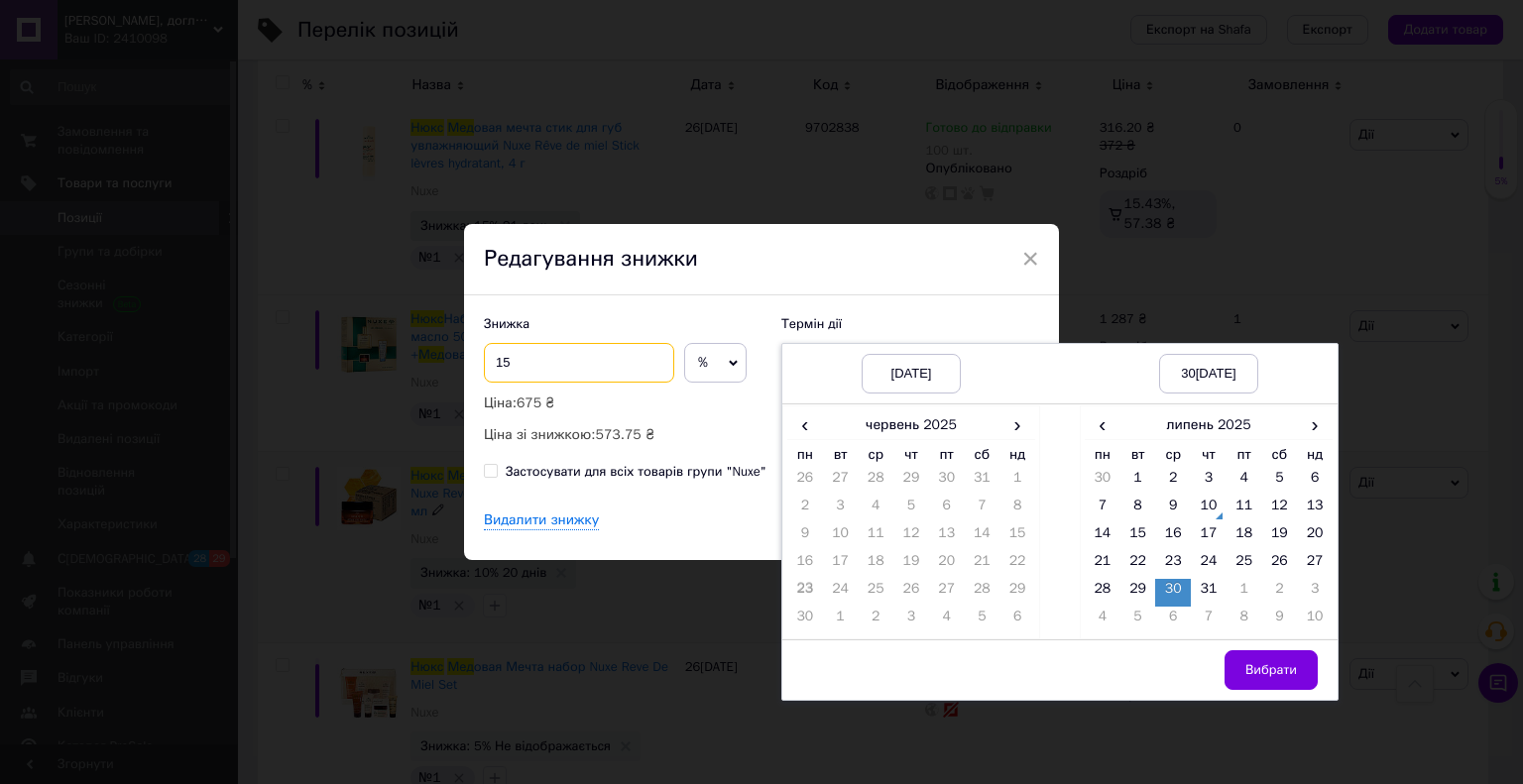 click on "15" at bounding box center (579, 363) 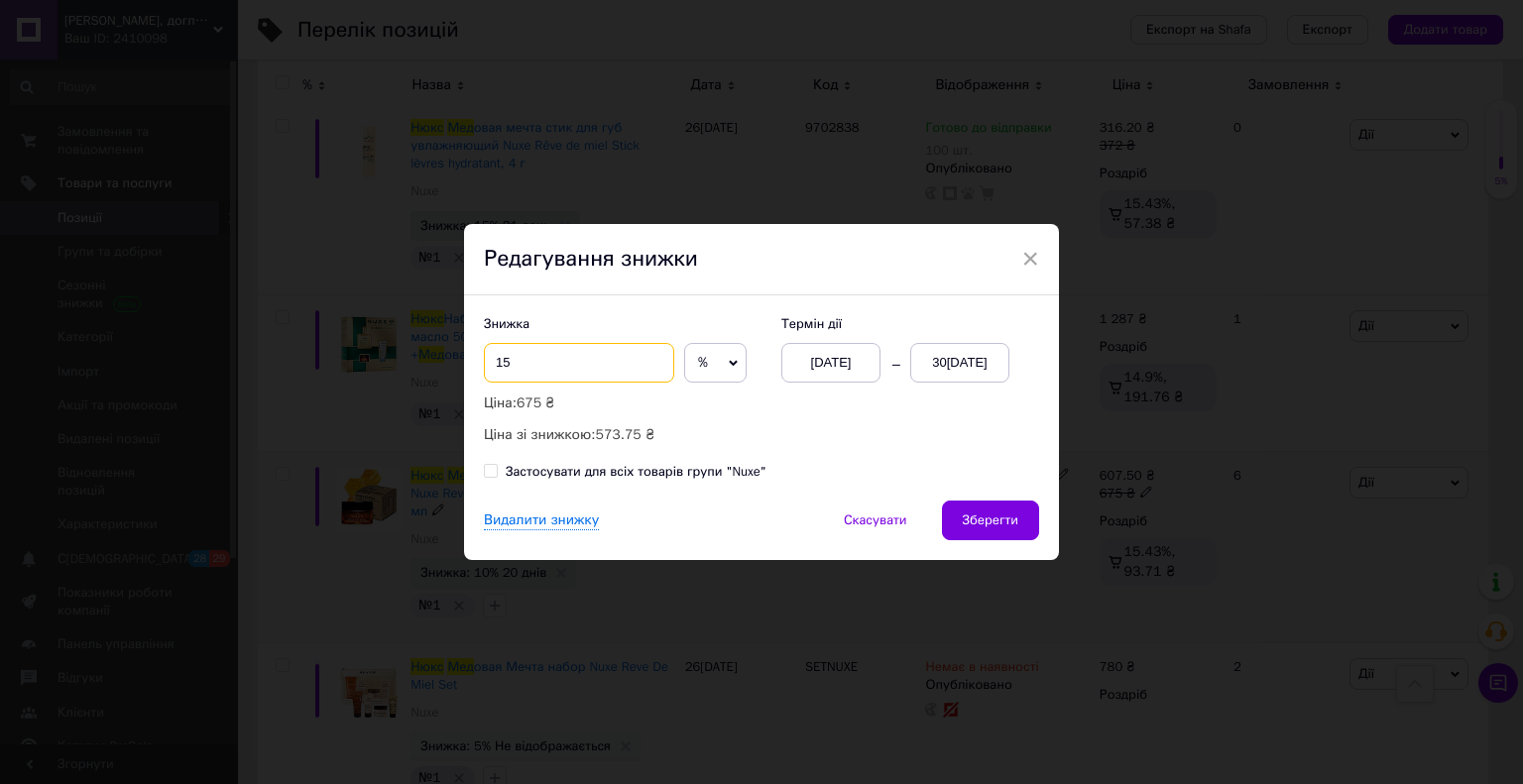 type on "1" 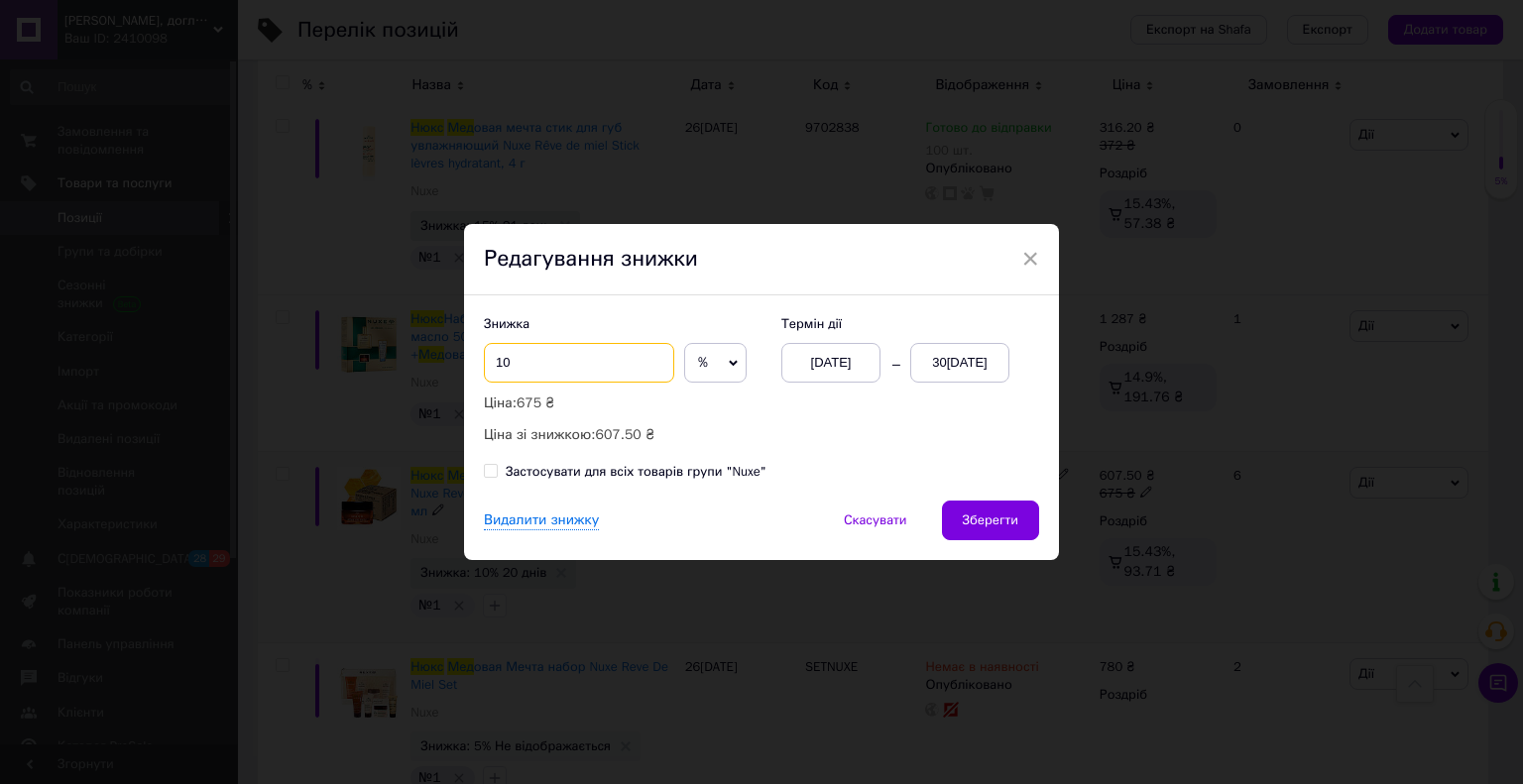 type on "10" 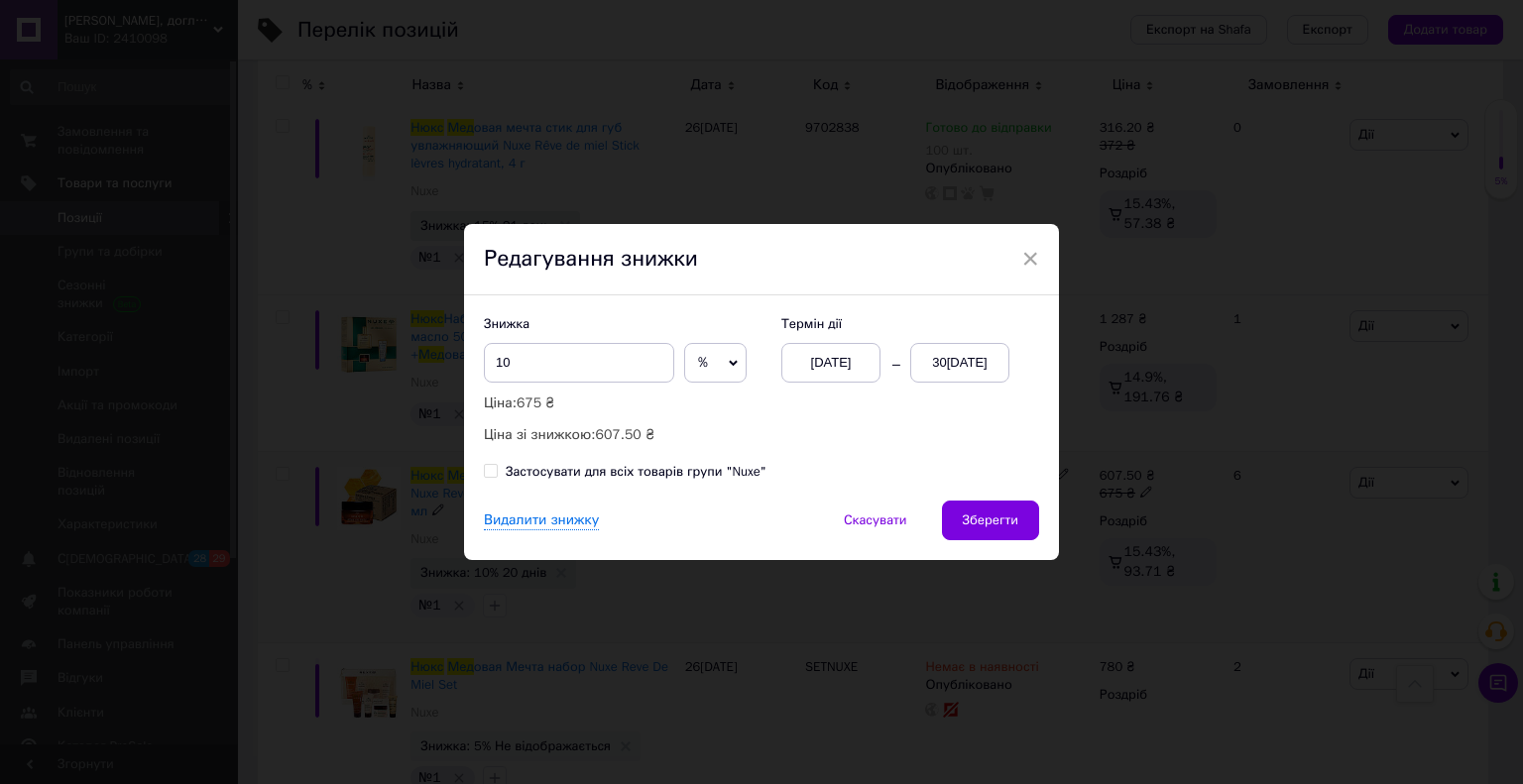 click on "30[DATE]" at bounding box center [960, 363] 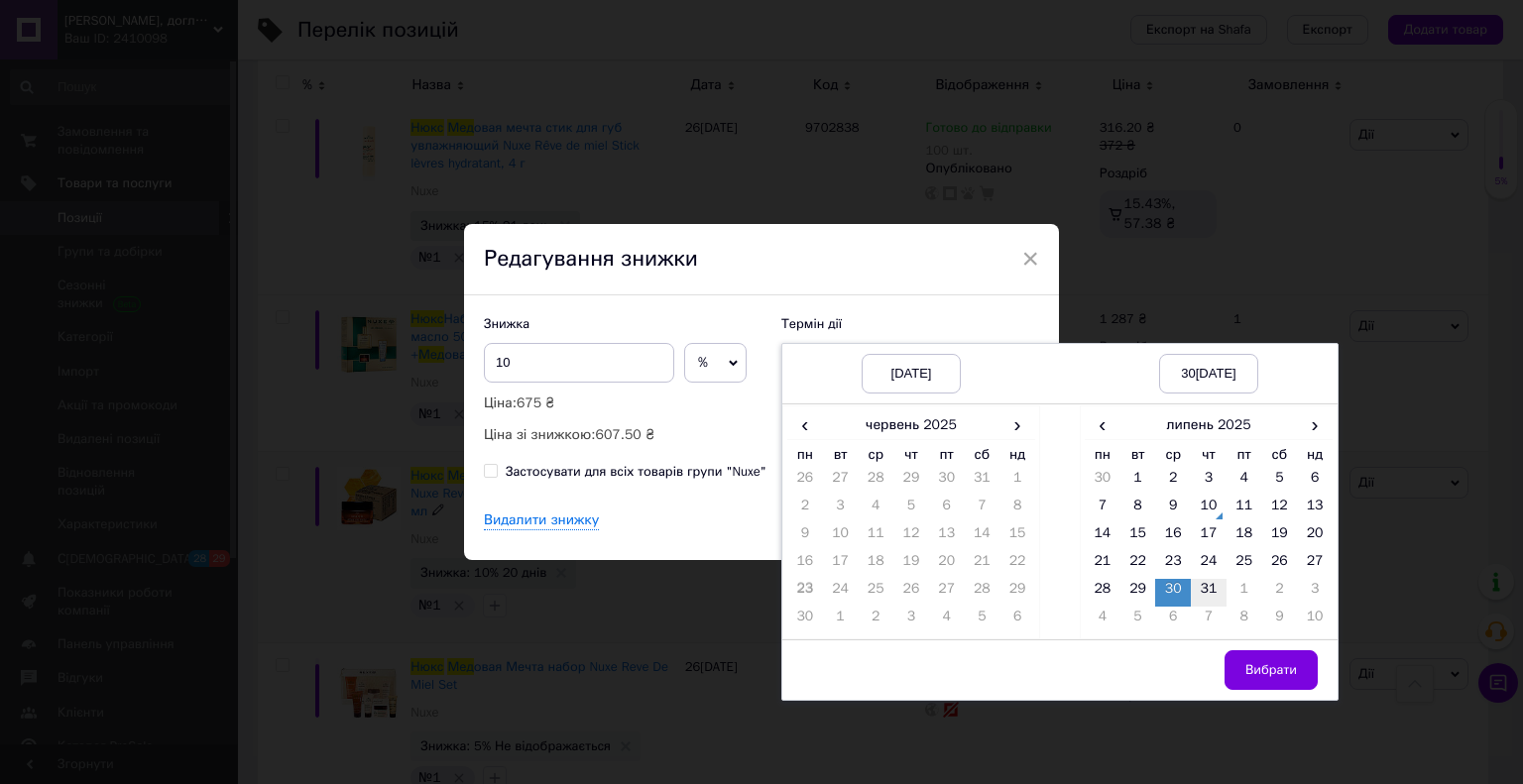 click on "31" at bounding box center [1209, 593] 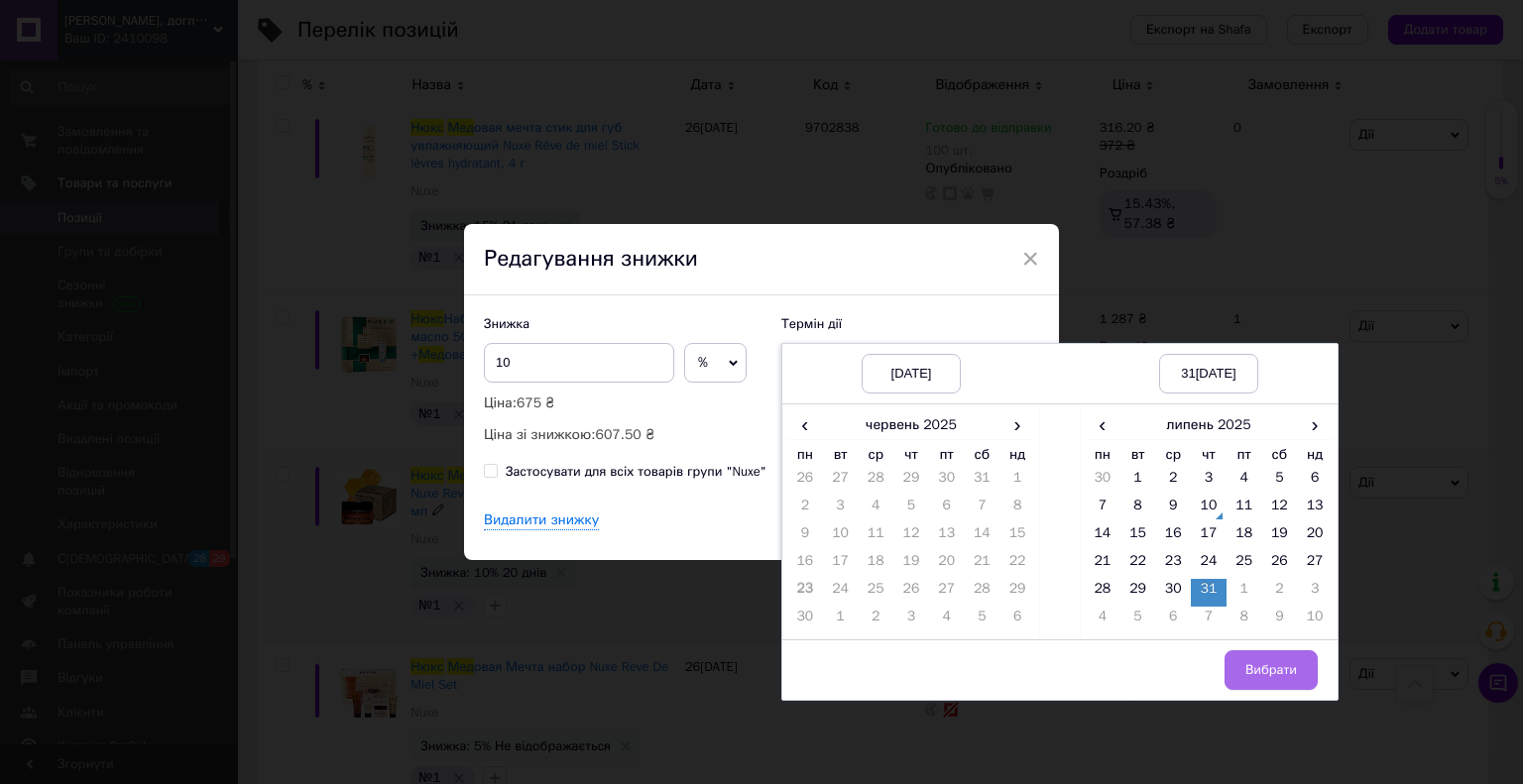 click on "Вибрати" at bounding box center (1271, 670) 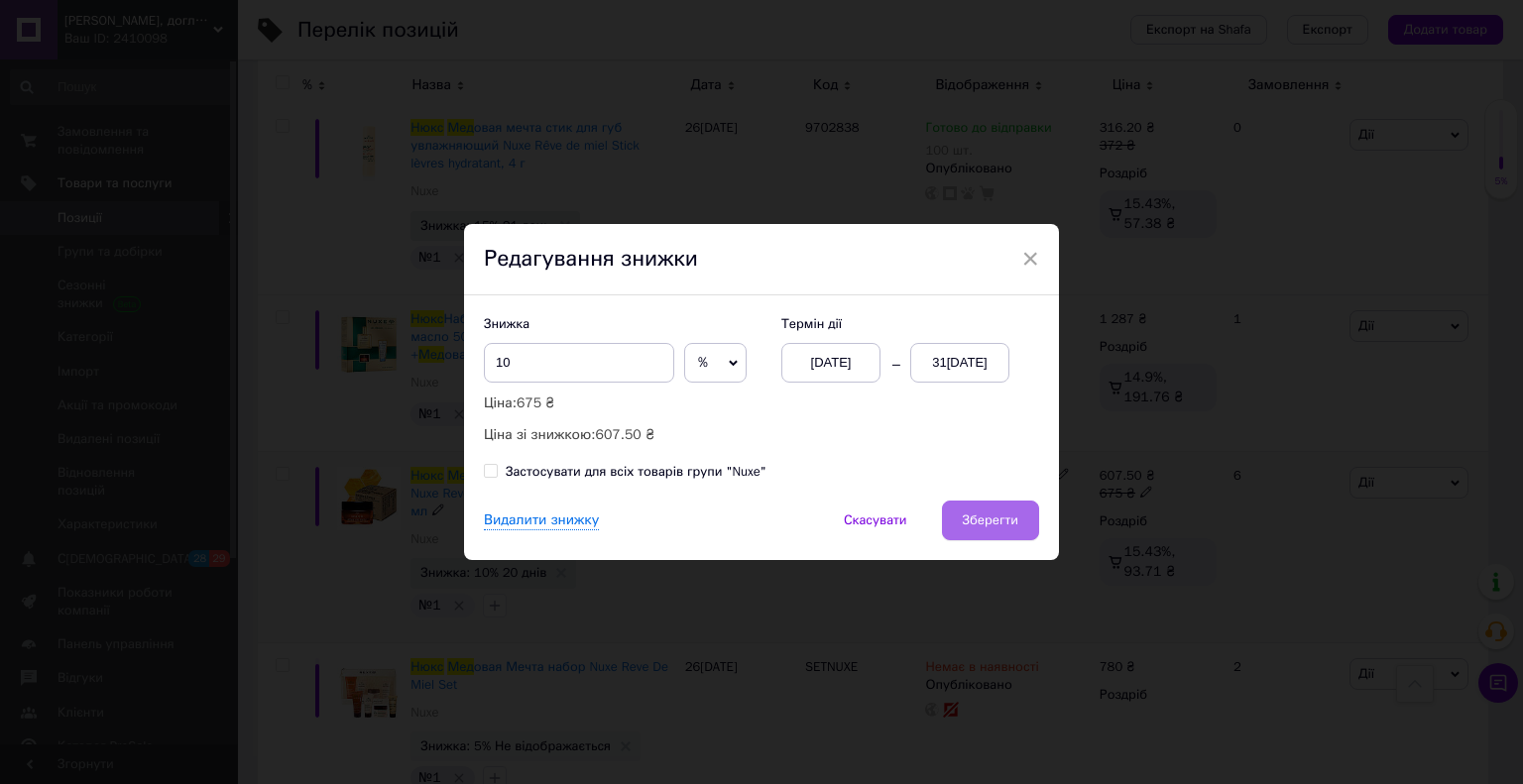 click on "Зберегти" at bounding box center [991, 520] 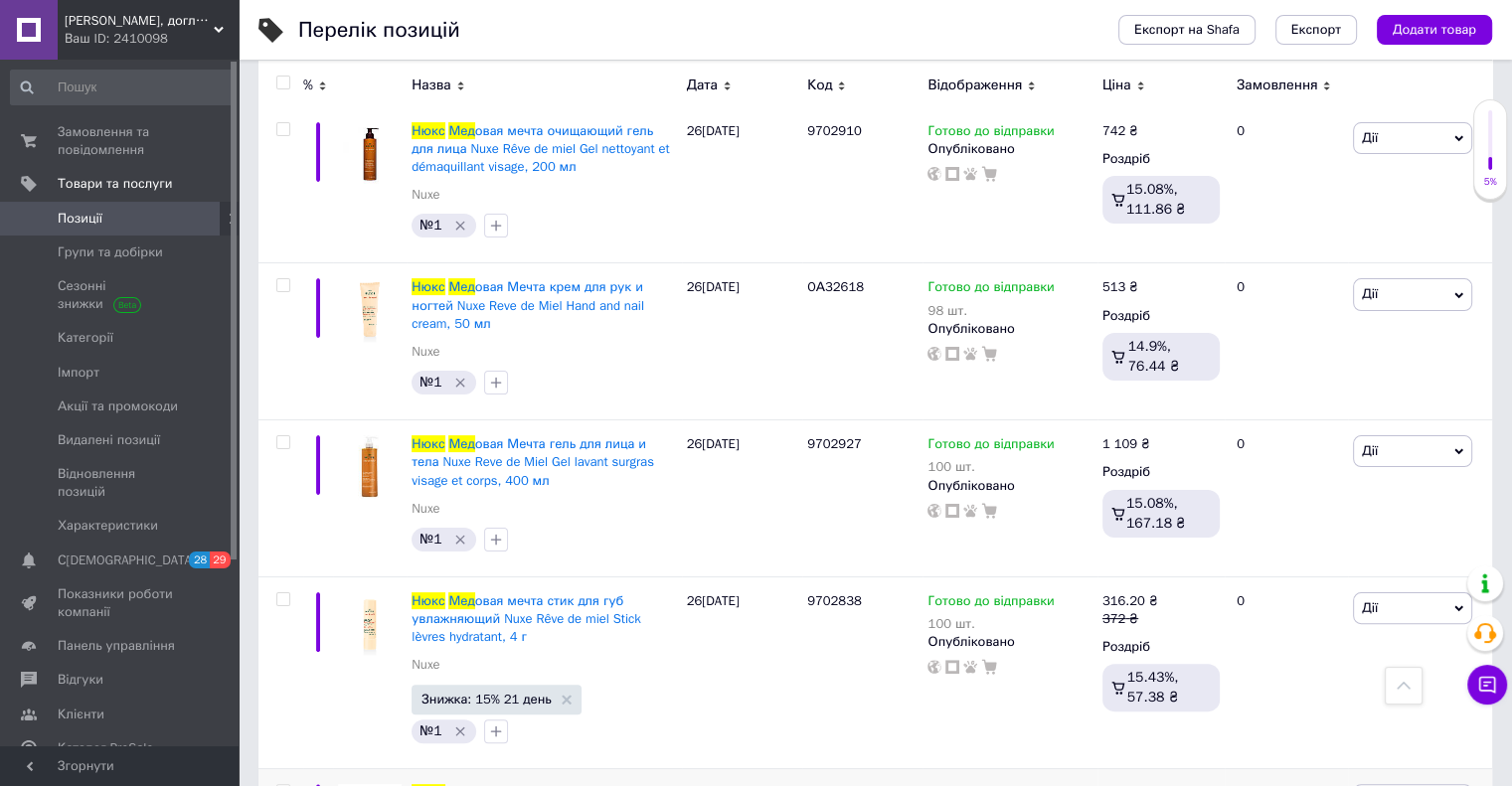 scroll, scrollTop: 0, scrollLeft: 0, axis: both 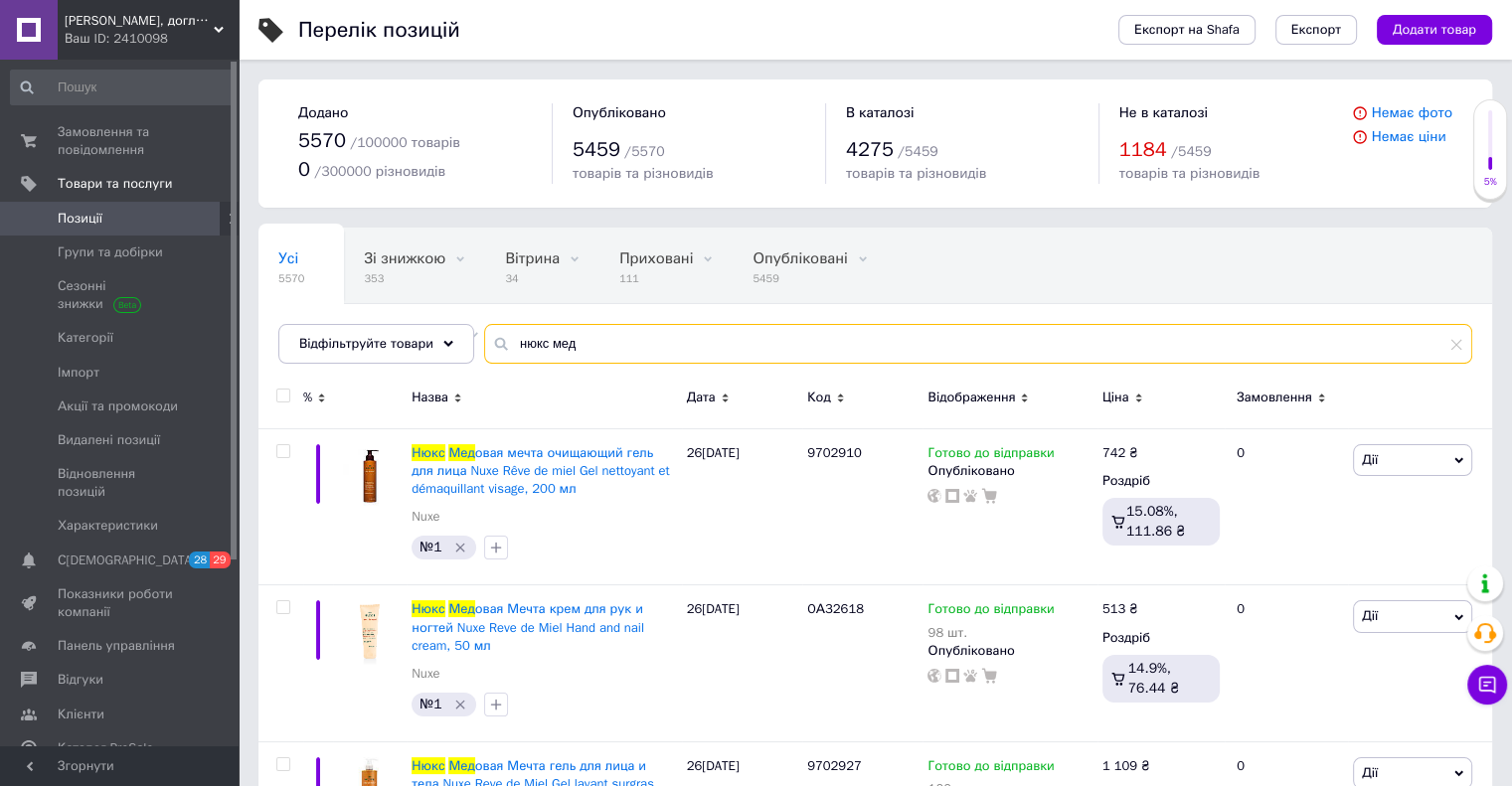 drag, startPoint x: 510, startPoint y: 324, endPoint x: 473, endPoint y: 317, distance: 37.65634 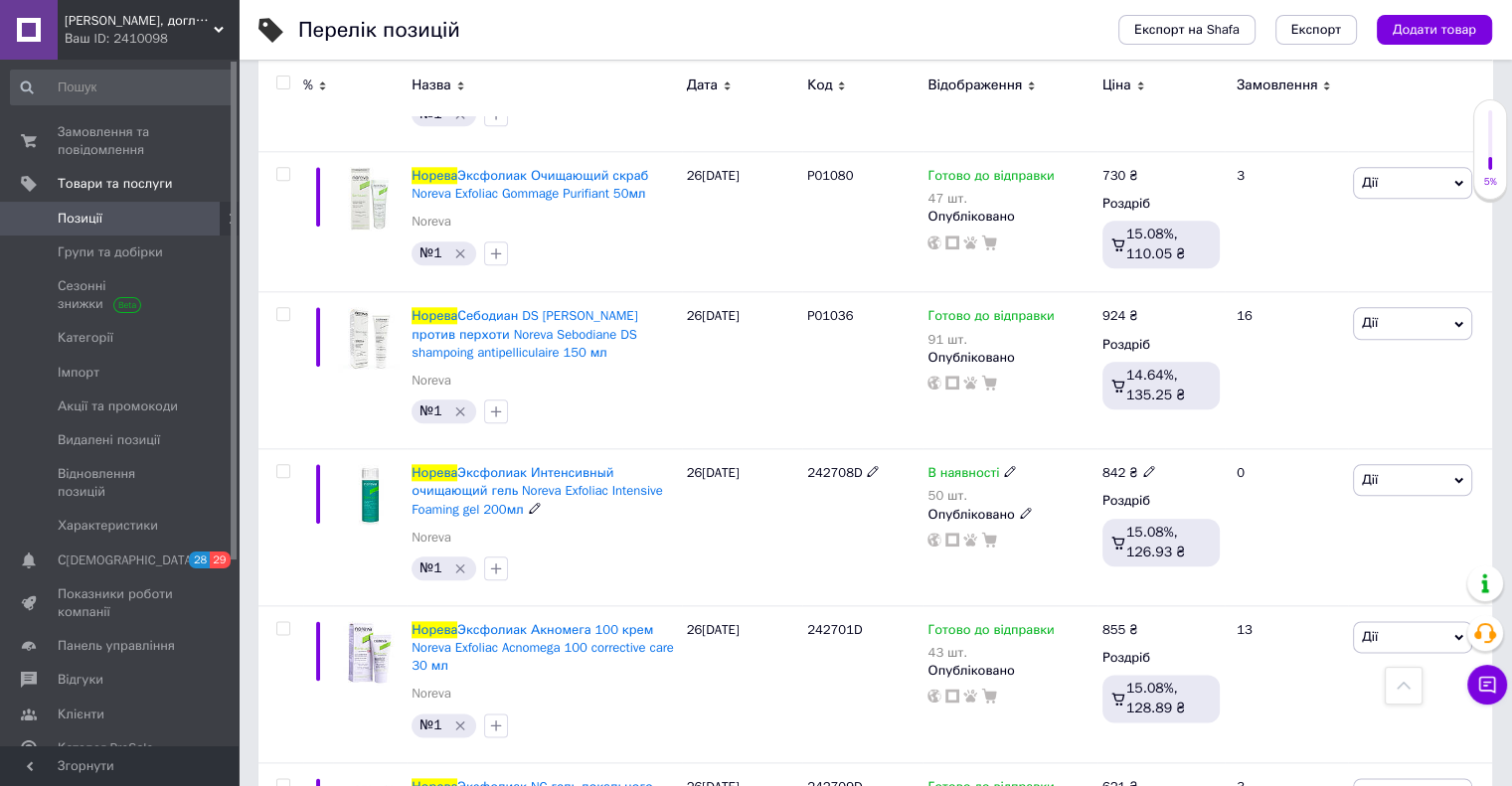 scroll, scrollTop: 2385, scrollLeft: 0, axis: vertical 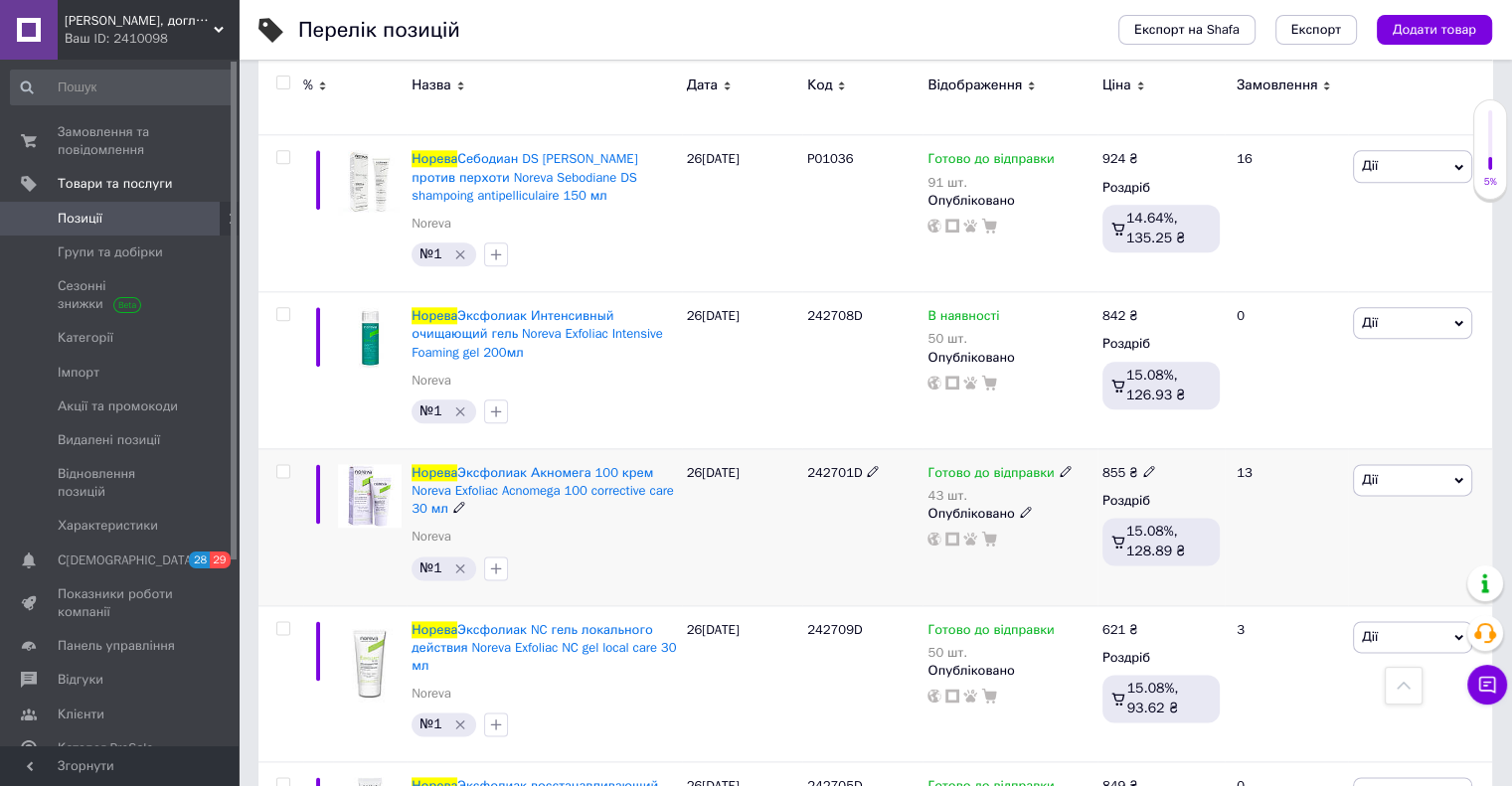type on "норева" 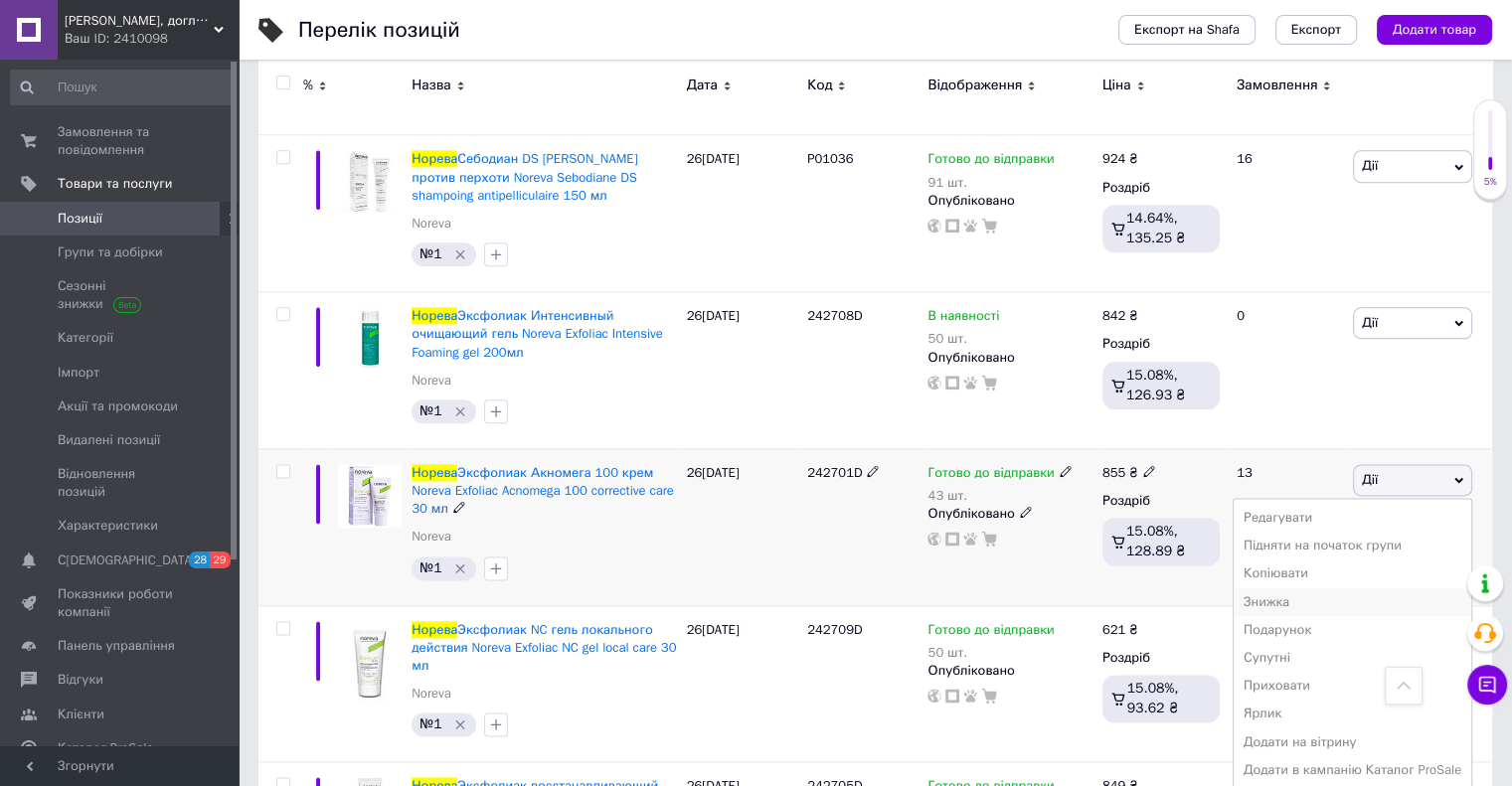 click on "Знижка" at bounding box center [1352, 602] 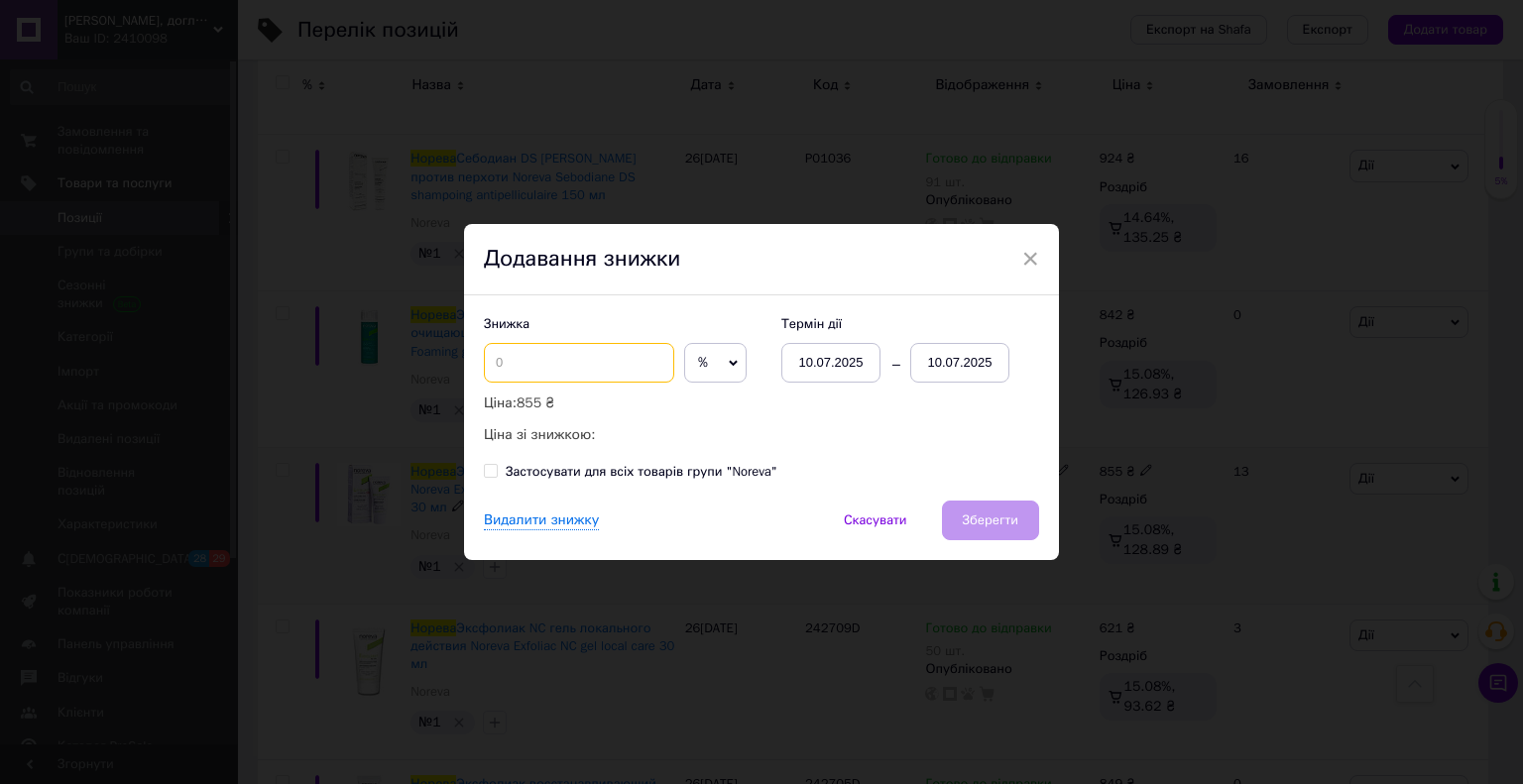 click at bounding box center [579, 363] 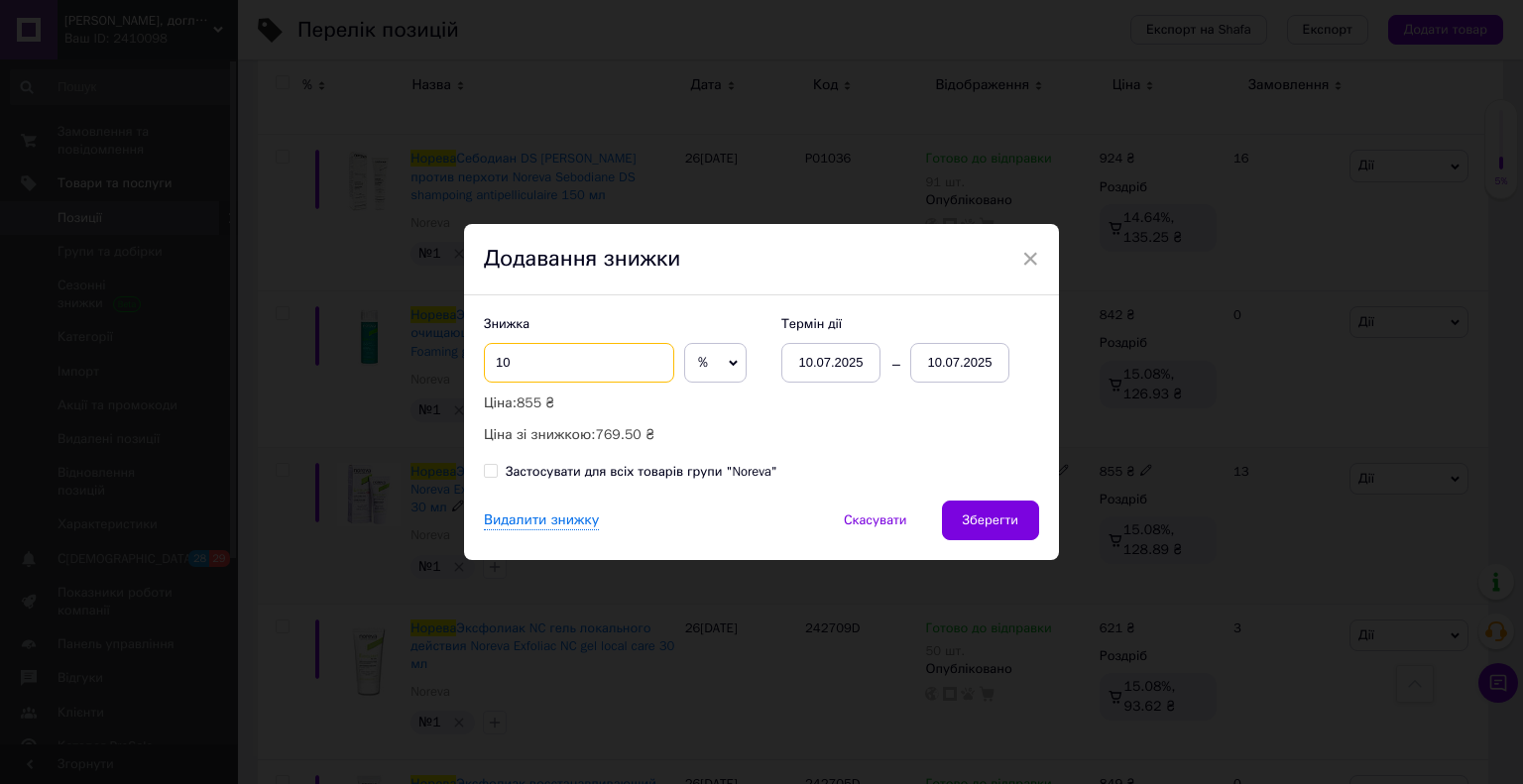 type on "10" 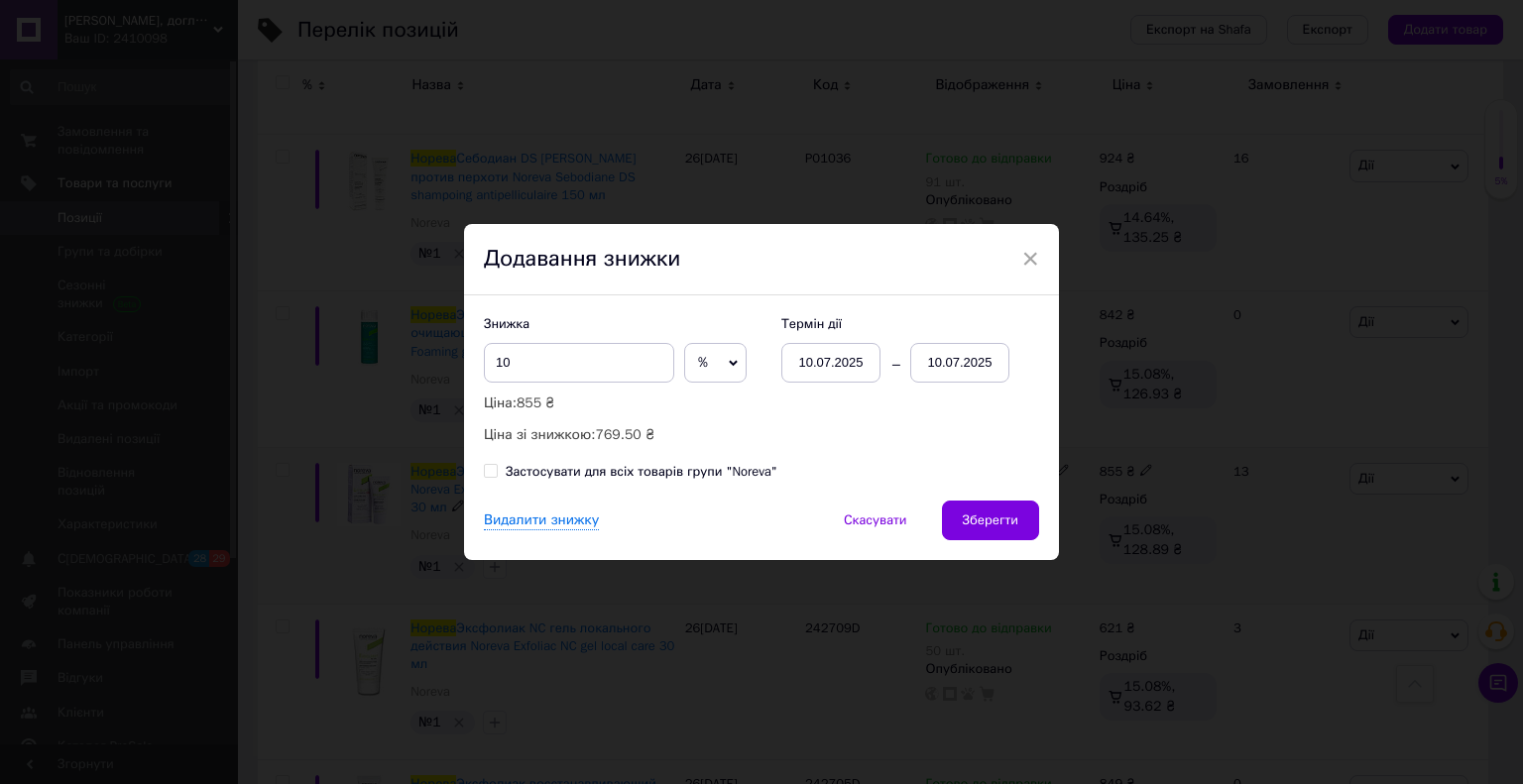 click on "10.07.2025" at bounding box center [960, 363] 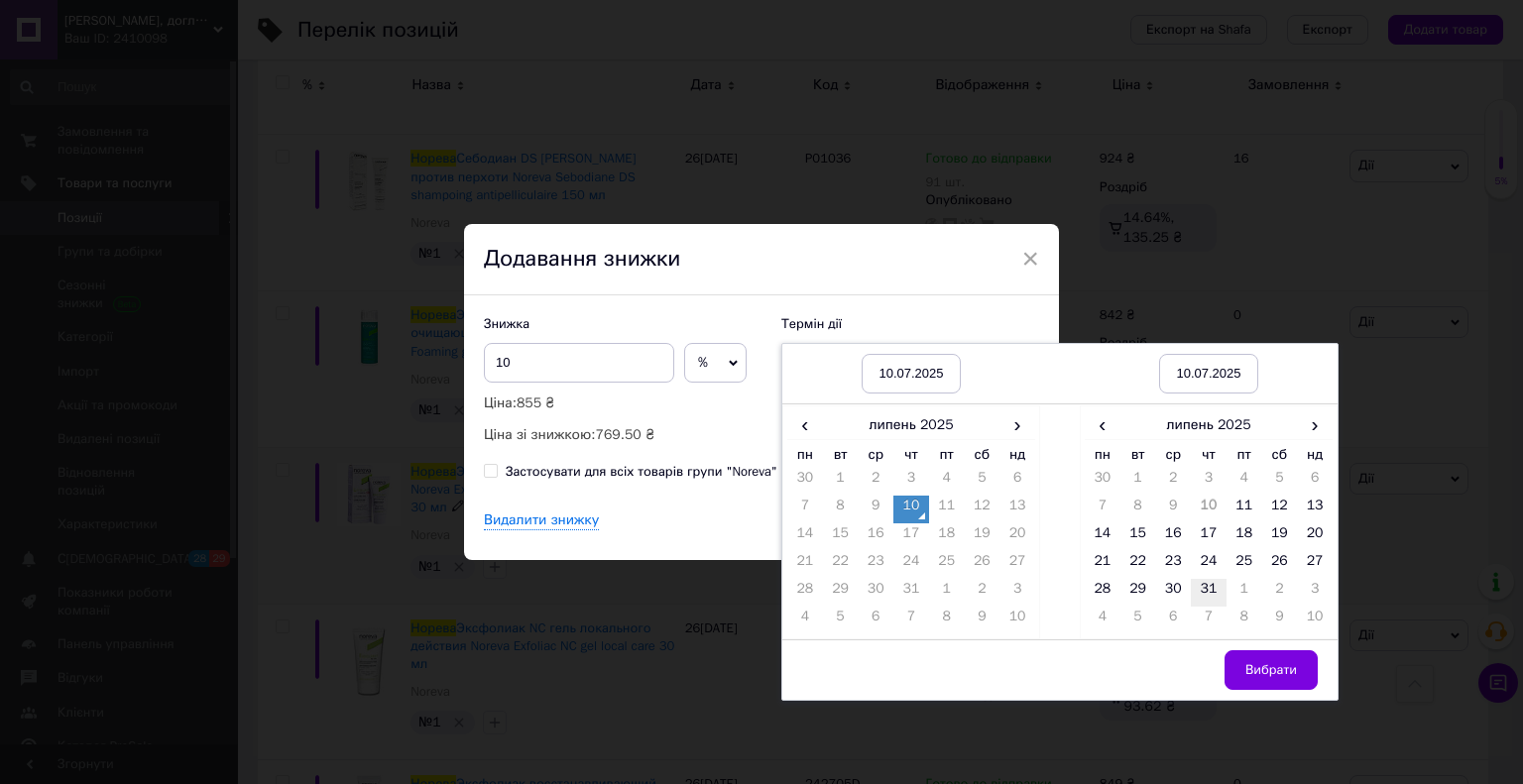 click on "31" at bounding box center (1209, 593) 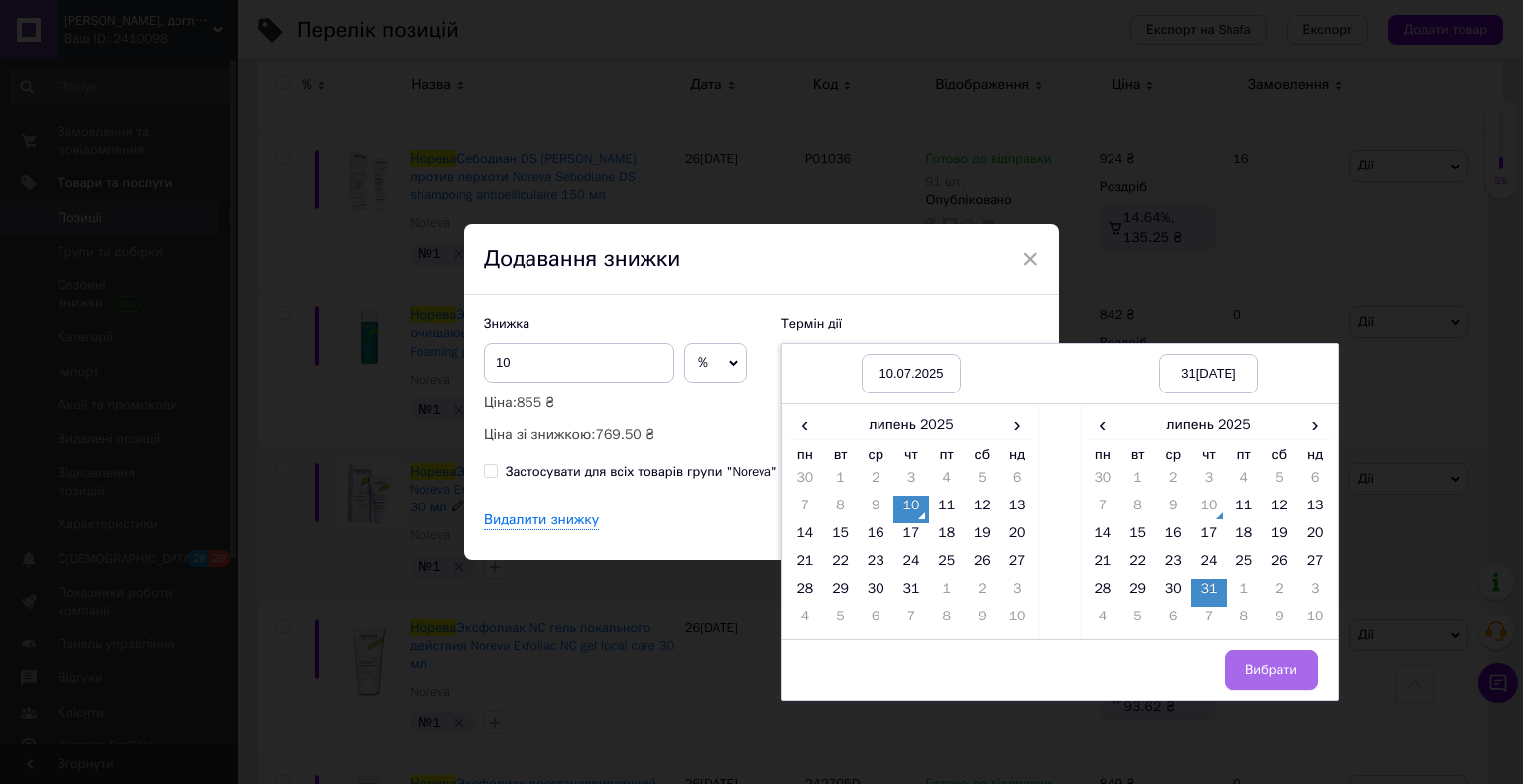 click on "Вибрати" at bounding box center [1271, 670] 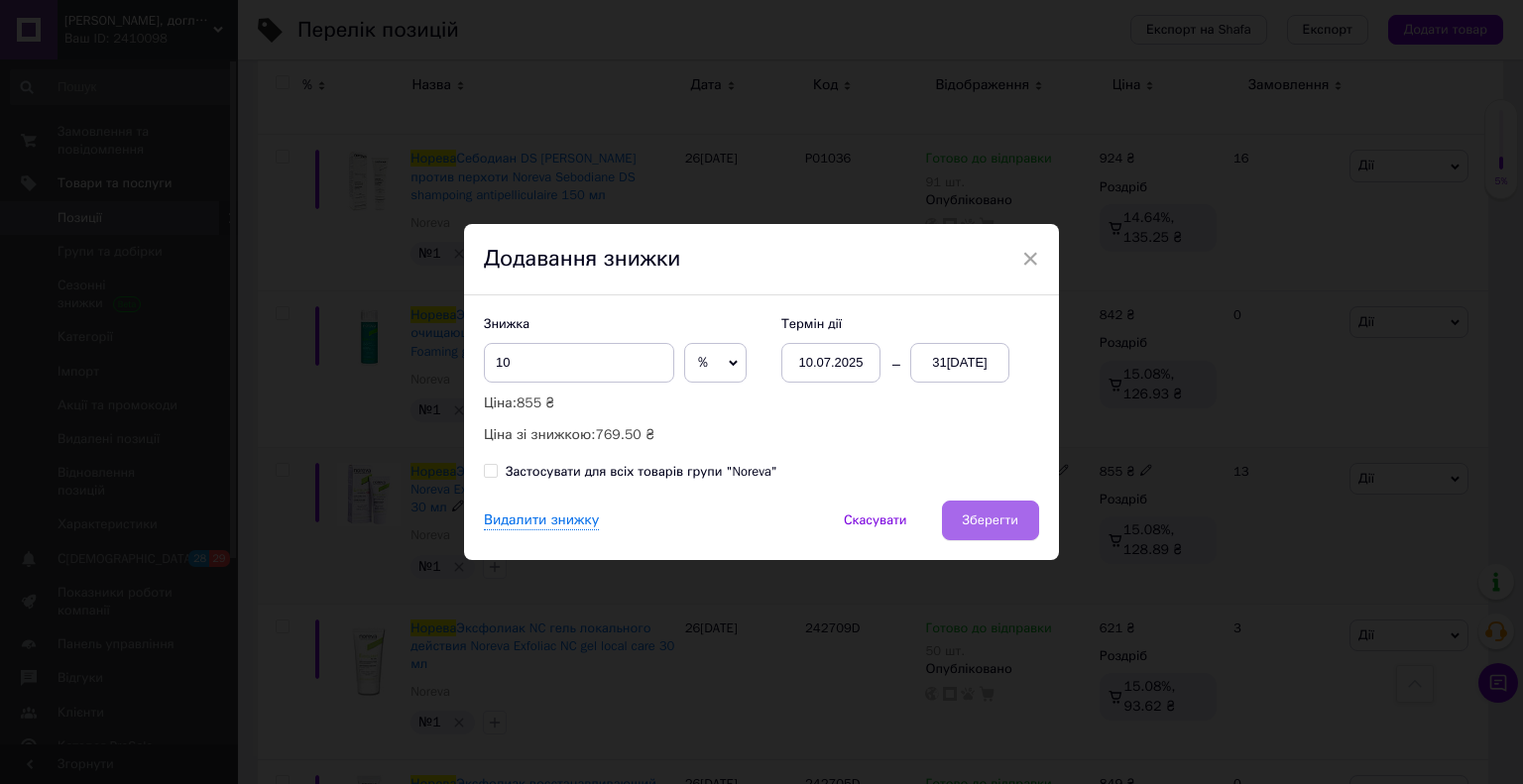 click on "Зберегти" at bounding box center [991, 520] 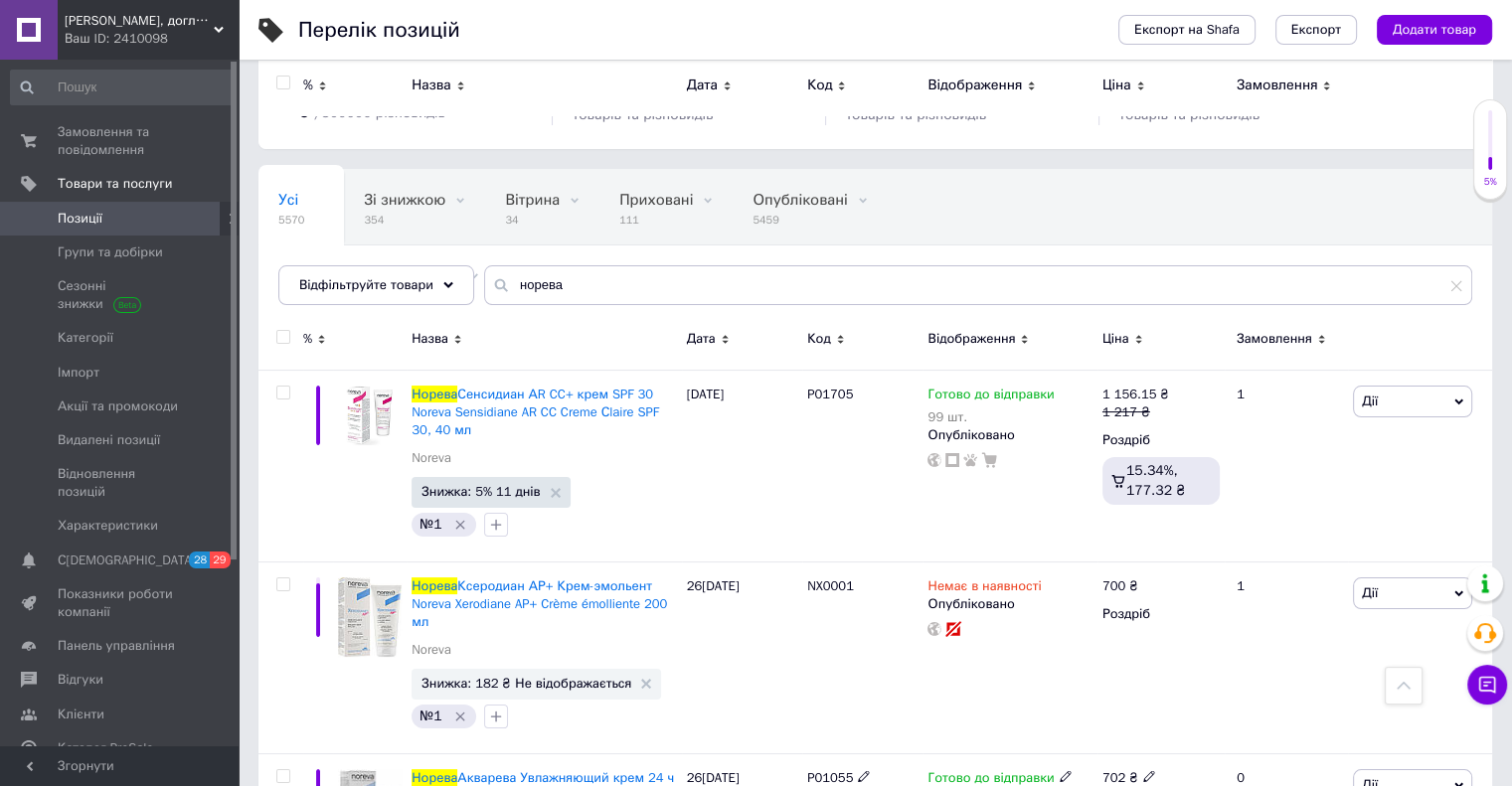 scroll, scrollTop: 0, scrollLeft: 0, axis: both 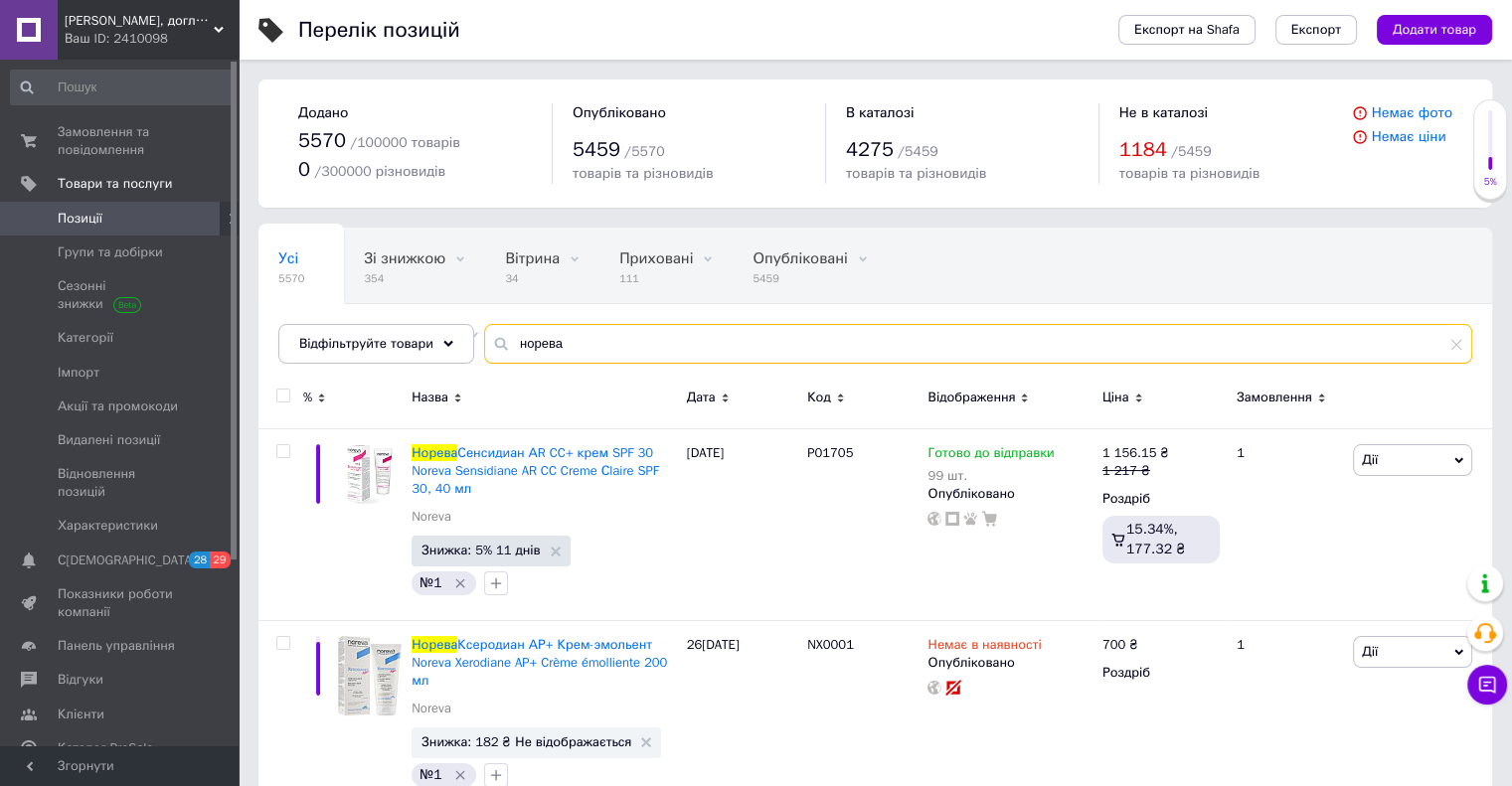 drag, startPoint x: 576, startPoint y: 340, endPoint x: 480, endPoint y: 319, distance: 98.270036 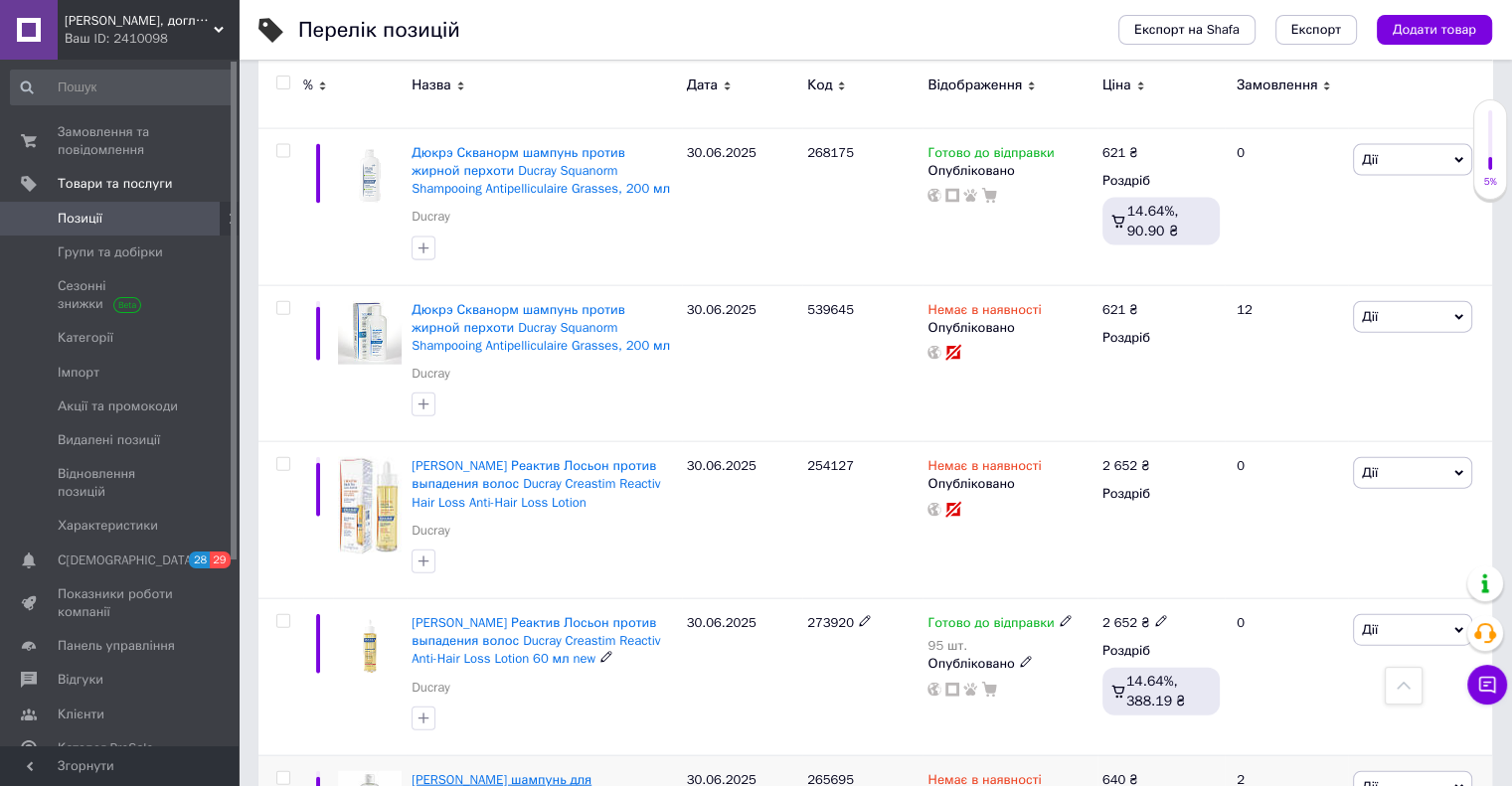 scroll, scrollTop: 4453, scrollLeft: 0, axis: vertical 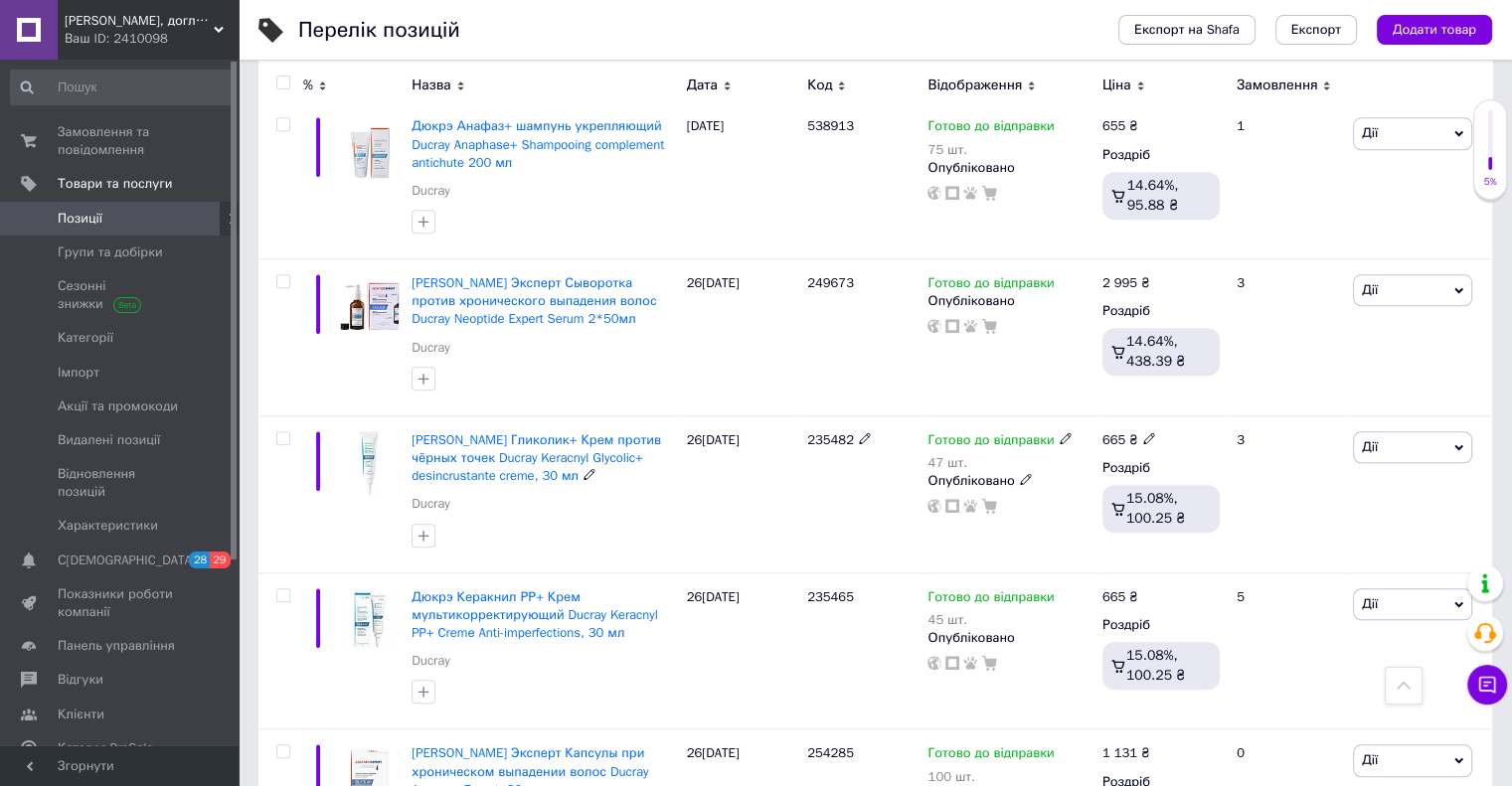 type on "дюкре" 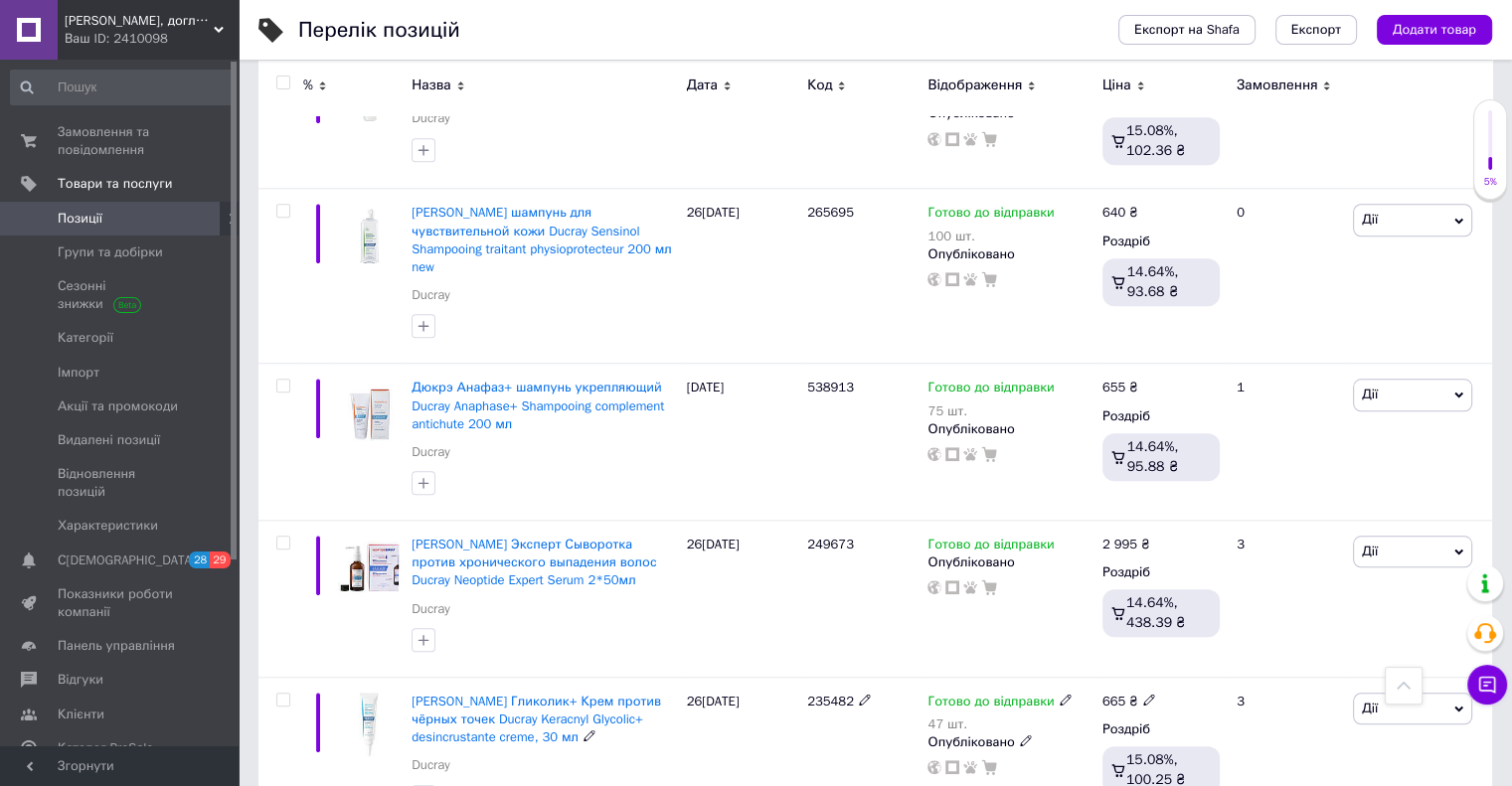 scroll, scrollTop: 1770, scrollLeft: 0, axis: vertical 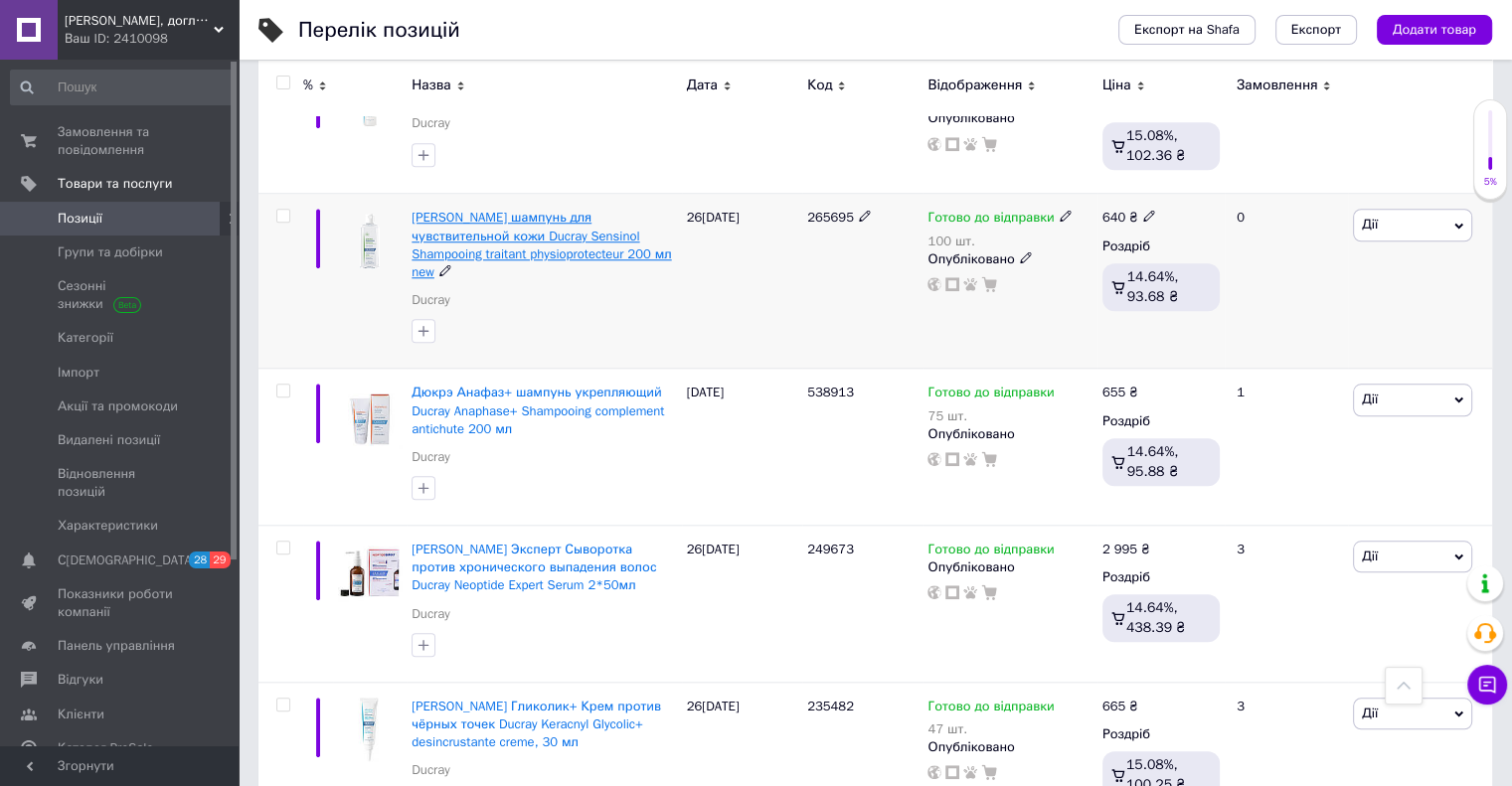 click on "[PERSON_NAME] шампунь для чувствительной кожи Ducray Sensinol Shampooing traitant physioprotecteur 200 мл new" at bounding box center [541, 244] 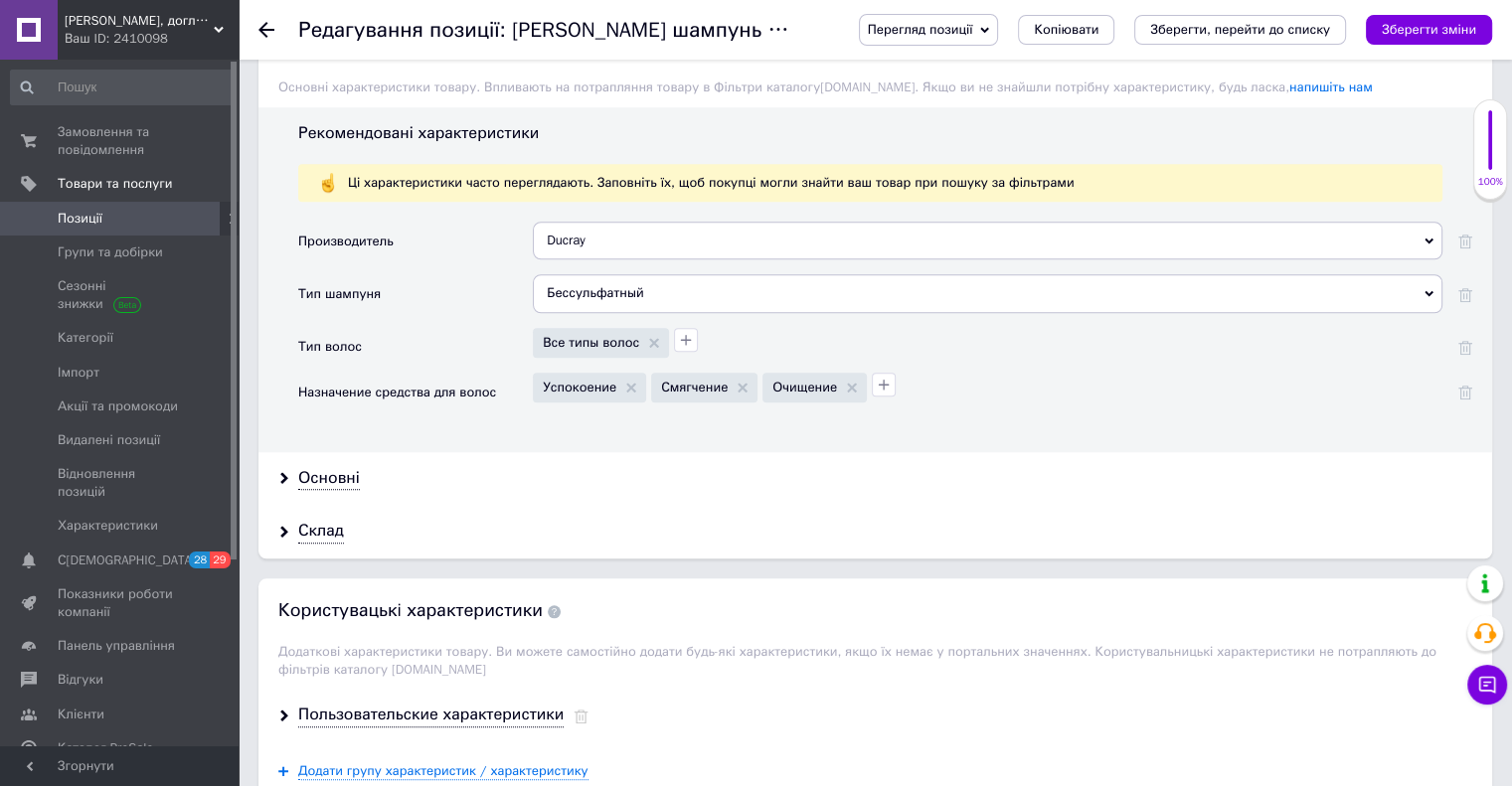 scroll, scrollTop: 1789, scrollLeft: 0, axis: vertical 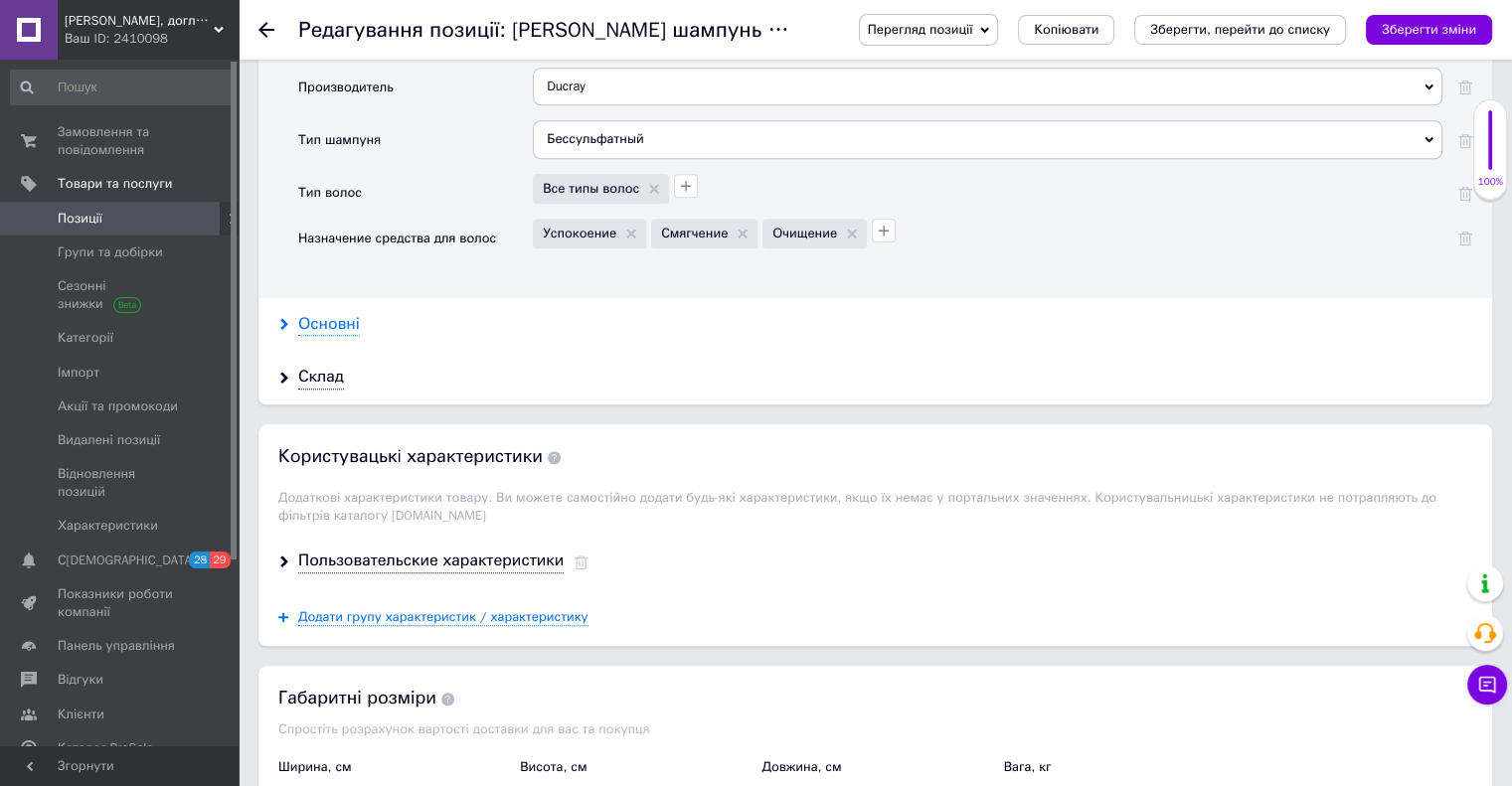 click on "Основні" at bounding box center [329, 324] 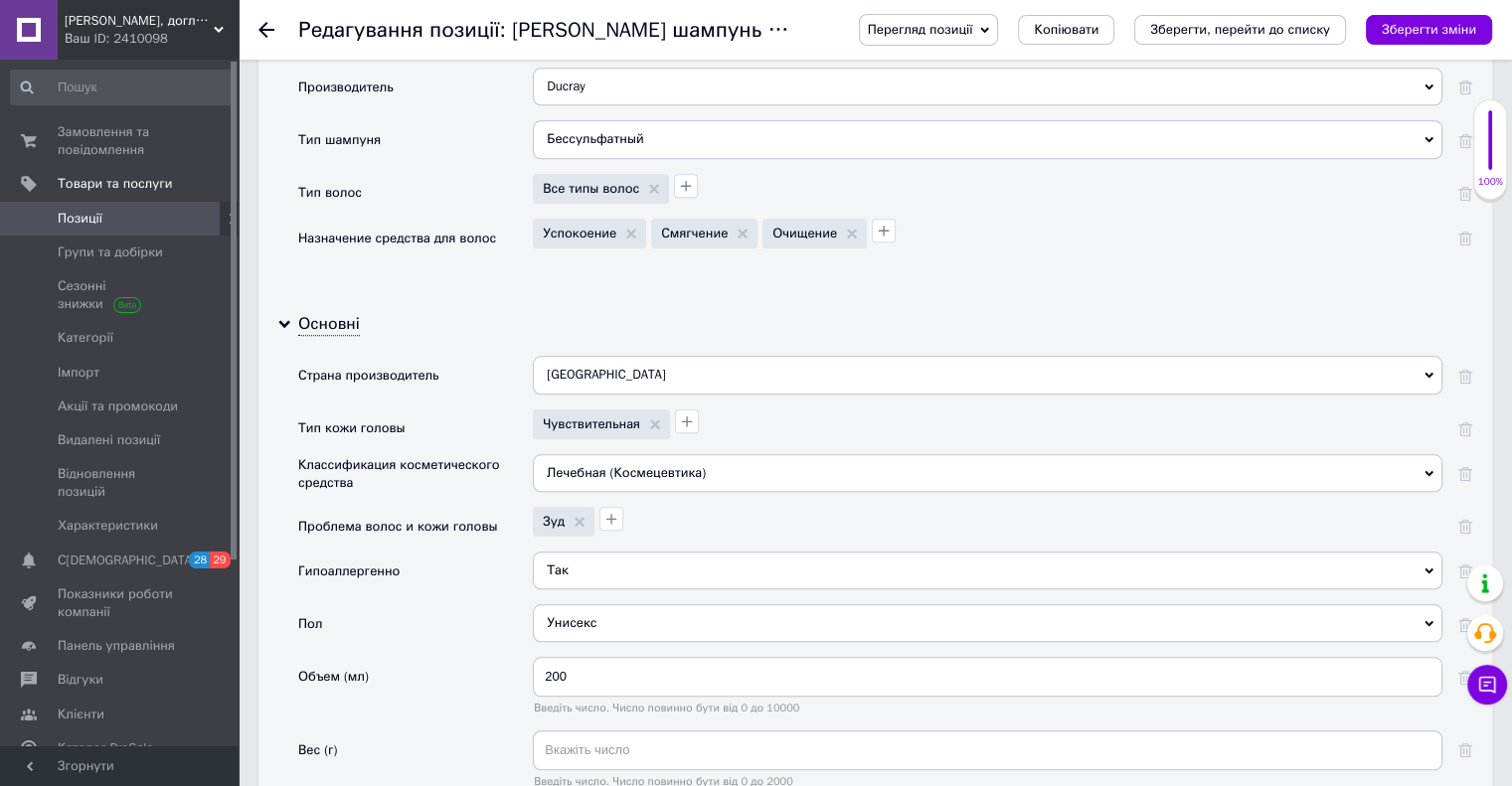 scroll, scrollTop: 0, scrollLeft: 0, axis: both 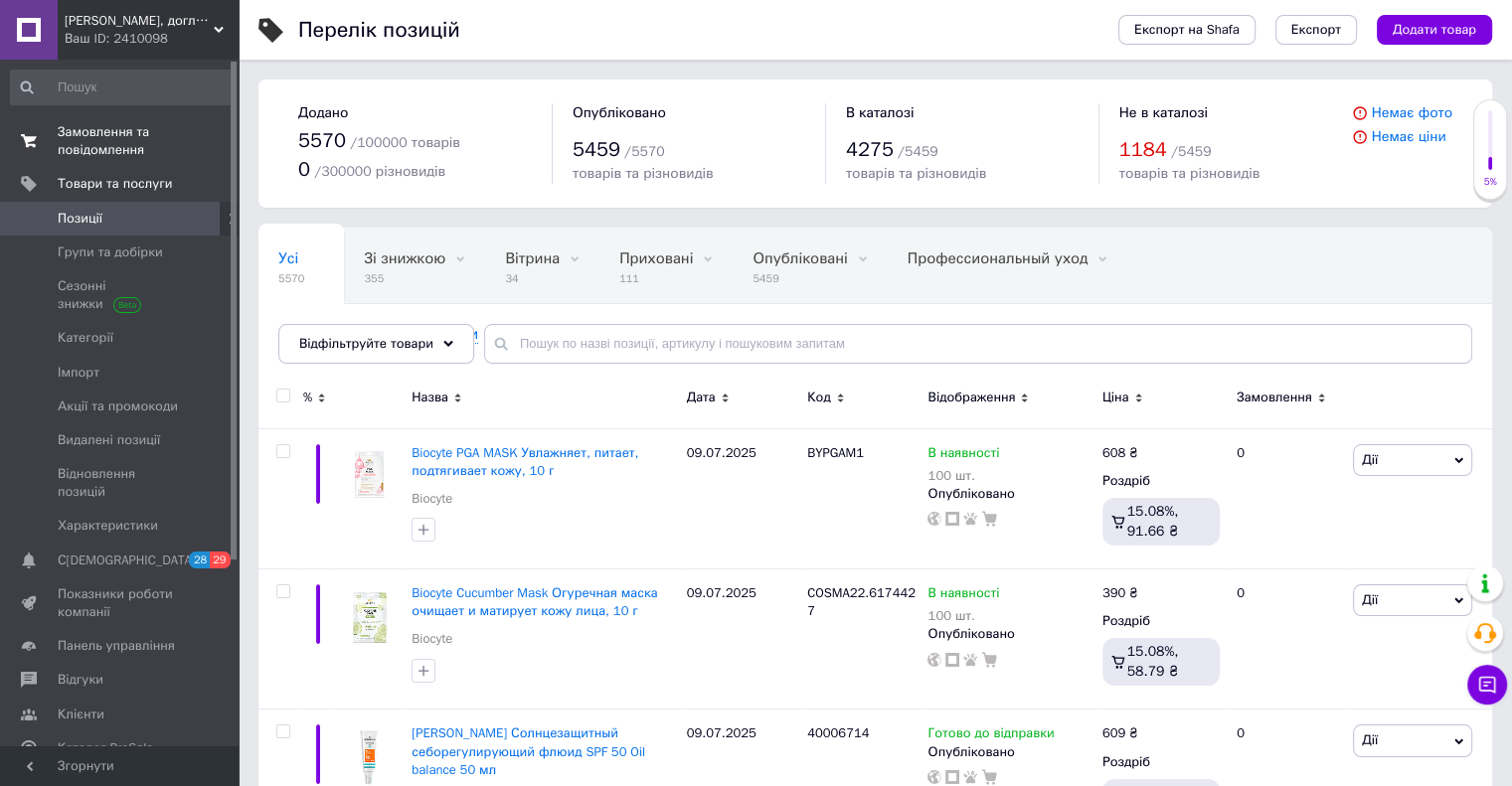 click on "Замовлення та повідомлення" at bounding box center [120, 141] 